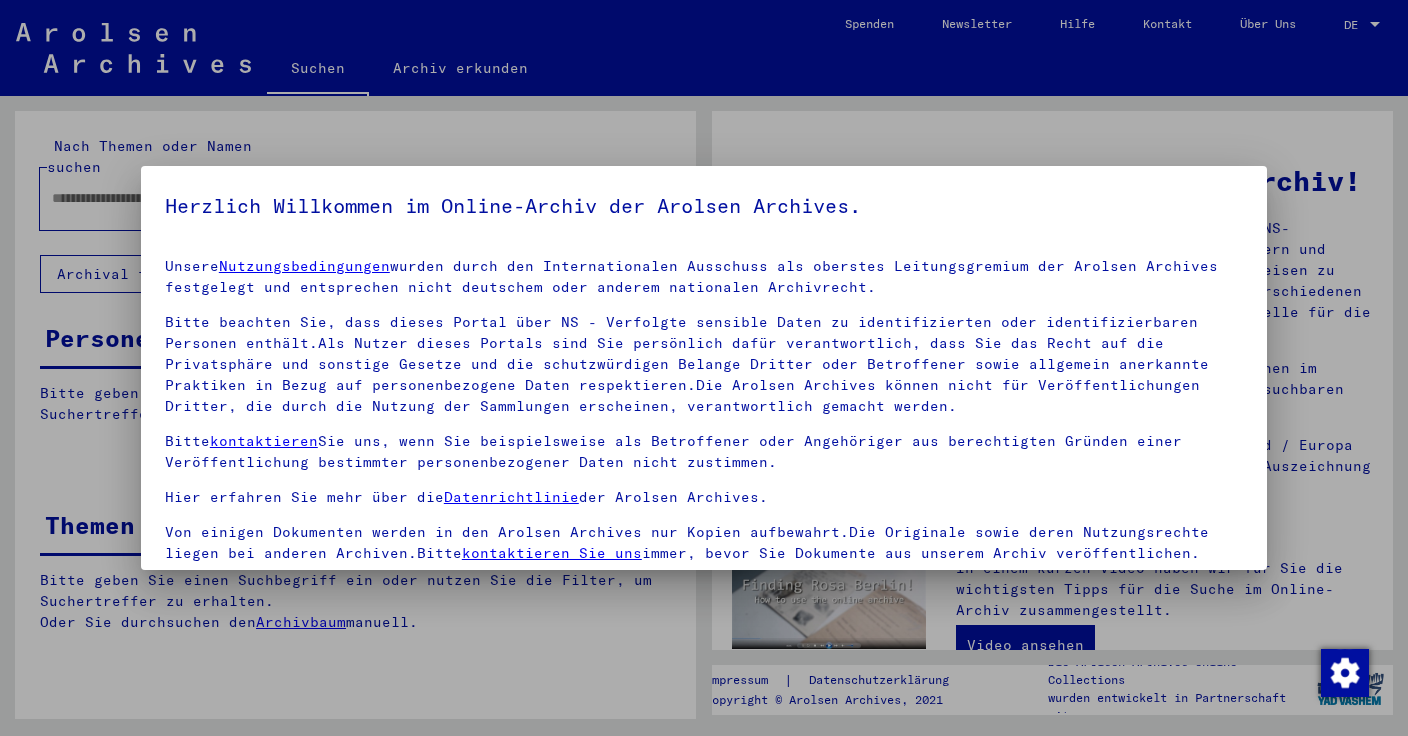 scroll, scrollTop: 0, scrollLeft: 0, axis: both 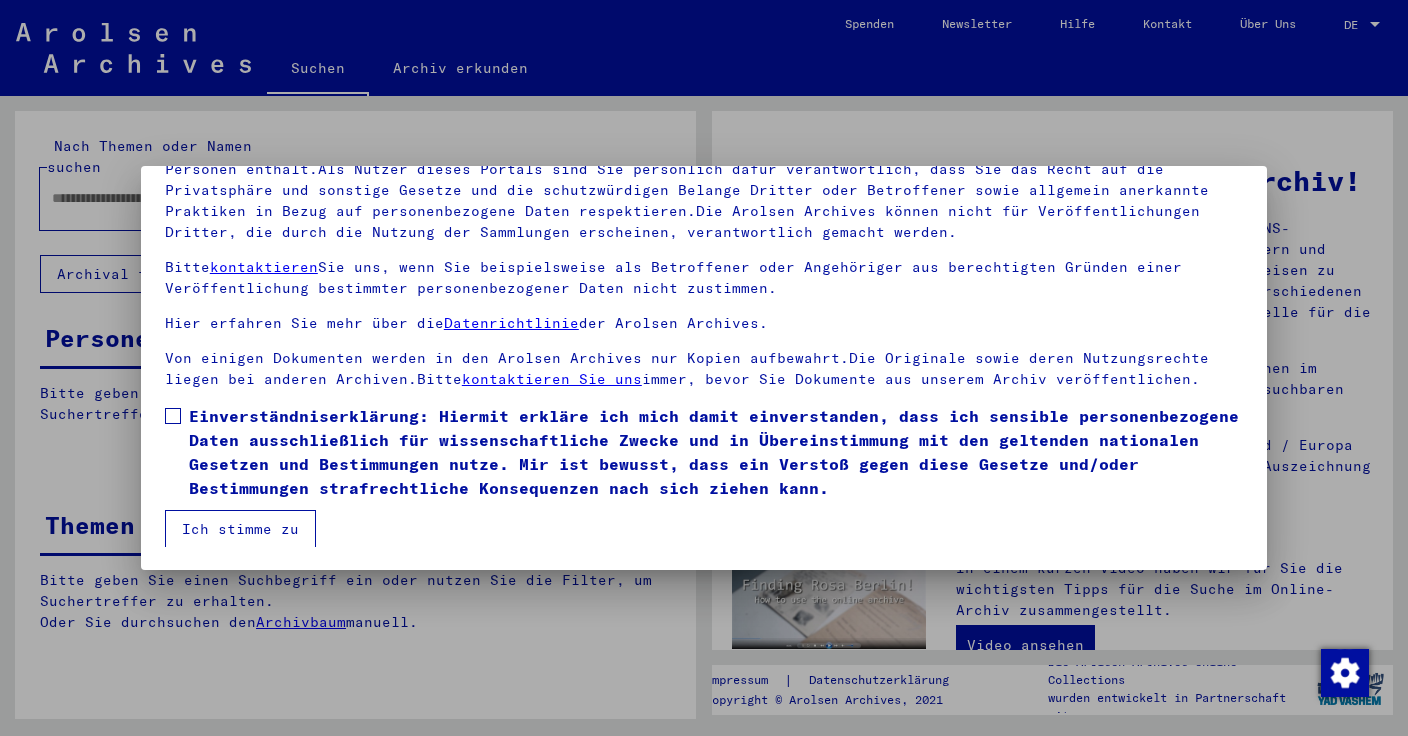 click at bounding box center (173, 416) 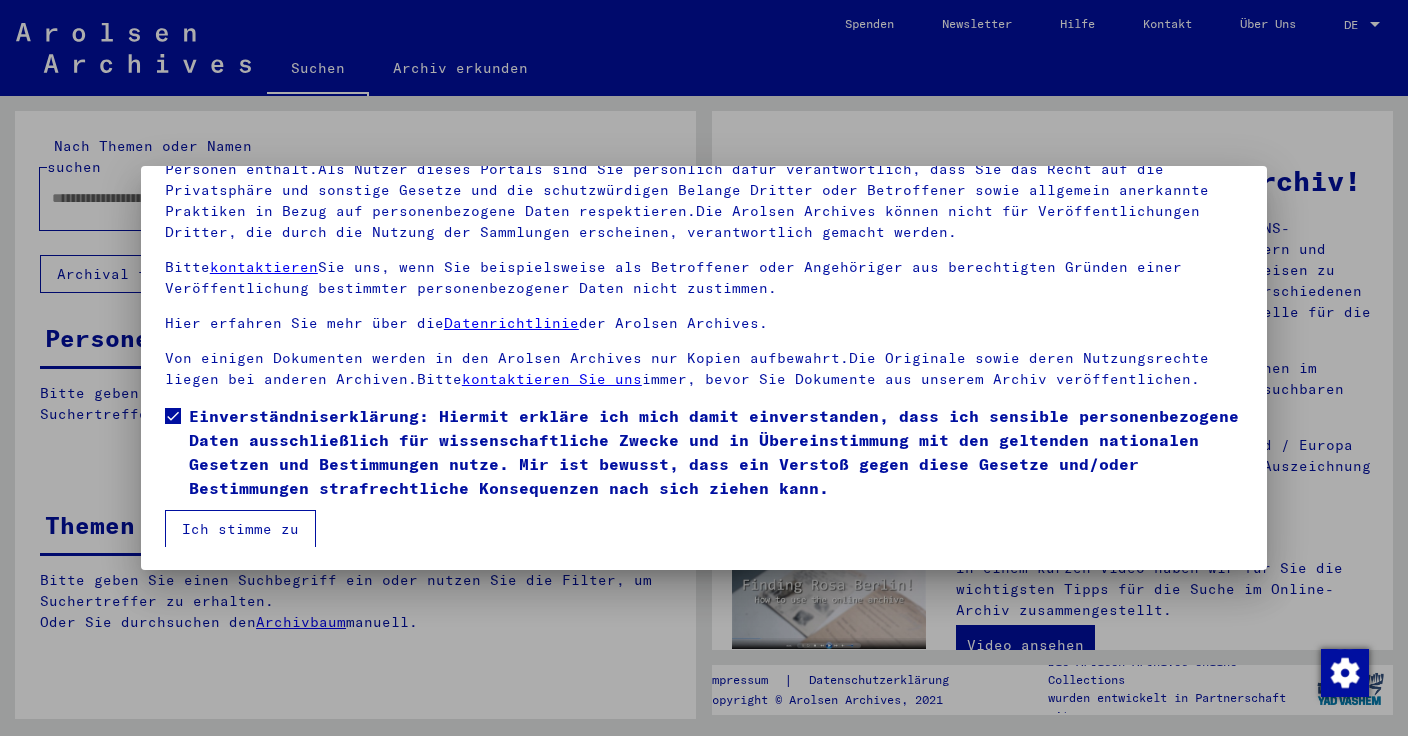 click on "Ich stimme zu" at bounding box center (240, 529) 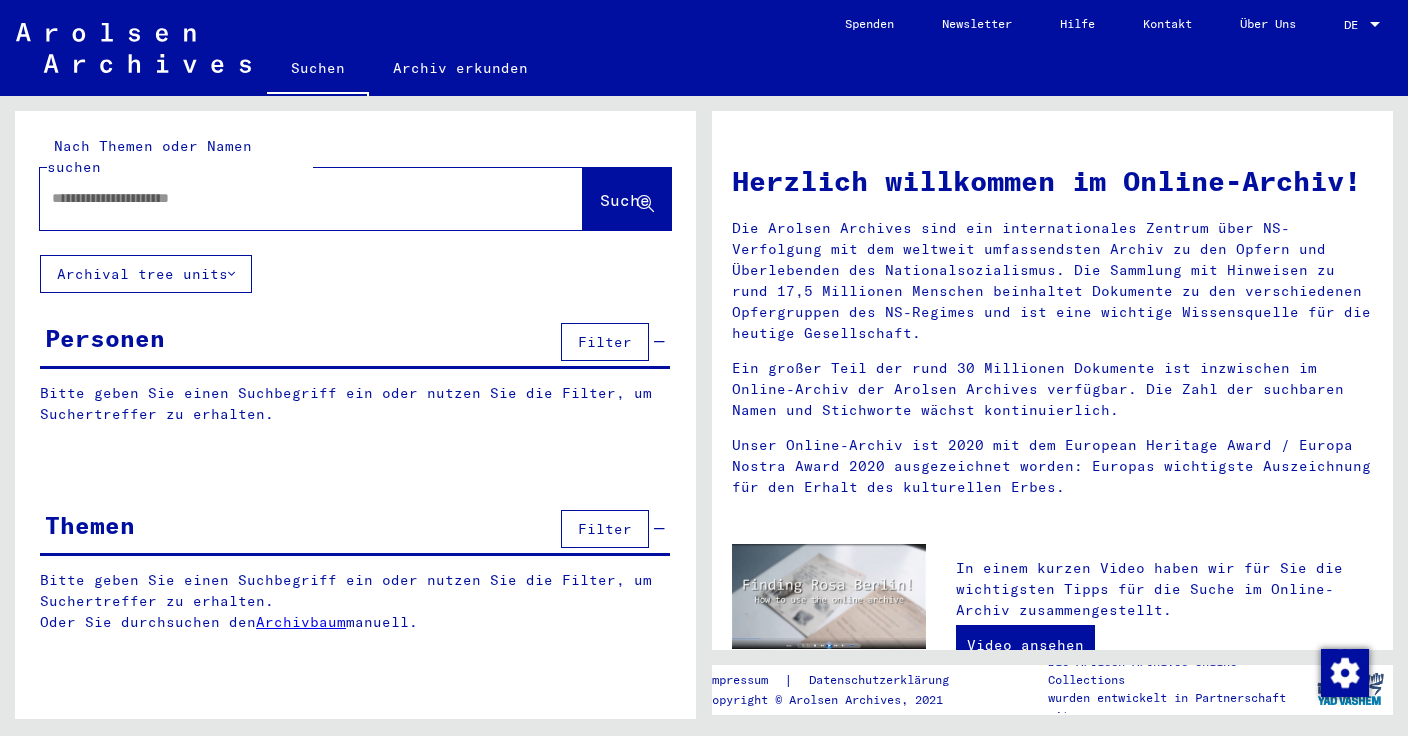 click at bounding box center (287, 198) 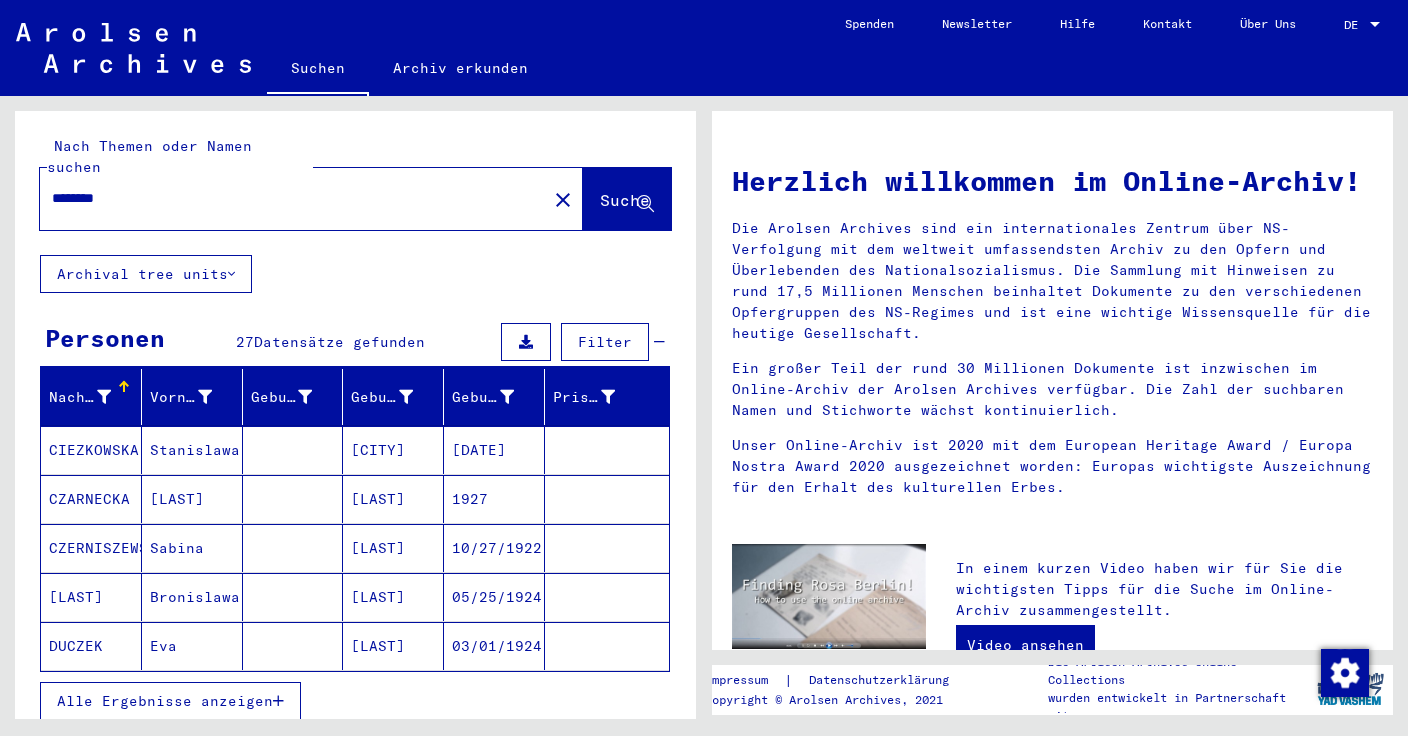 click on "CIEZKOWSKA" at bounding box center (91, 499) 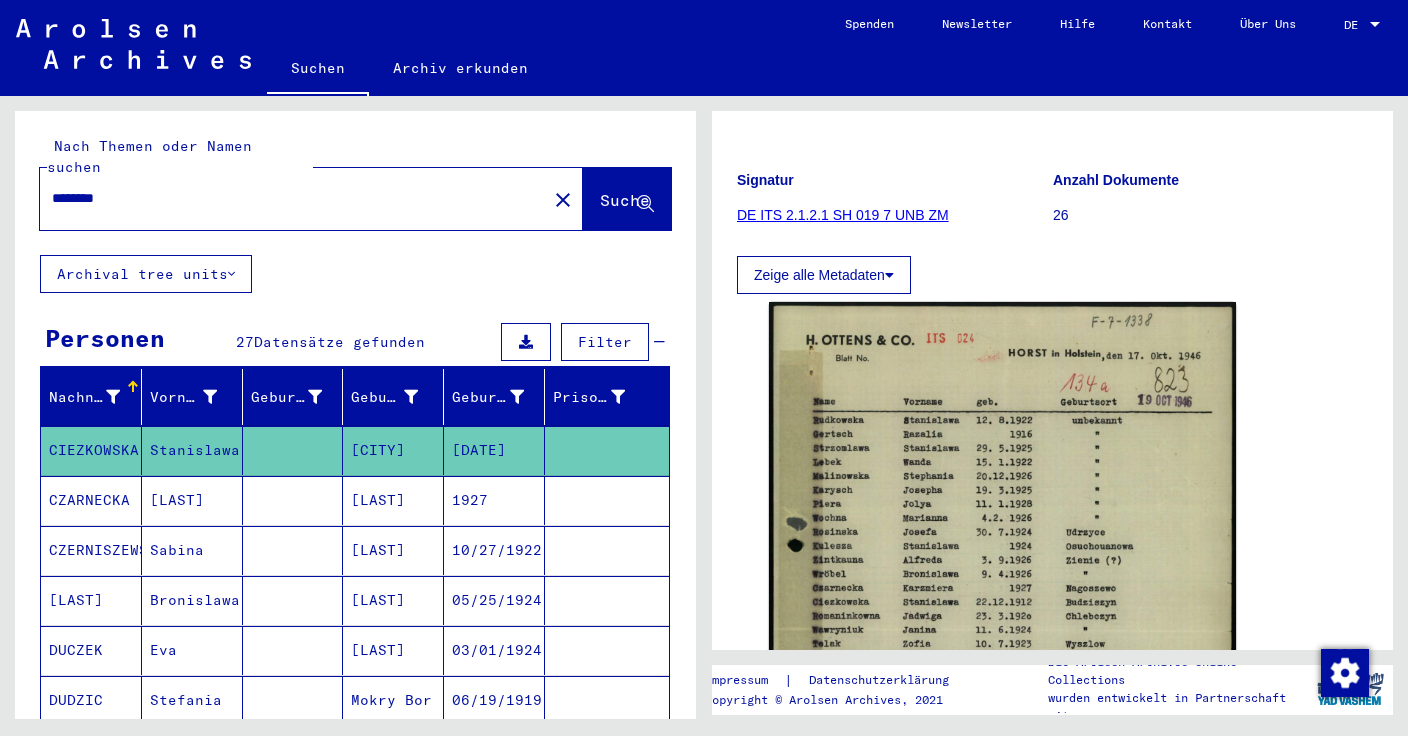 scroll, scrollTop: 410, scrollLeft: 0, axis: vertical 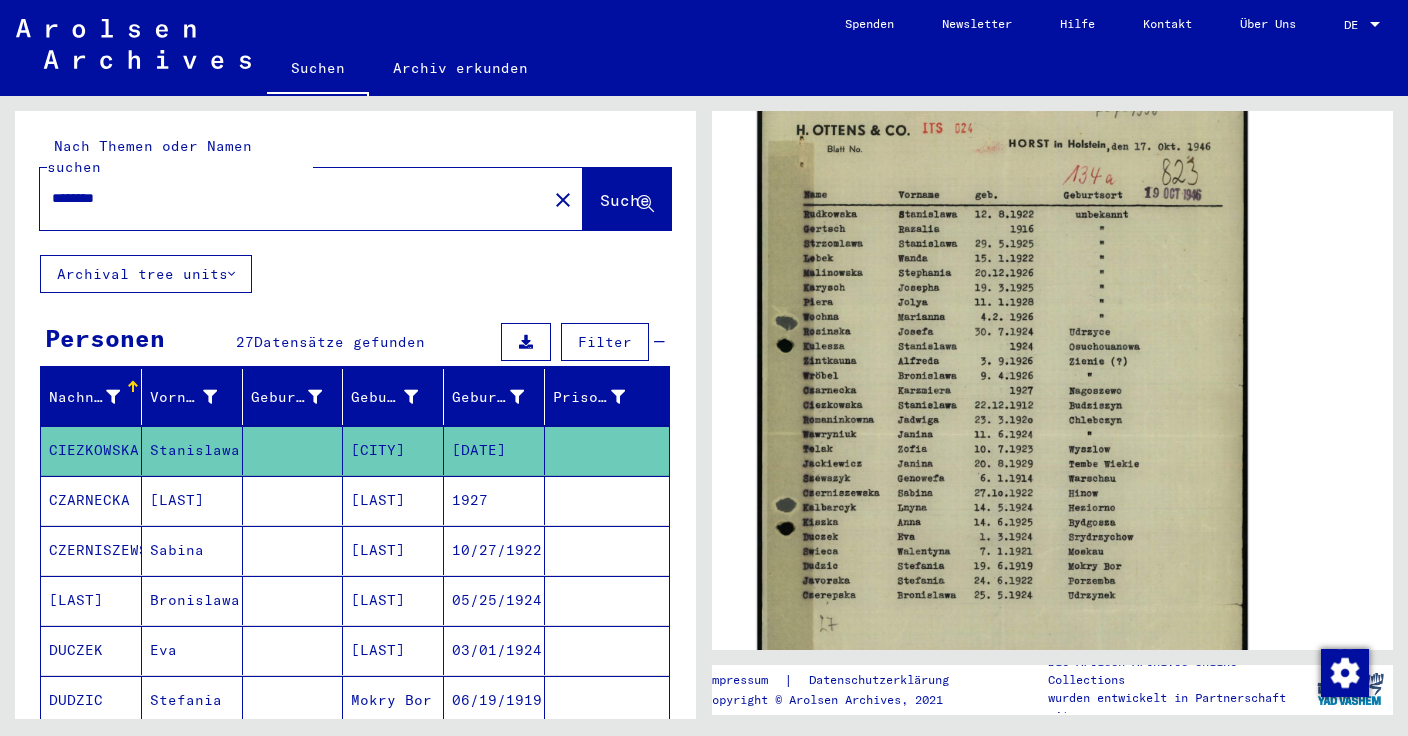 click 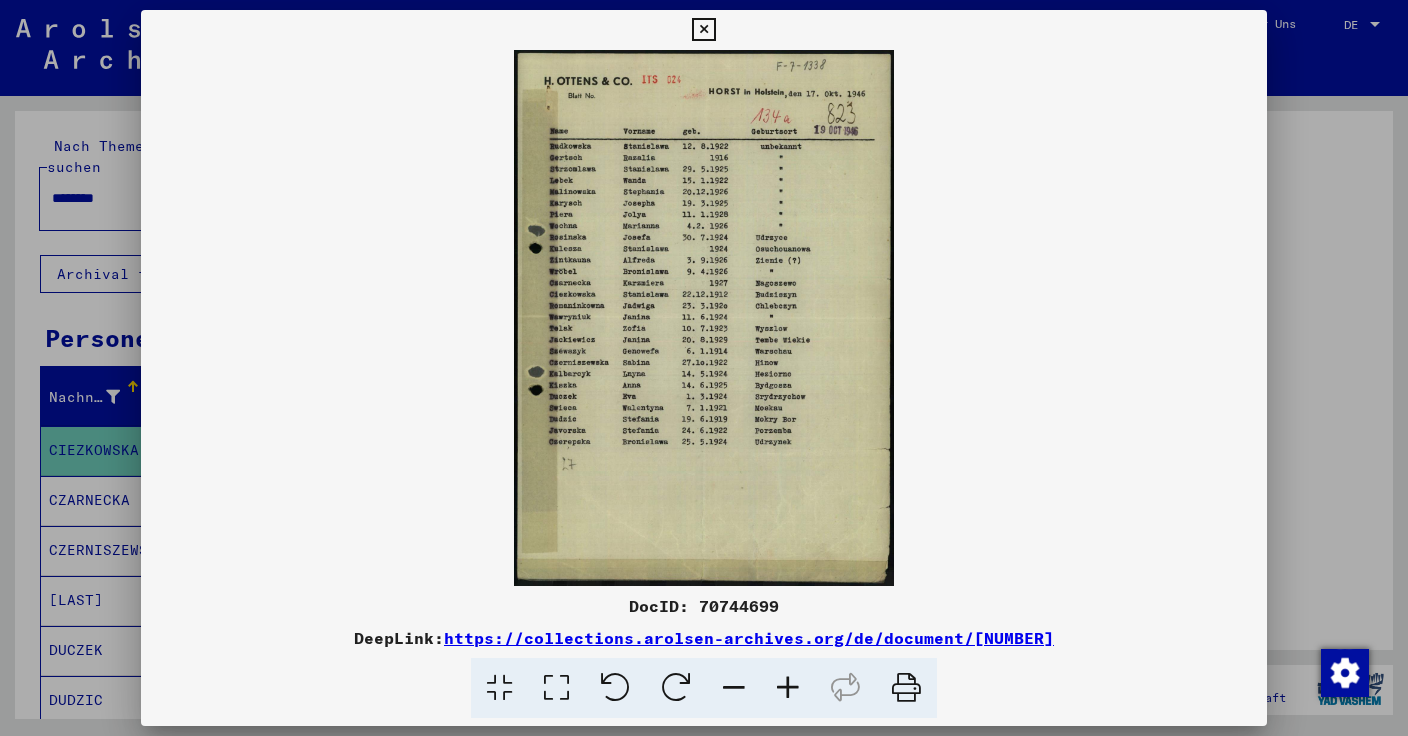 scroll, scrollTop: 410, scrollLeft: 0, axis: vertical 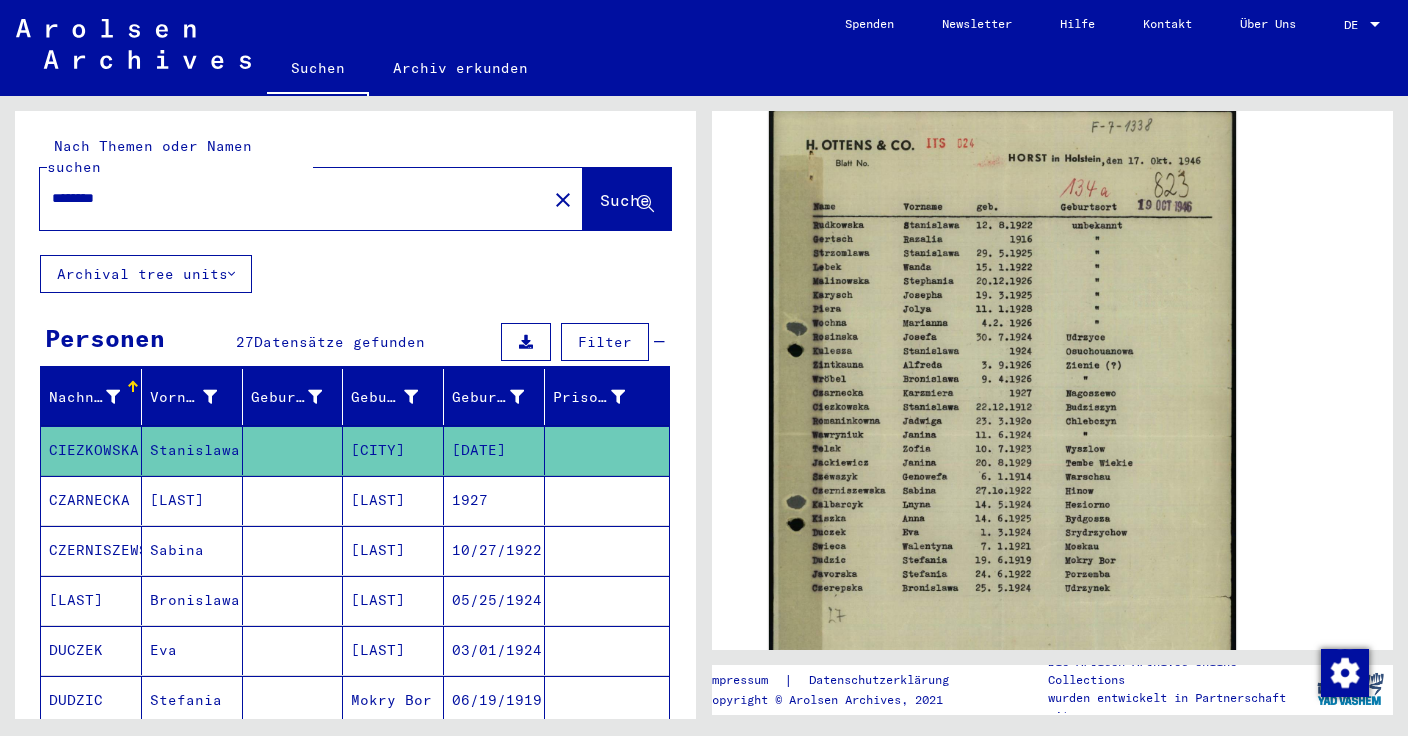 click on "********" at bounding box center (293, 198) 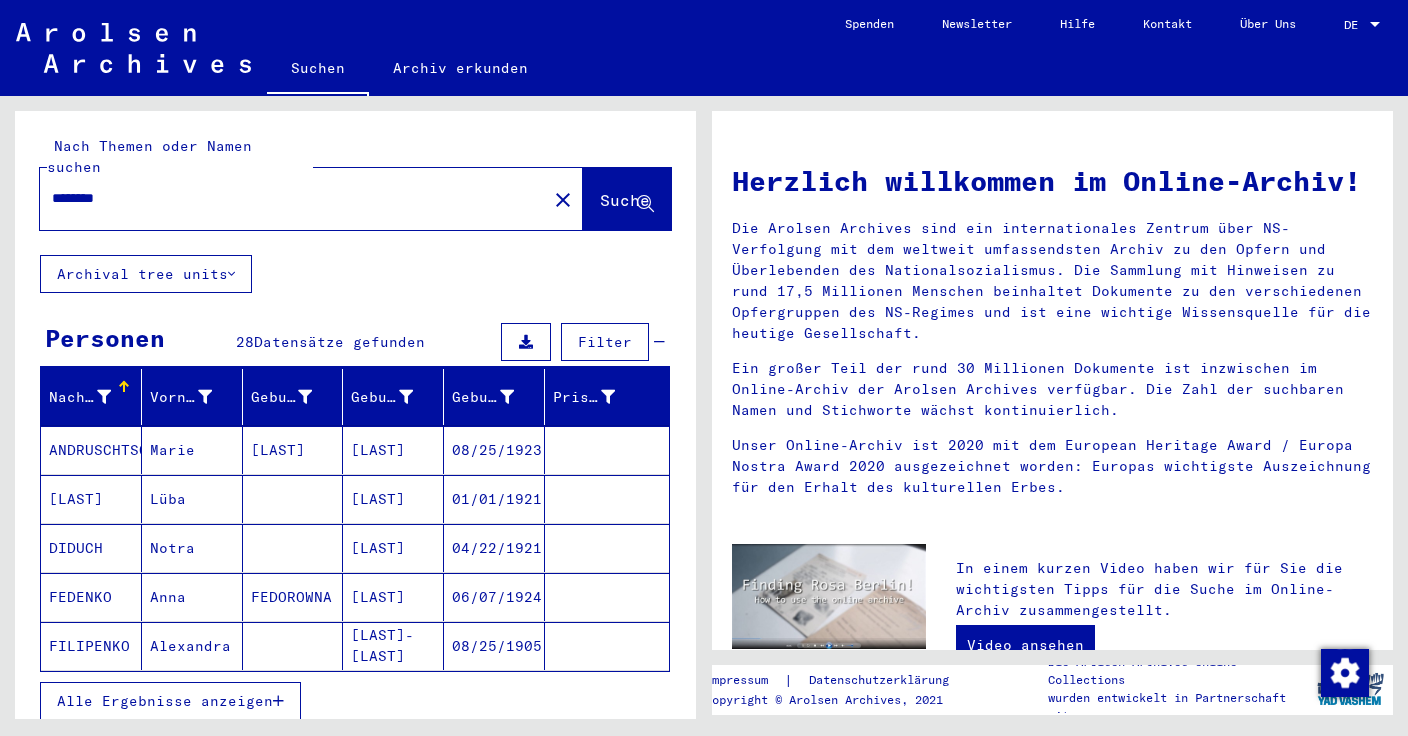 click on "ANDRUSCHTSCHENKO" at bounding box center [91, 499] 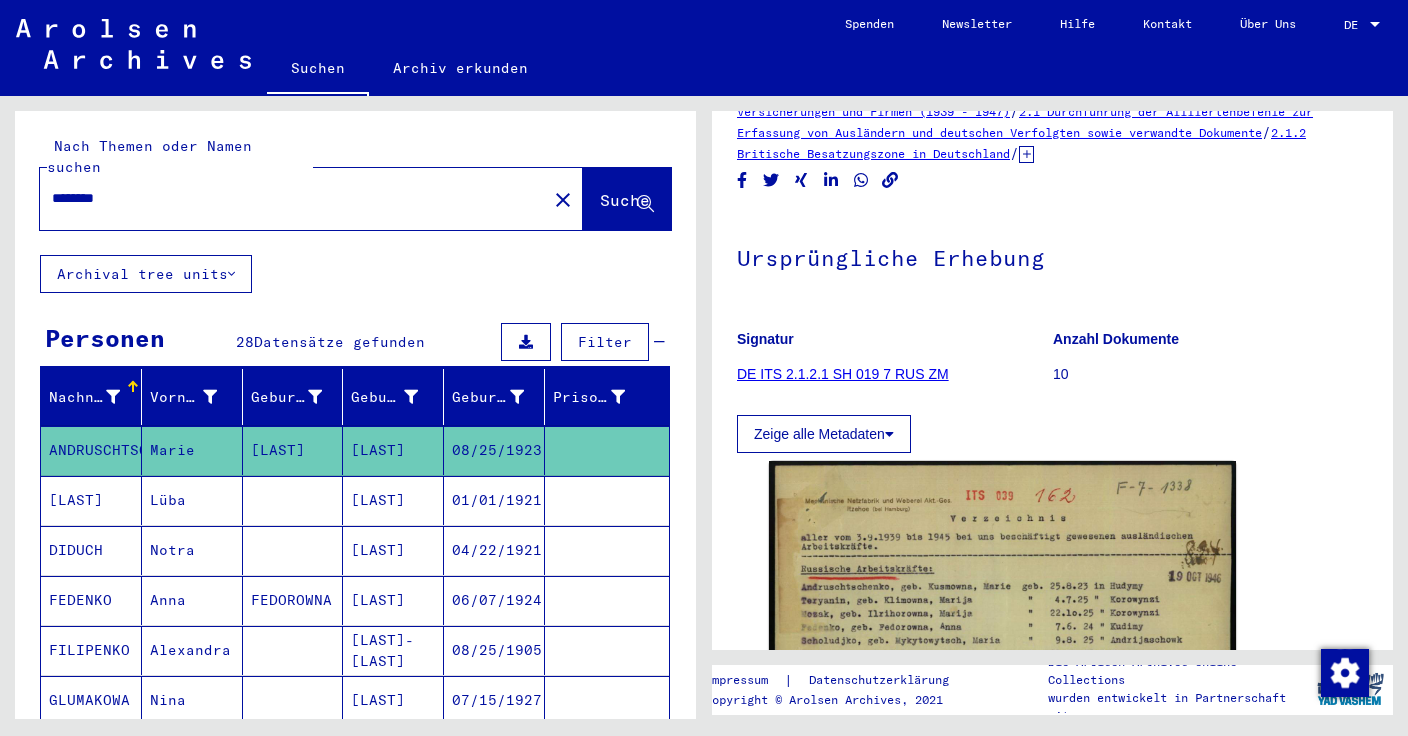scroll, scrollTop: 100, scrollLeft: 0, axis: vertical 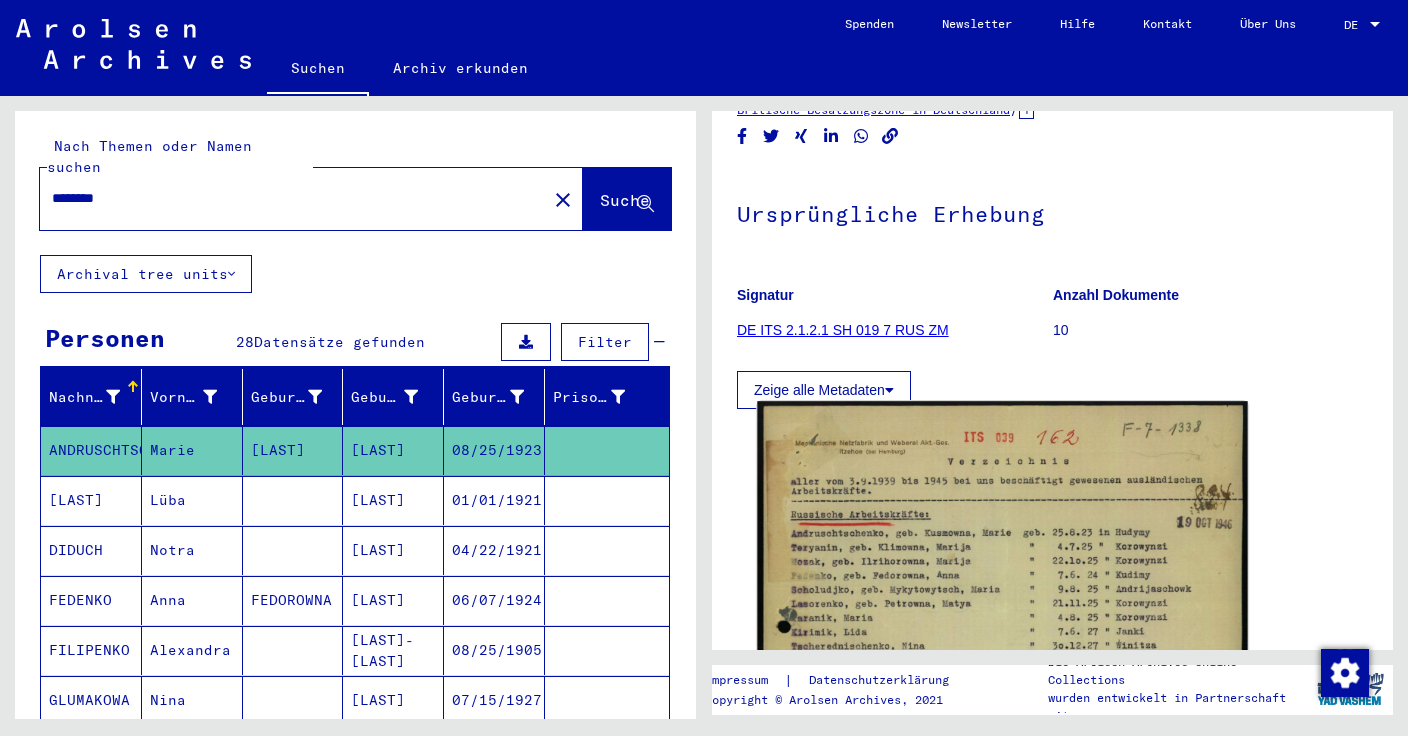 click 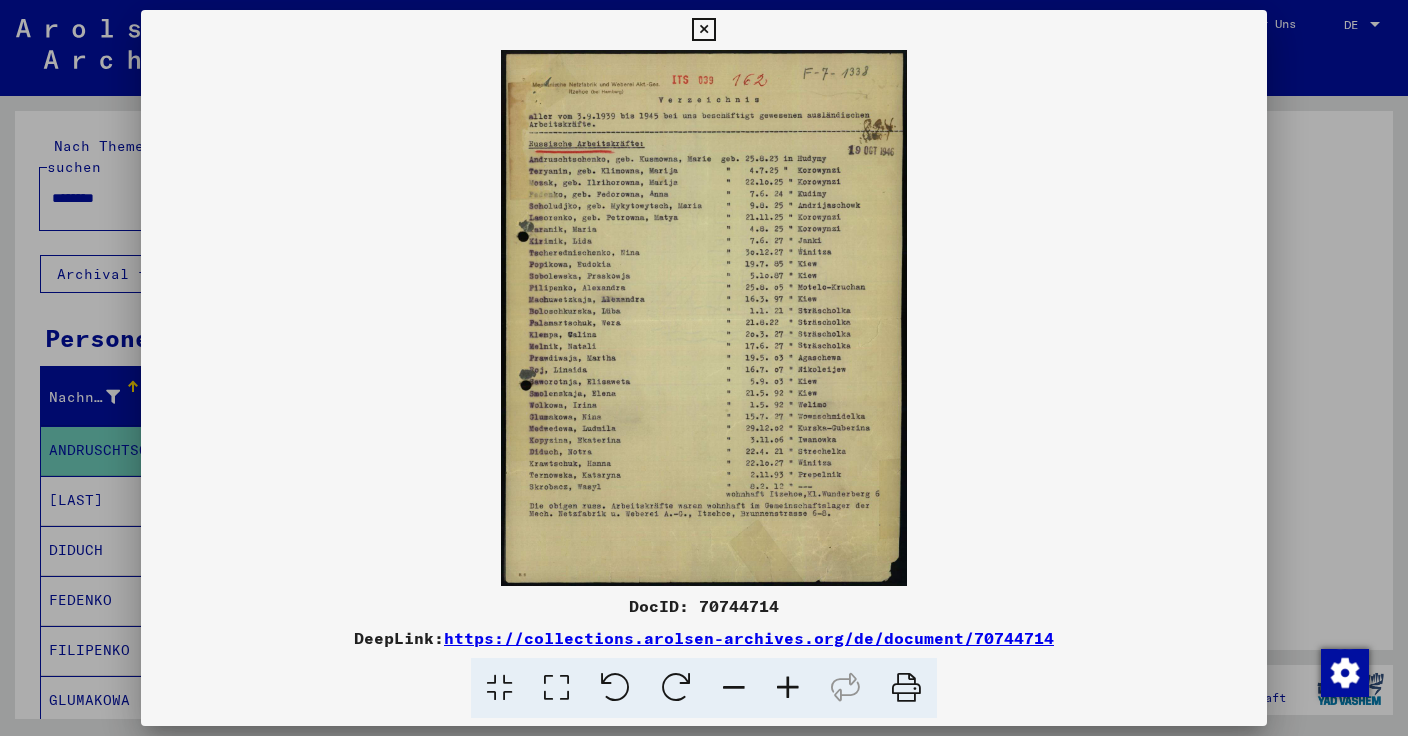 click on "DocID: 70744714" at bounding box center [704, 606] 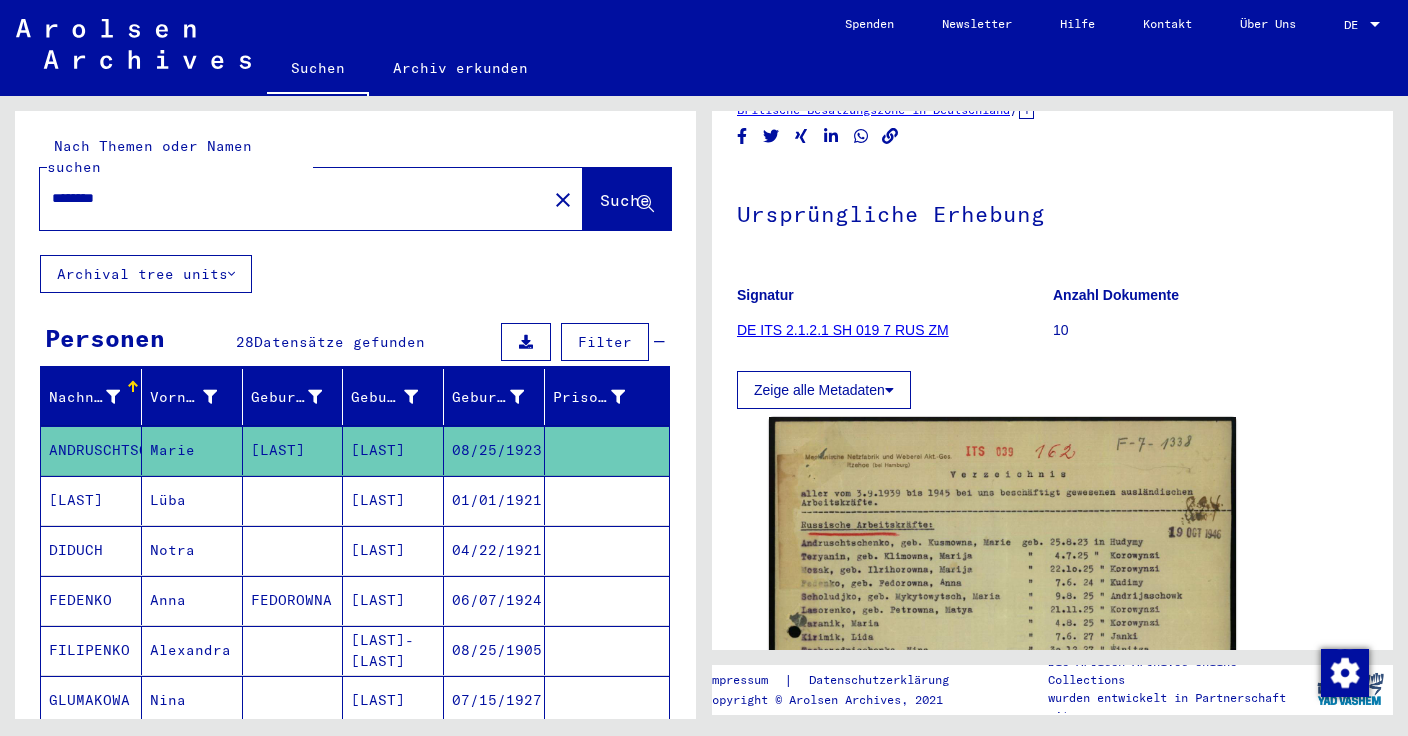click on "********" at bounding box center [293, 198] 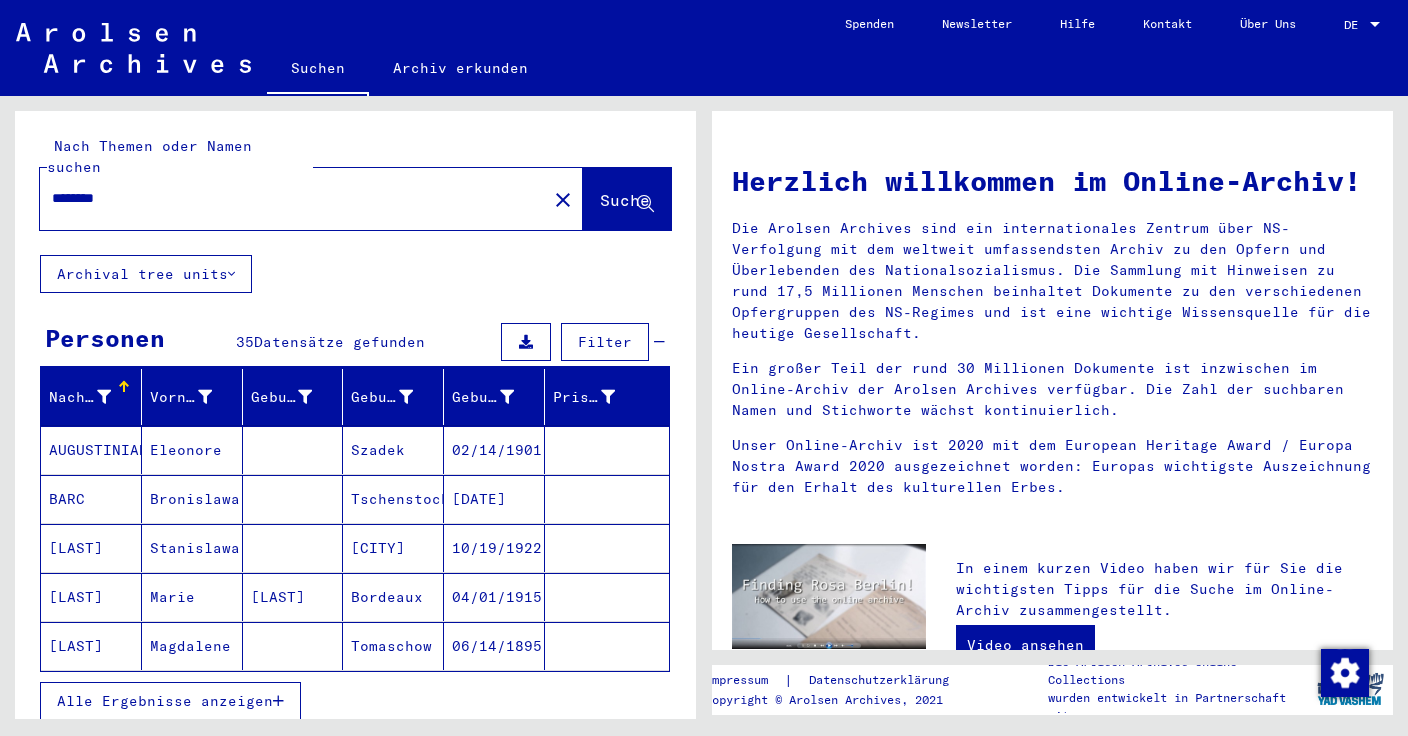 click on "AUGUSTINIAK" at bounding box center (91, 499) 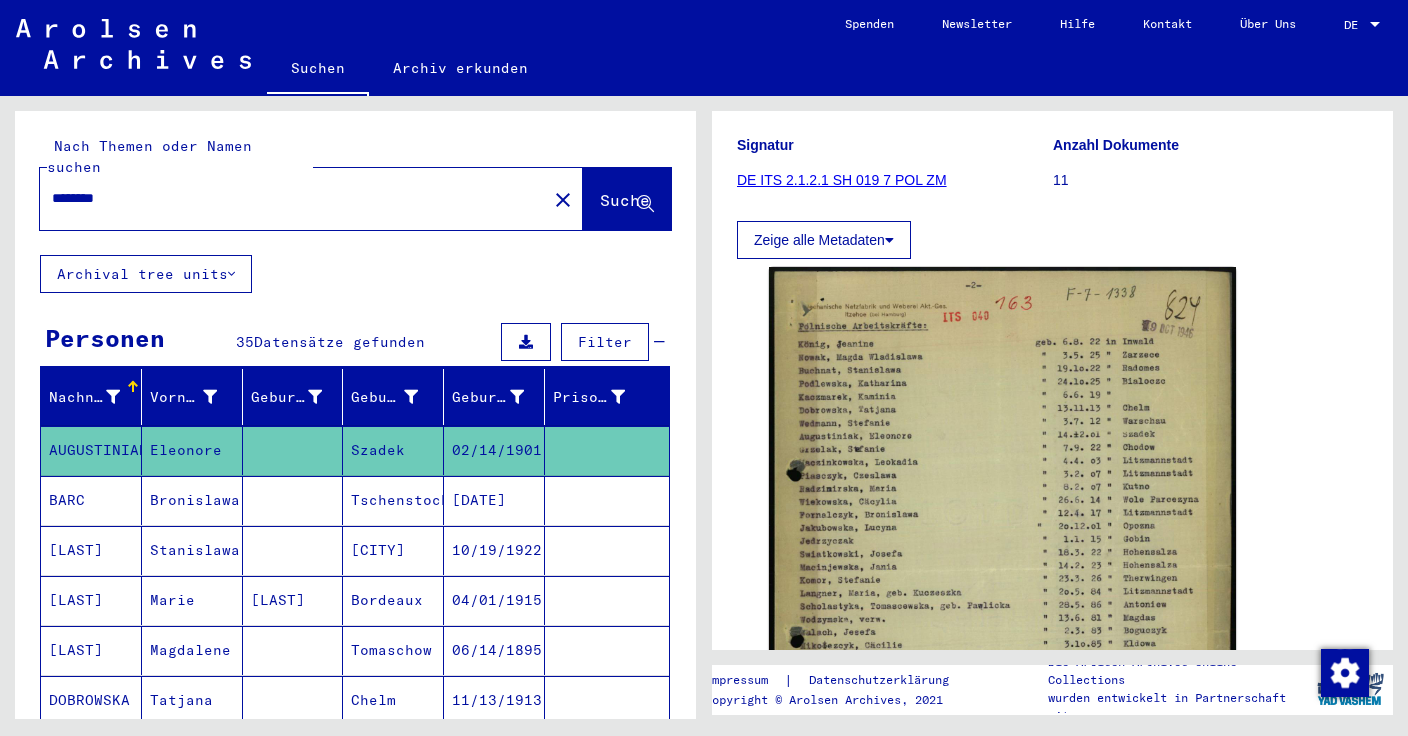 scroll, scrollTop: 314, scrollLeft: 0, axis: vertical 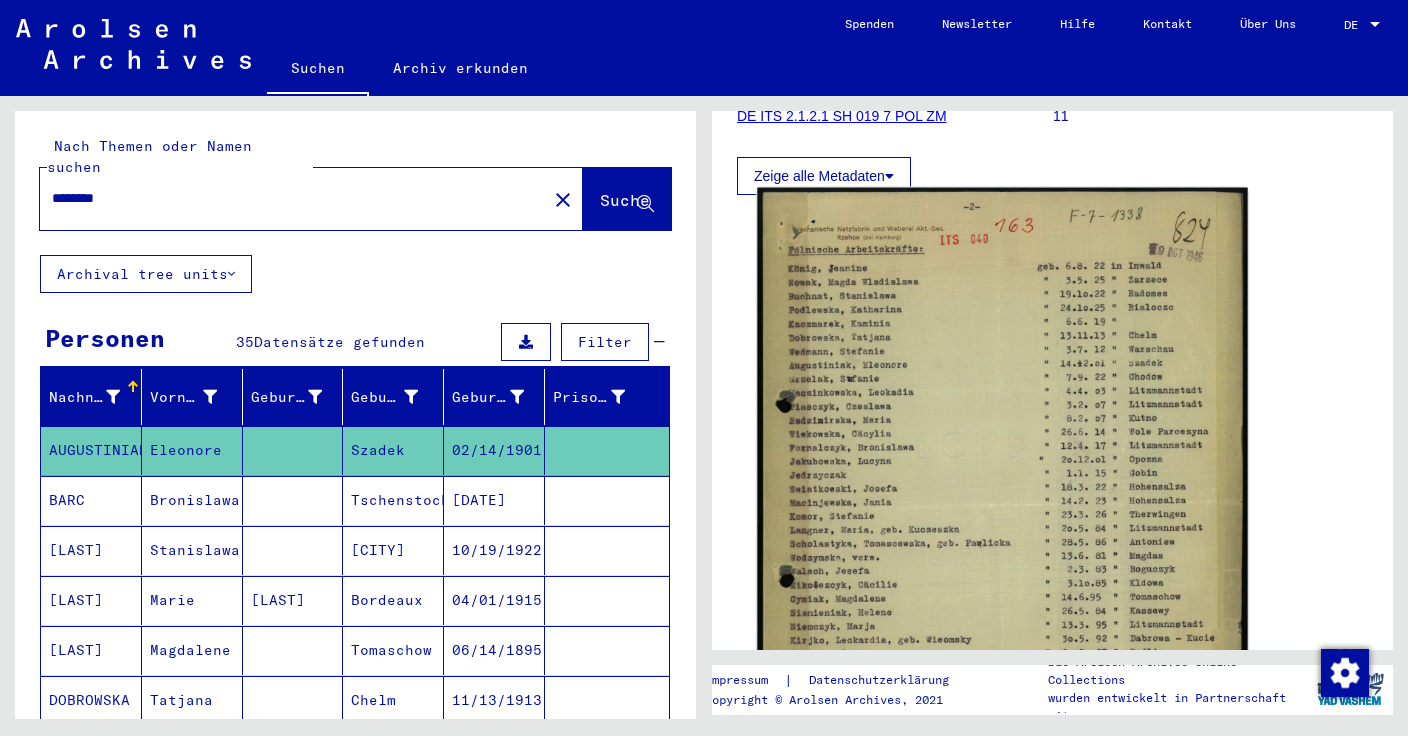click 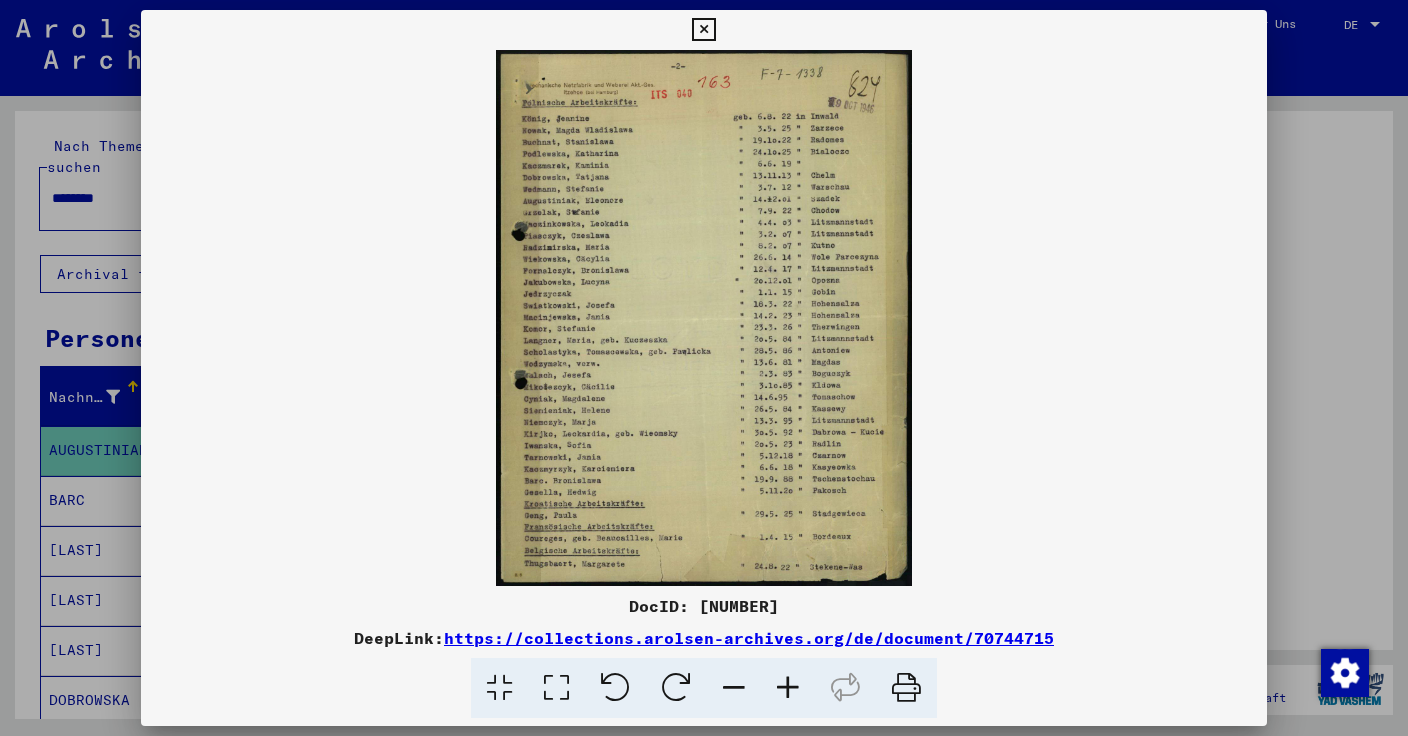 click on "DocID: [NUMBER]" at bounding box center [704, 606] 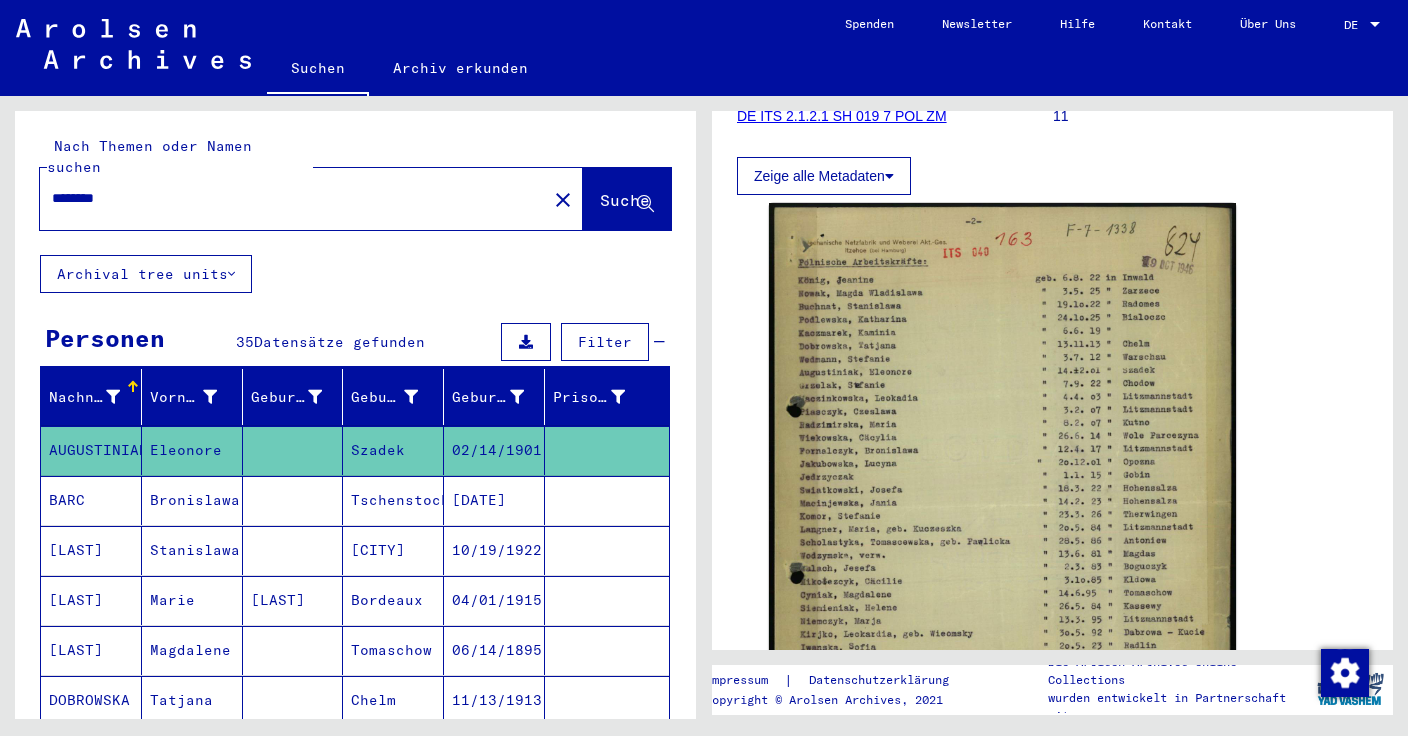click on "********" at bounding box center (293, 198) 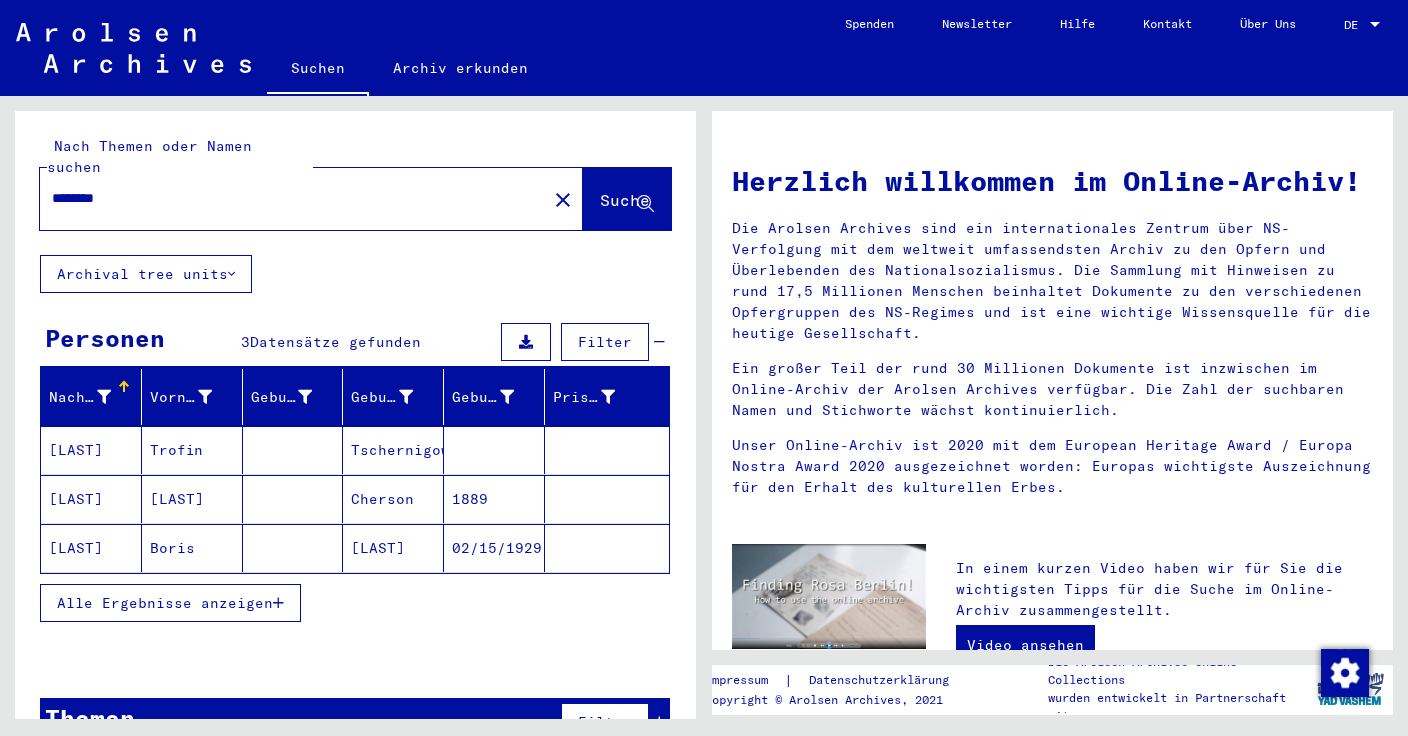 click on "[LAST]" at bounding box center (91, 499) 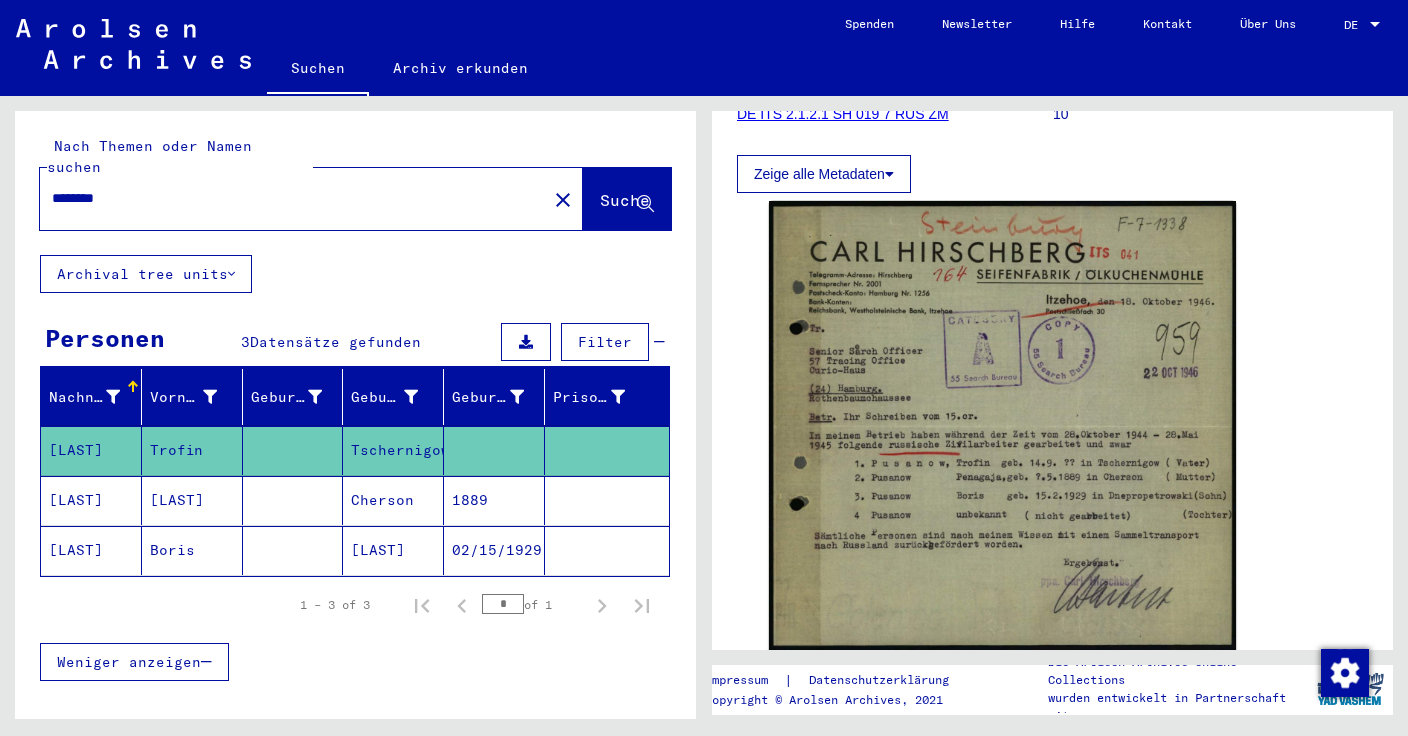 scroll, scrollTop: 326, scrollLeft: 0, axis: vertical 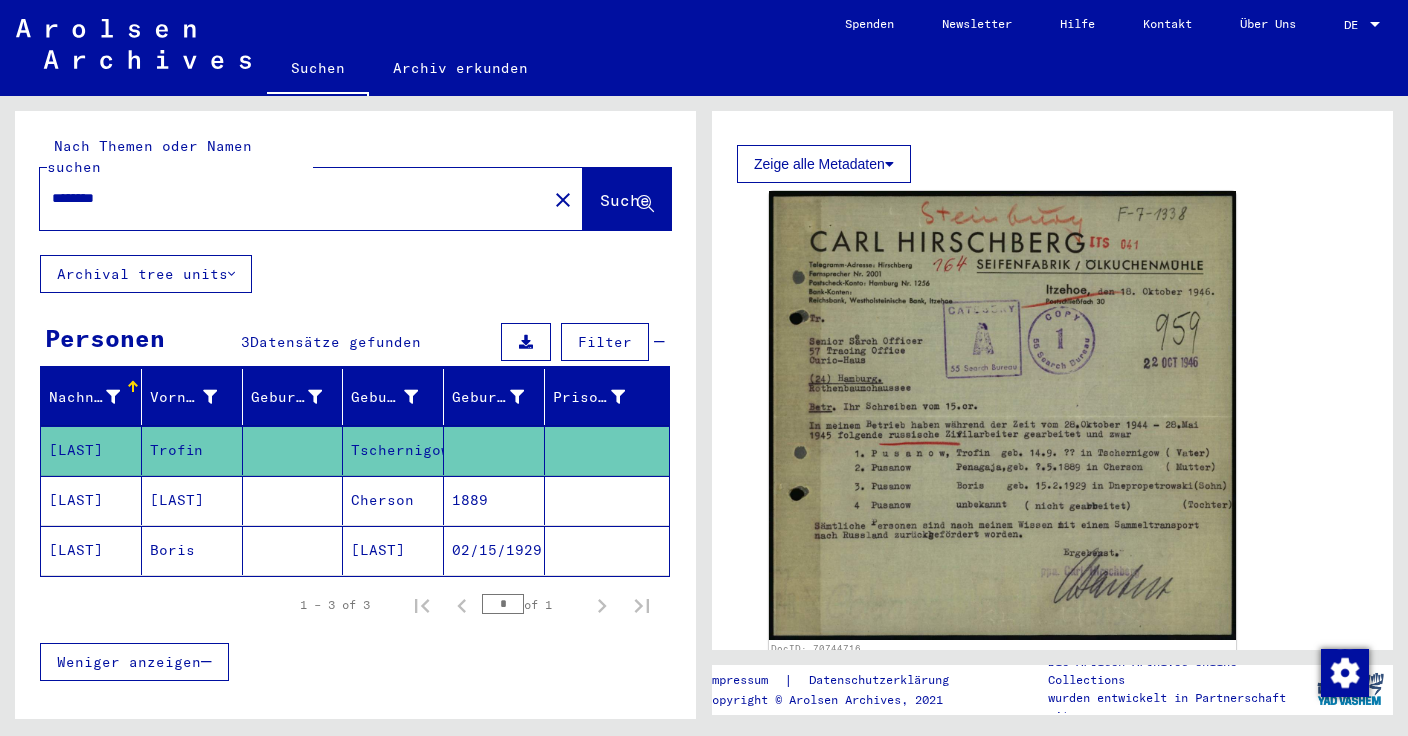 drag, startPoint x: 106, startPoint y: 178, endPoint x: 136, endPoint y: 179, distance: 30.016663 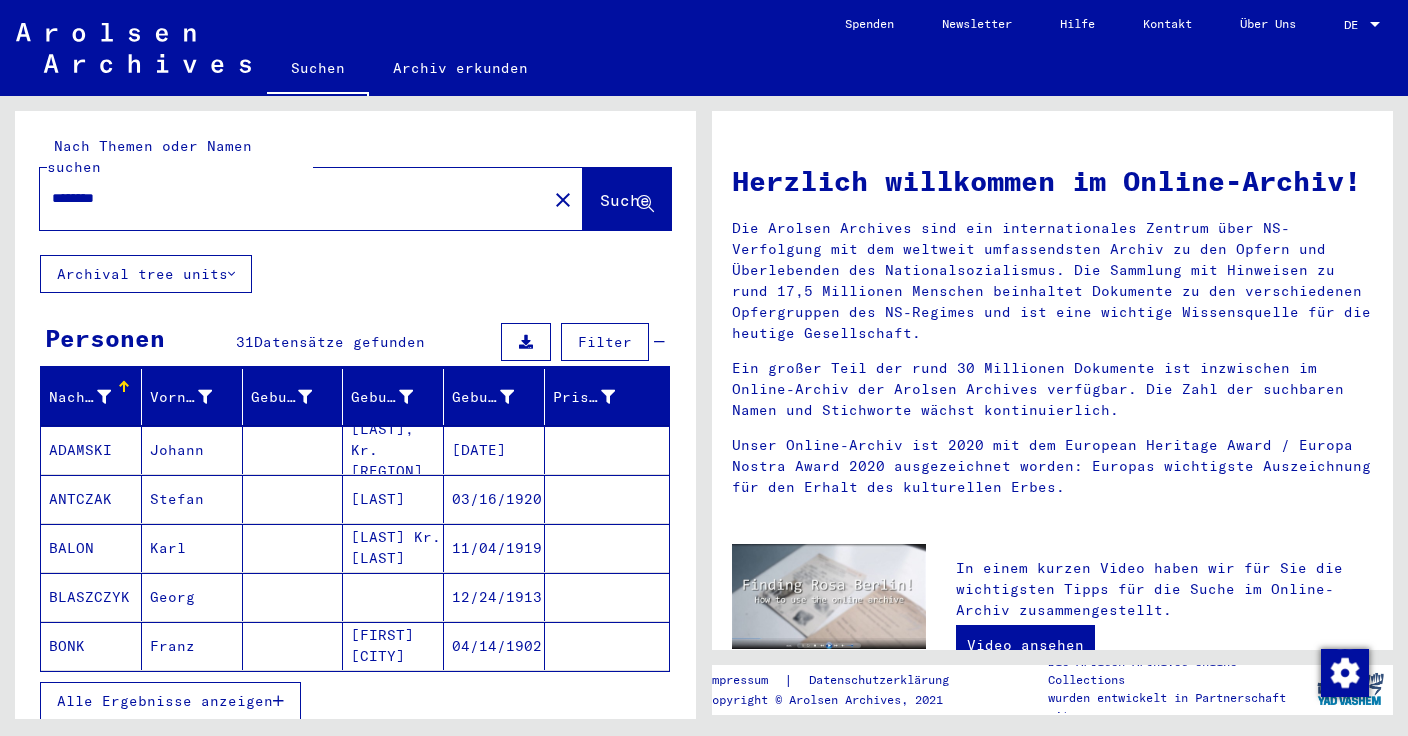 click on "ADAMSKI" at bounding box center (91, 499) 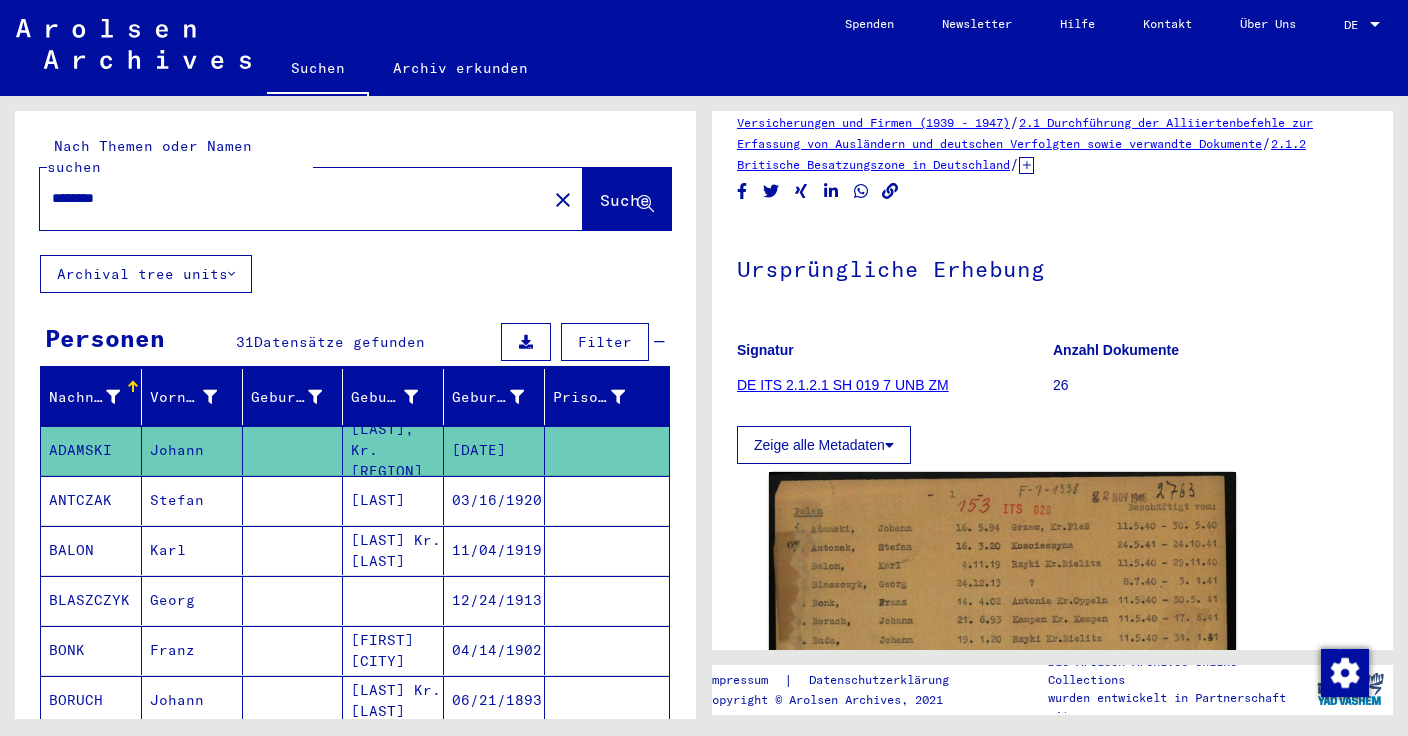 scroll, scrollTop: 0, scrollLeft: 0, axis: both 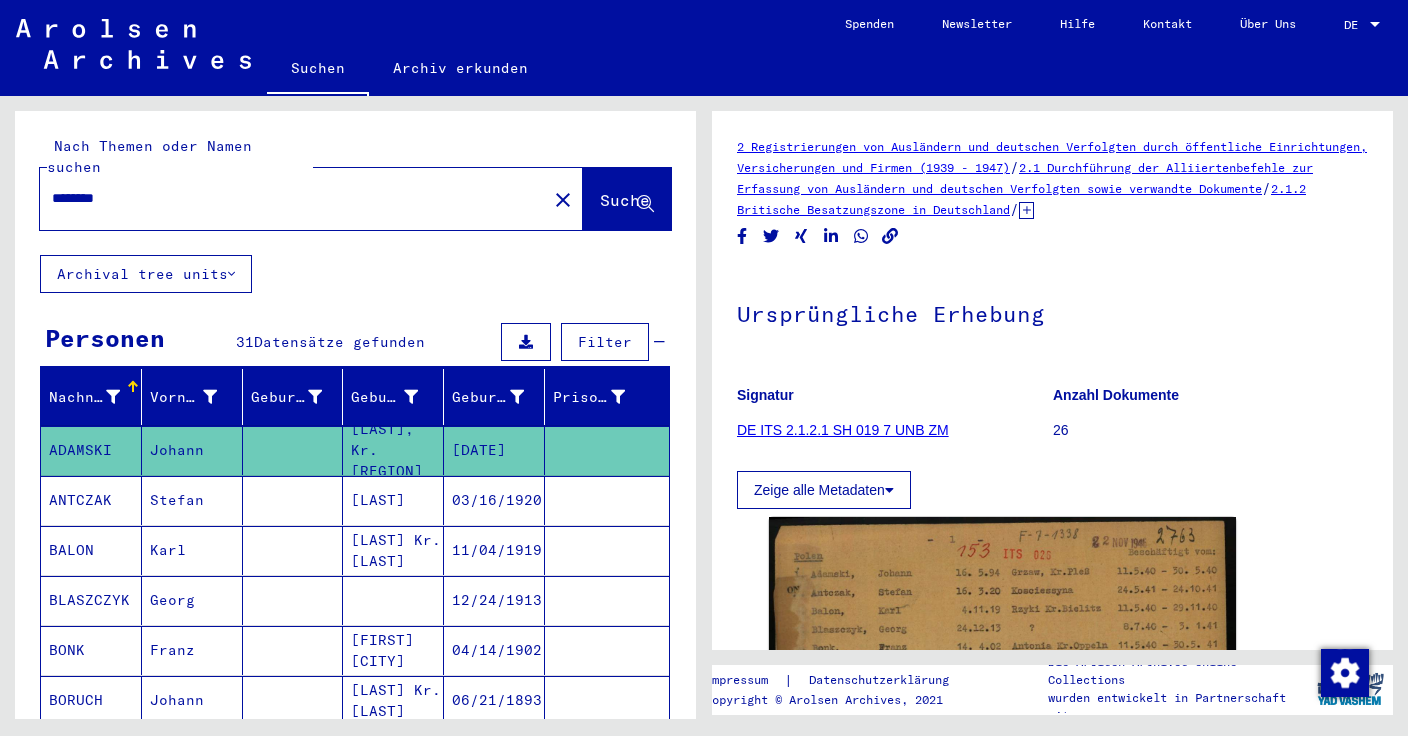 click 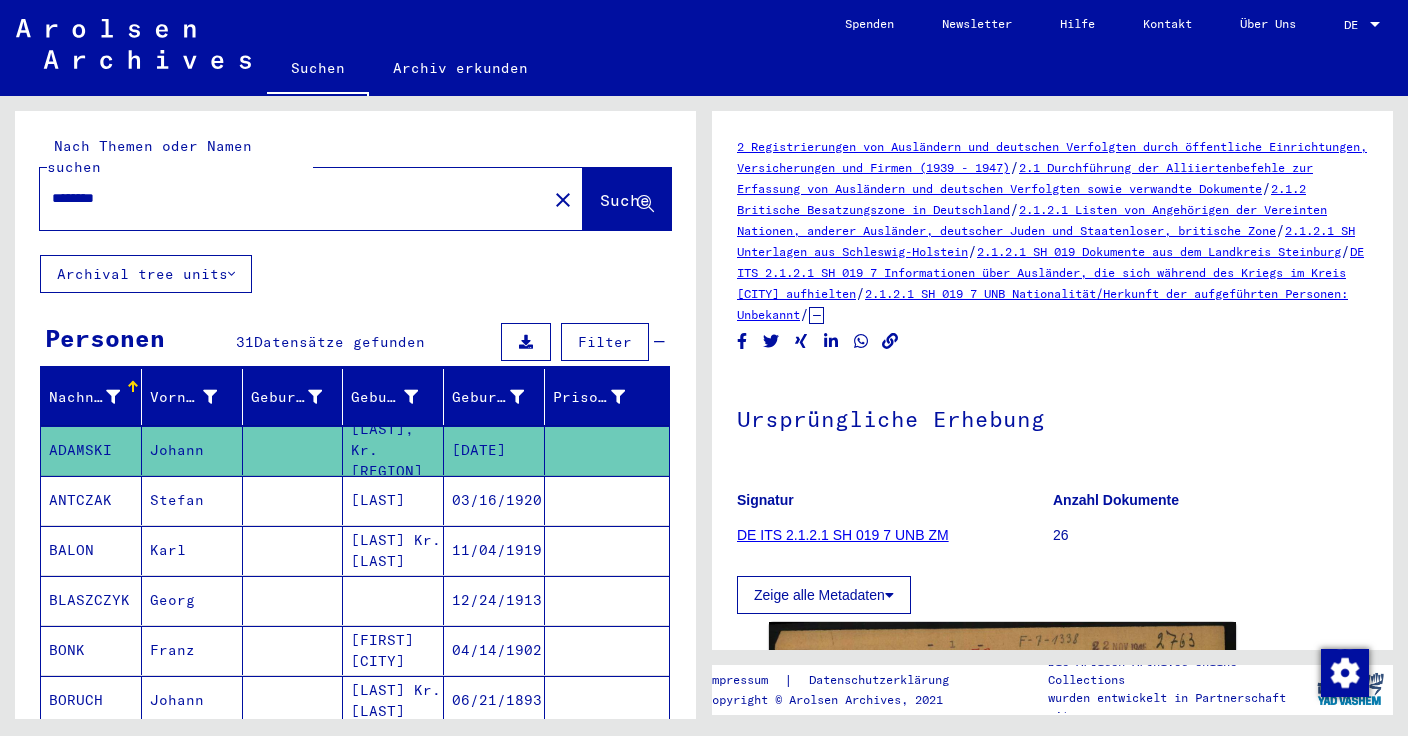 click on "********" 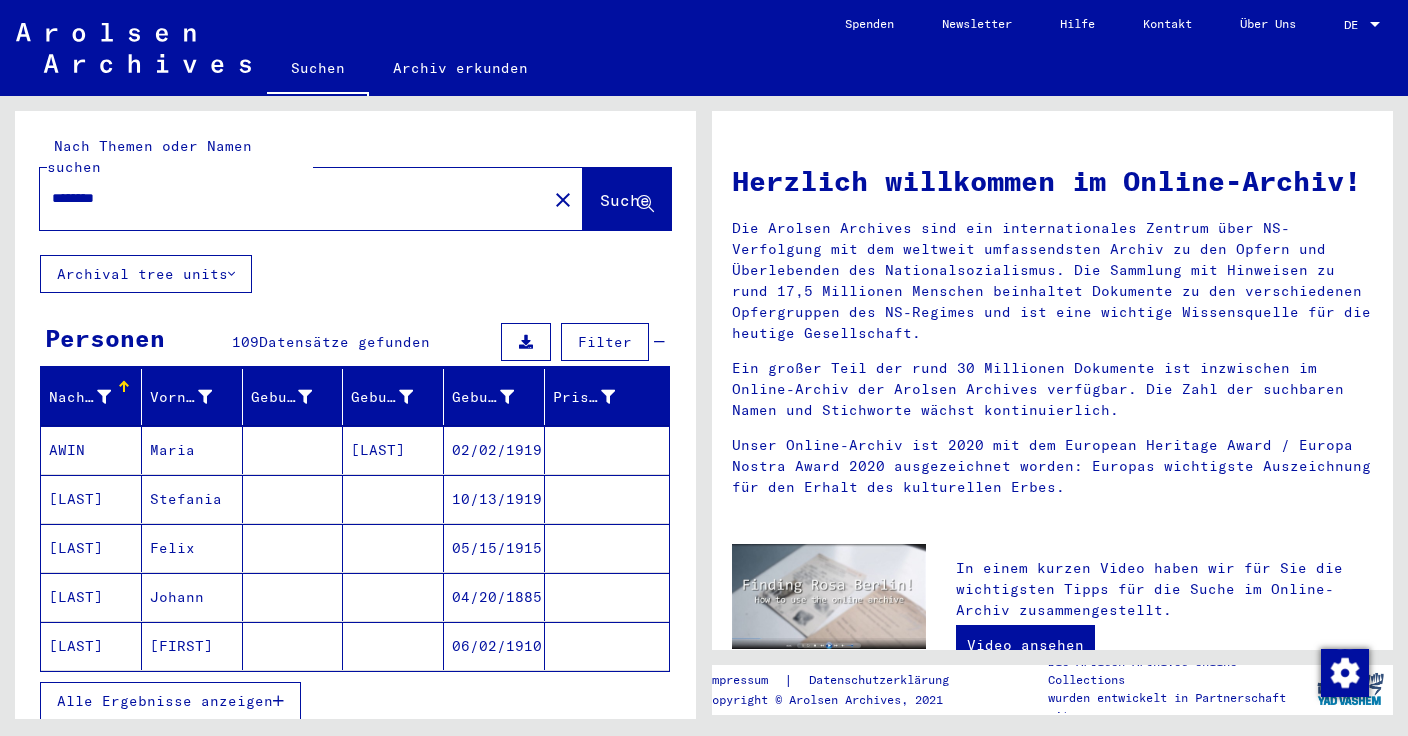 click on "AWIN" at bounding box center [91, 499] 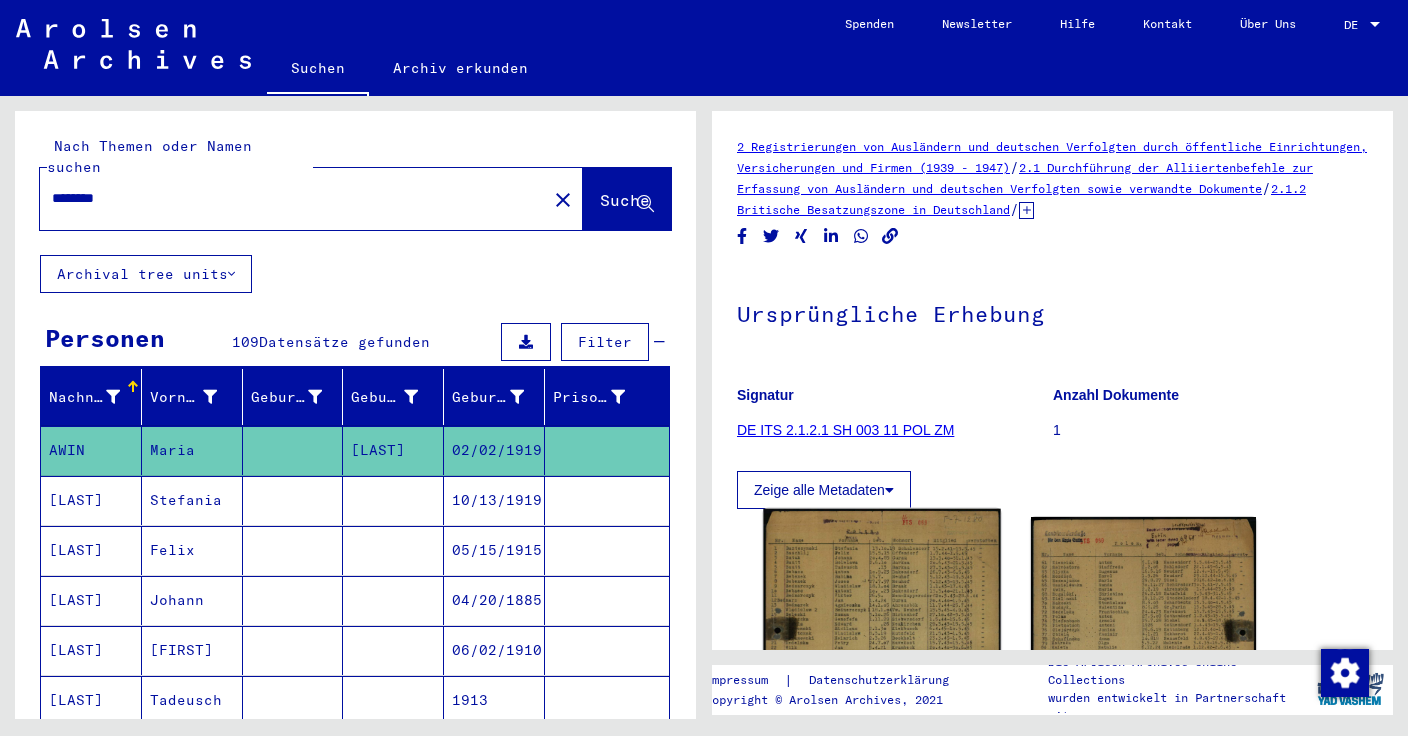 scroll, scrollTop: 229, scrollLeft: 0, axis: vertical 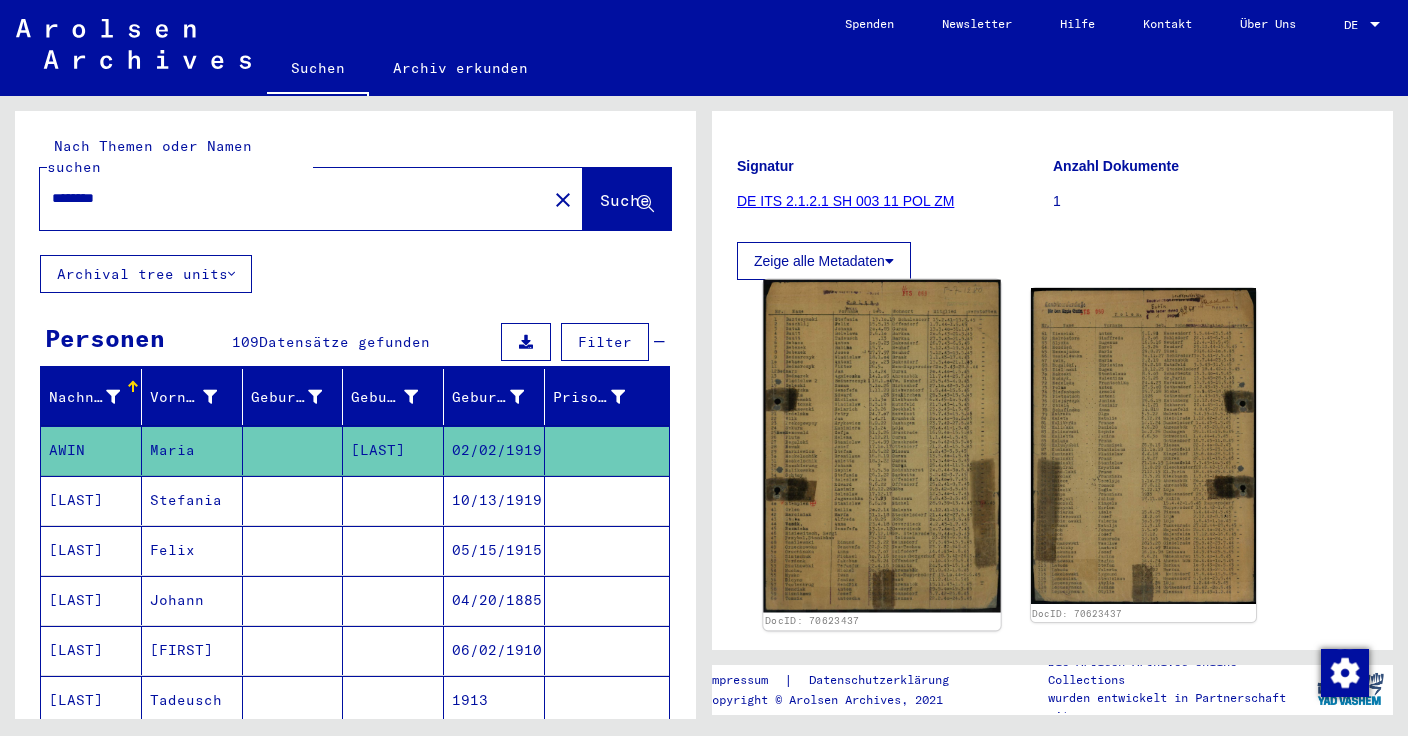 click 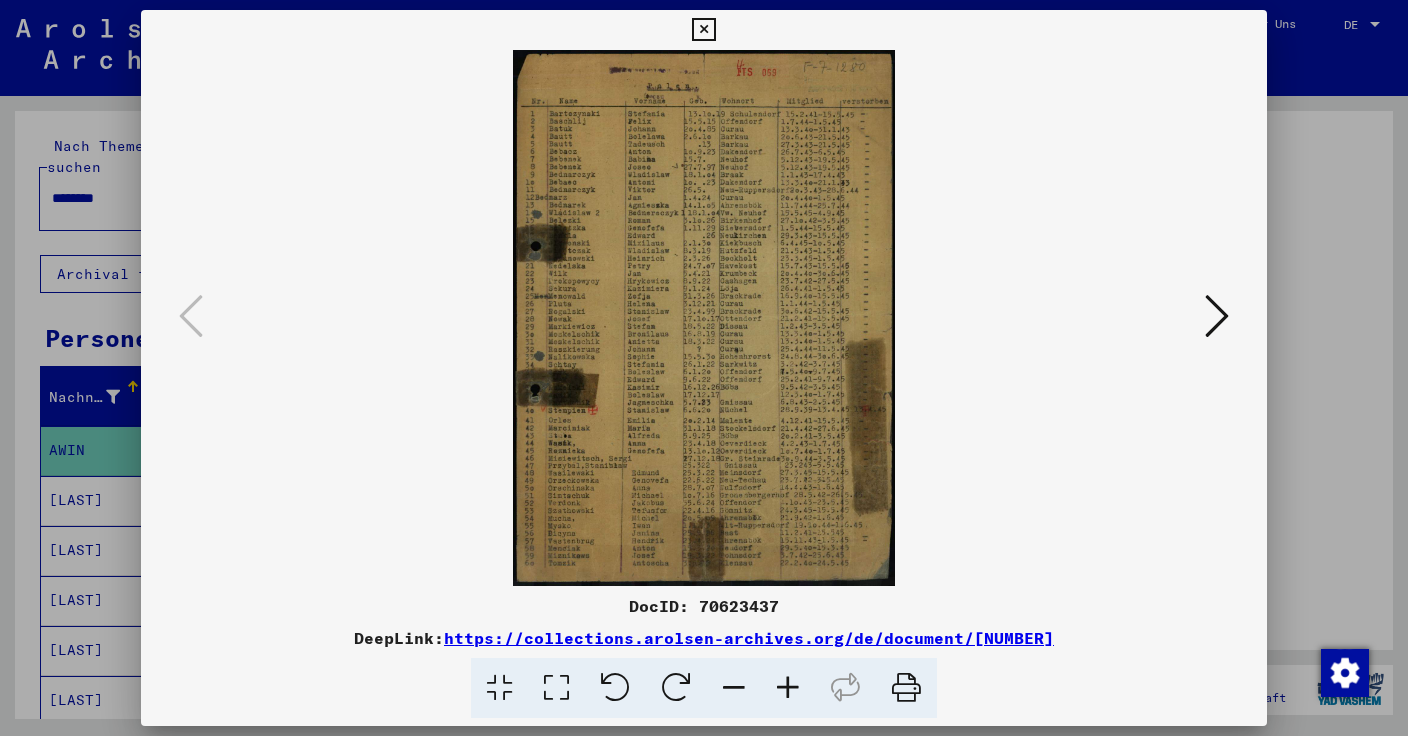 click on "DocID: 70623437" at bounding box center (704, 606) 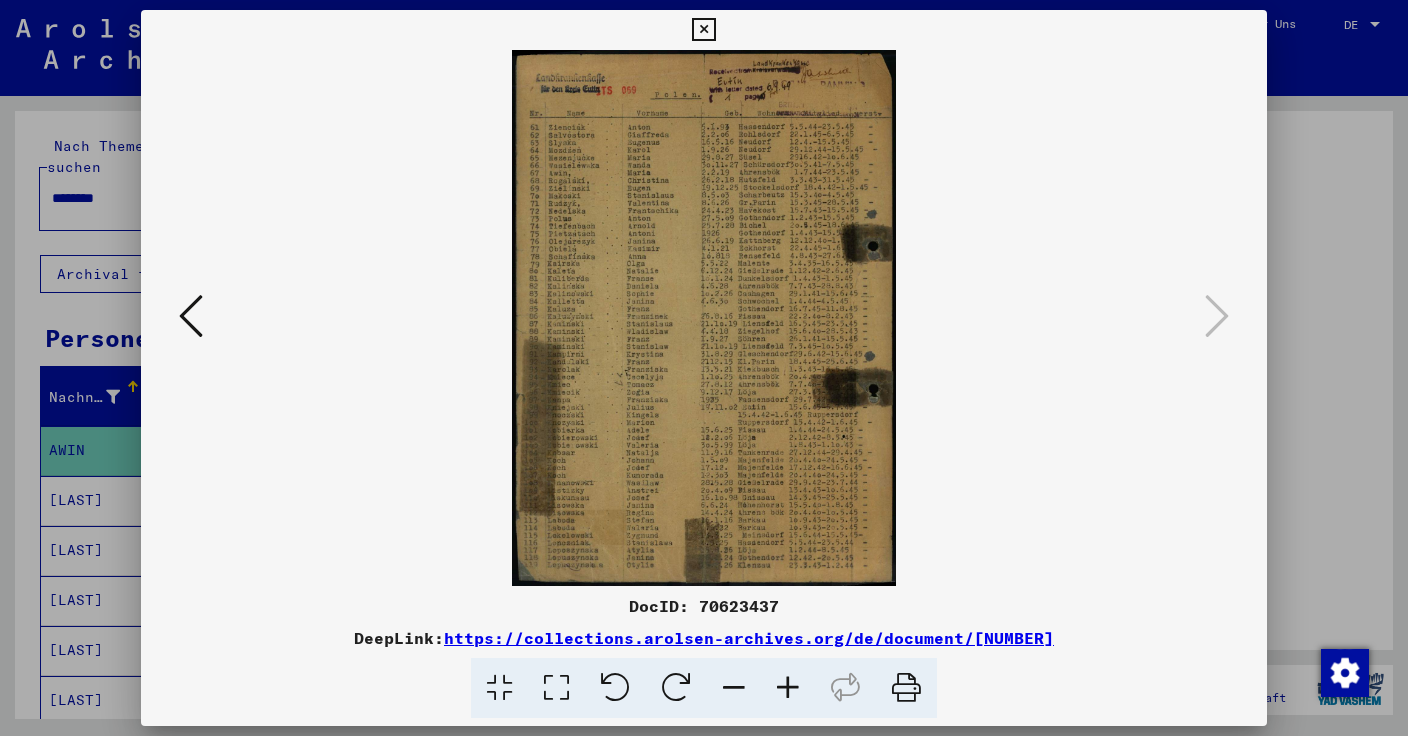 click at bounding box center (906, 688) 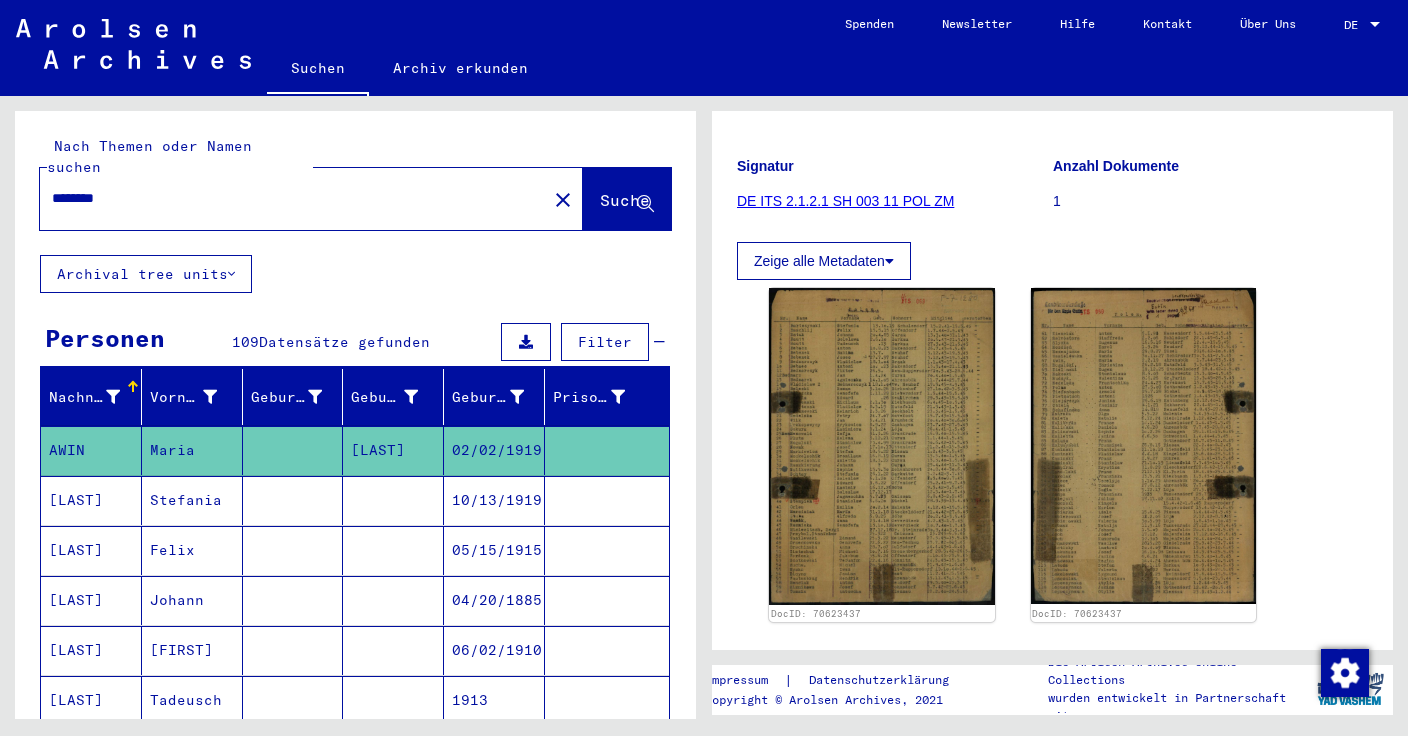 click on "********" at bounding box center (293, 198) 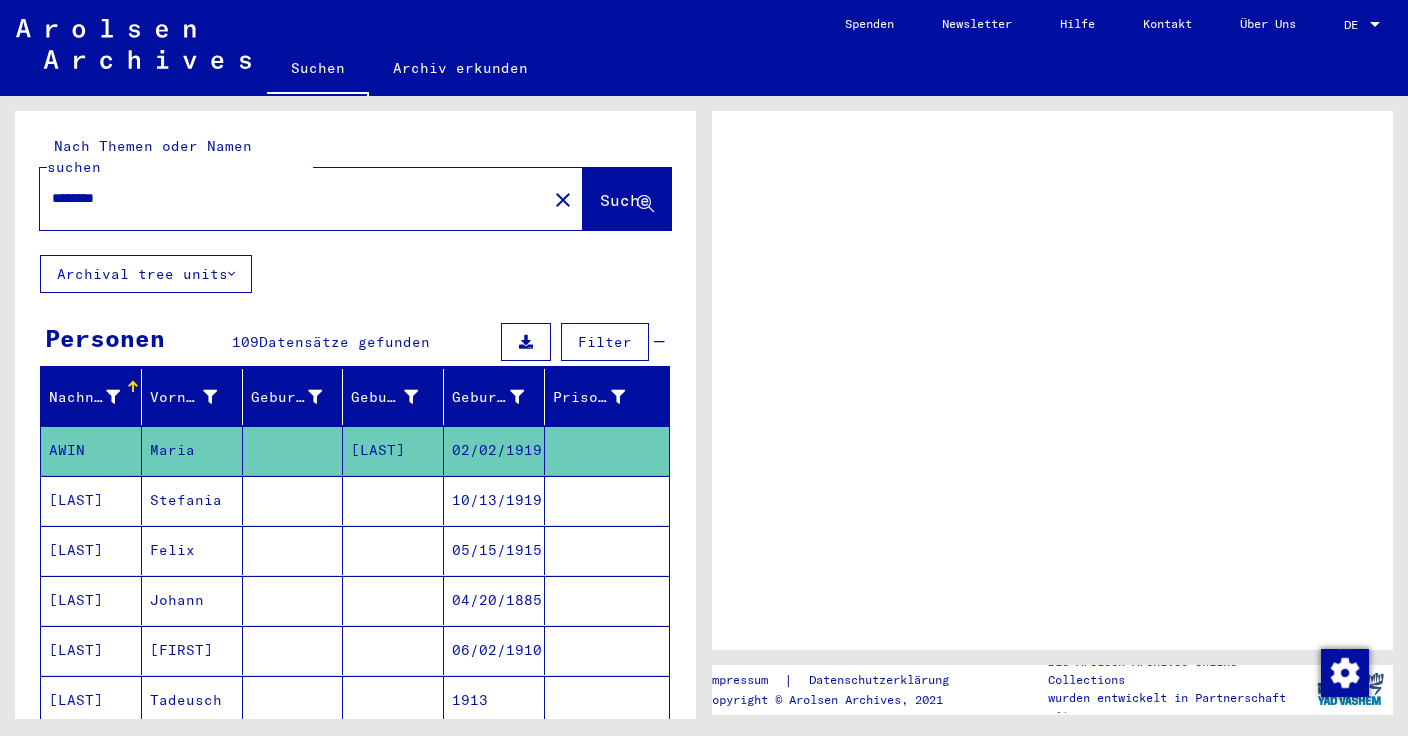 scroll, scrollTop: 0, scrollLeft: 0, axis: both 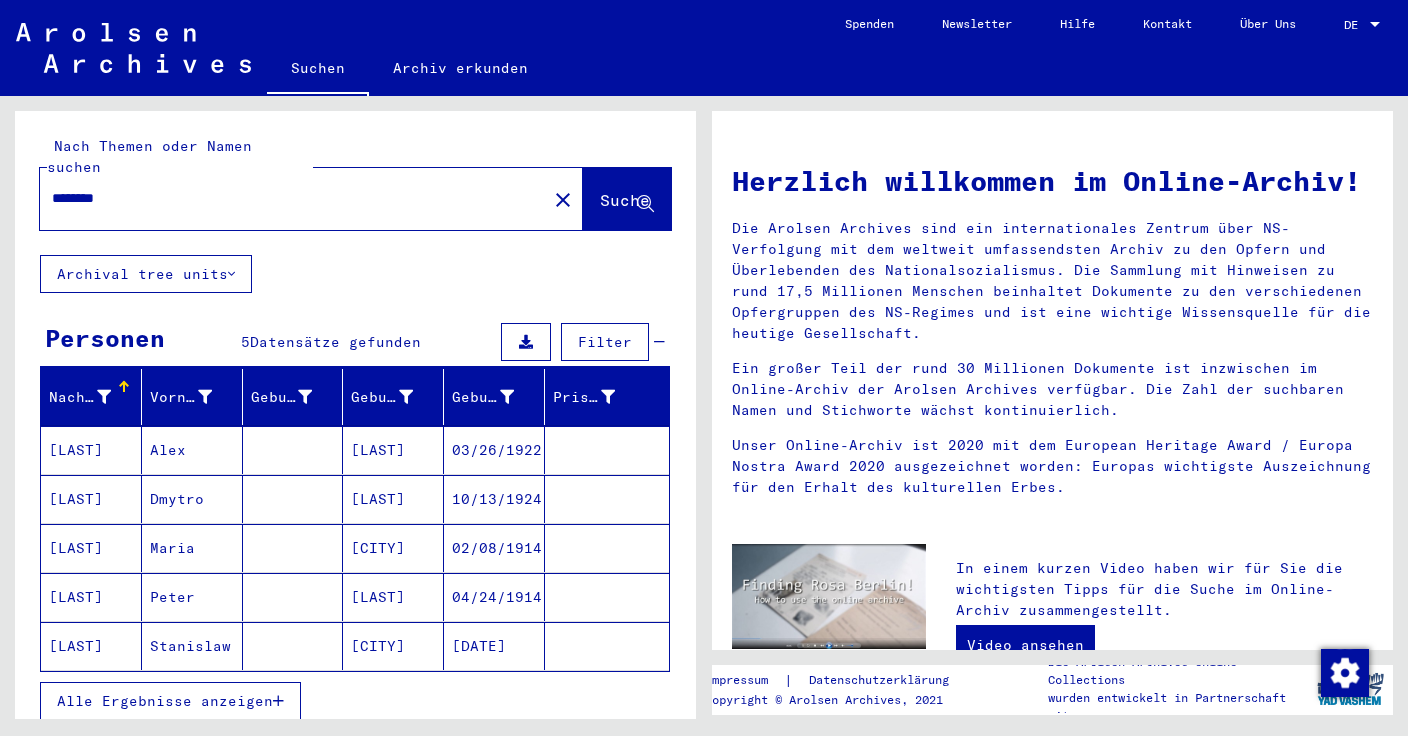 click on "[LAST]" at bounding box center [91, 499] 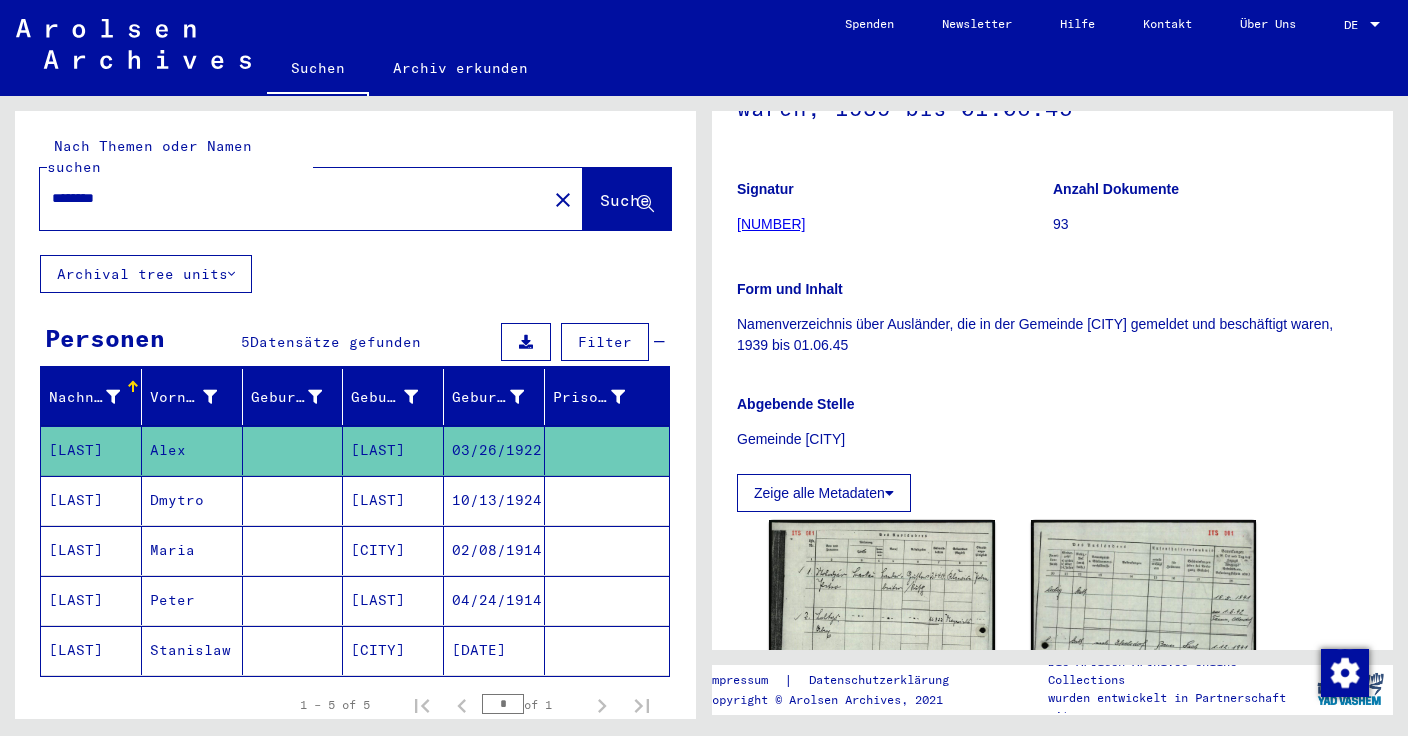 scroll, scrollTop: 80, scrollLeft: 0, axis: vertical 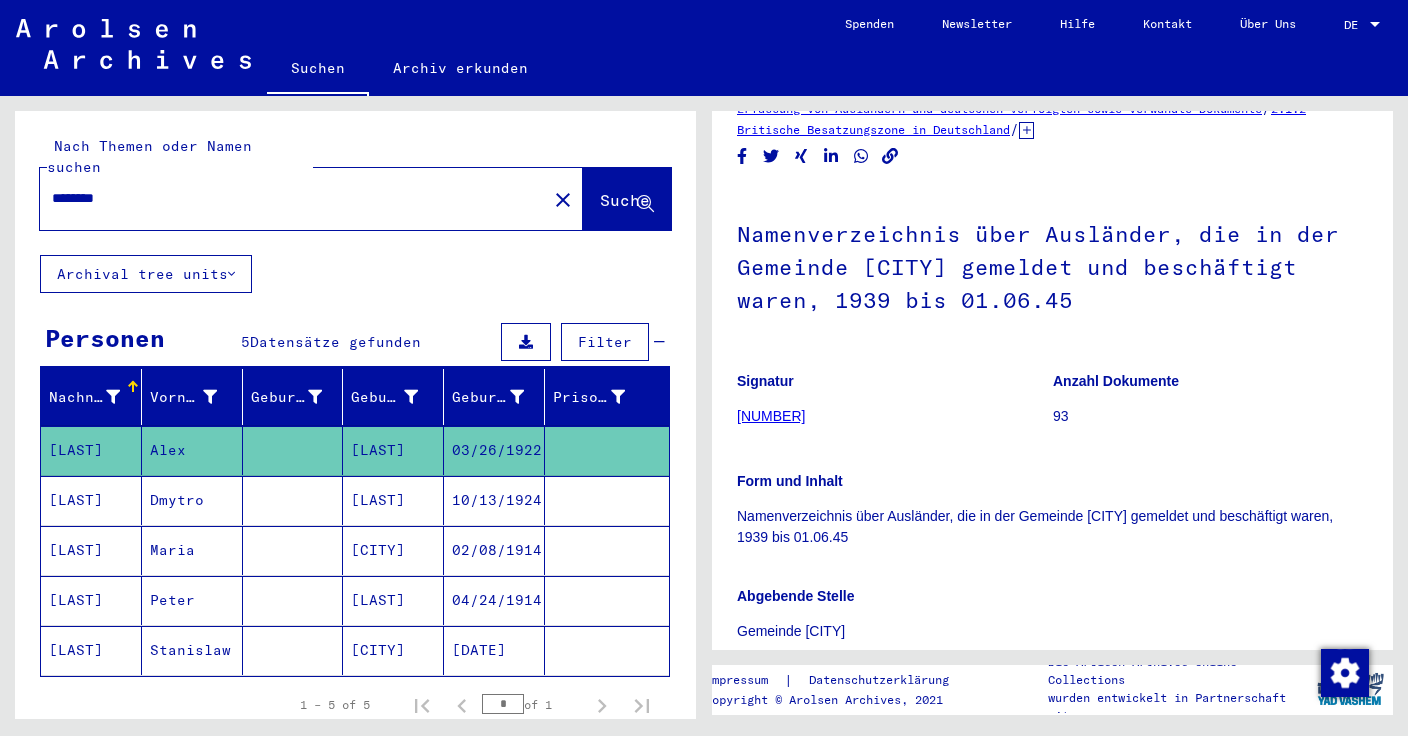 drag, startPoint x: 124, startPoint y: 171, endPoint x: 17, endPoint y: 171, distance: 107 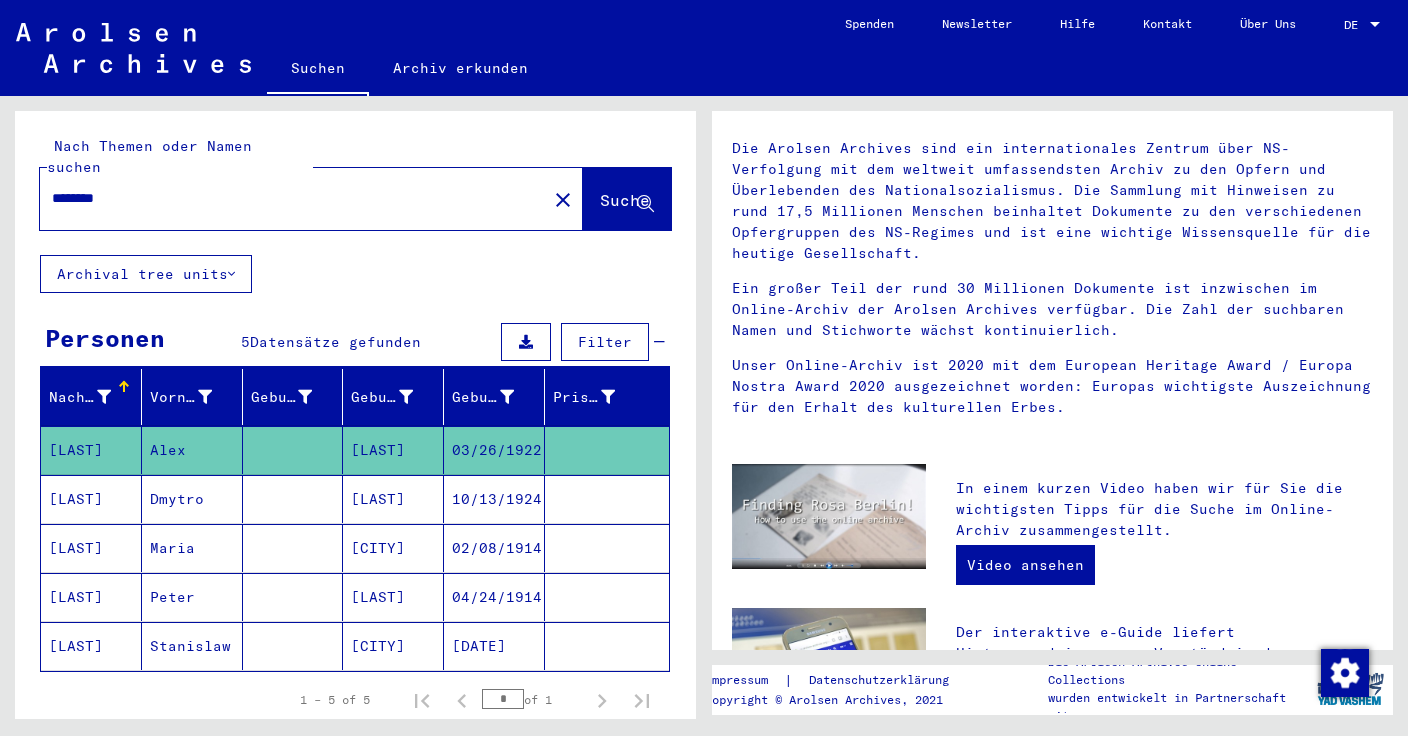 scroll, scrollTop: 0, scrollLeft: 0, axis: both 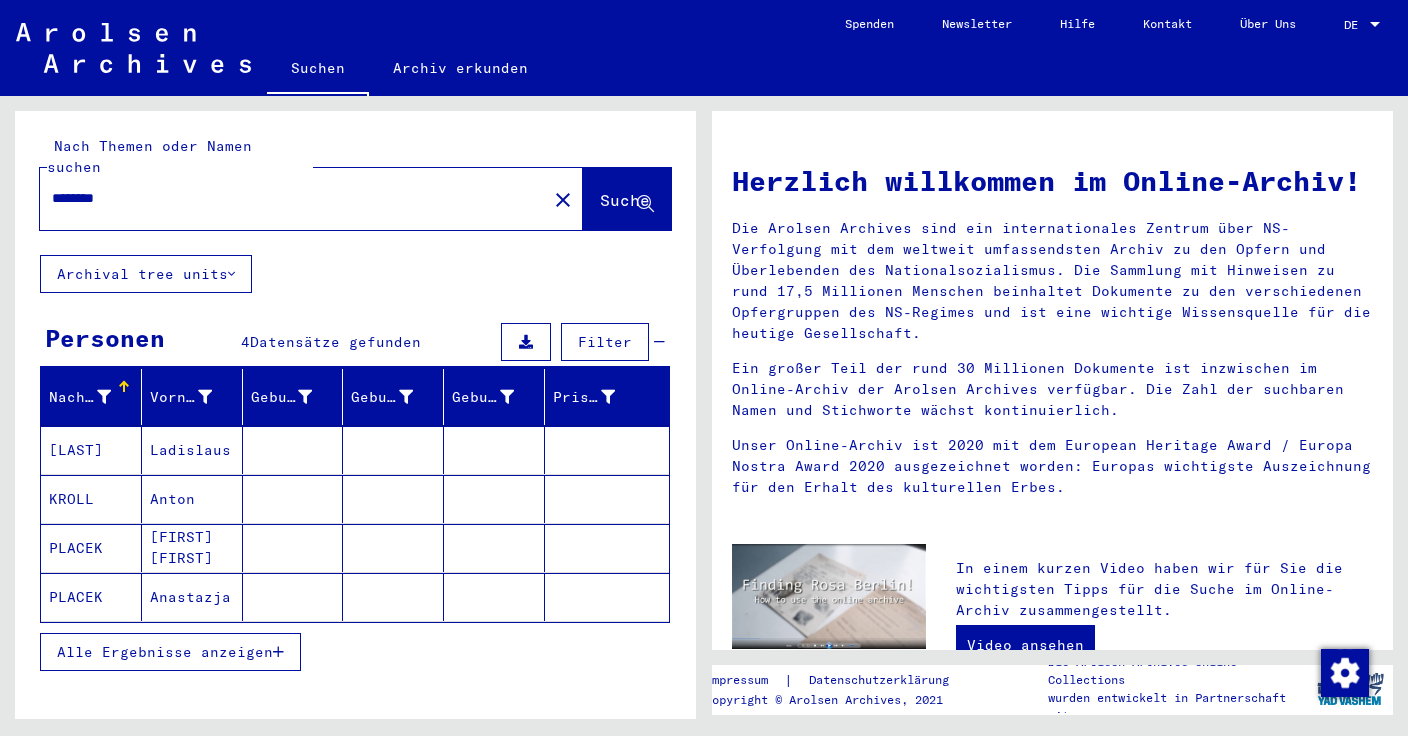 click on "[LAST]" at bounding box center (91, 499) 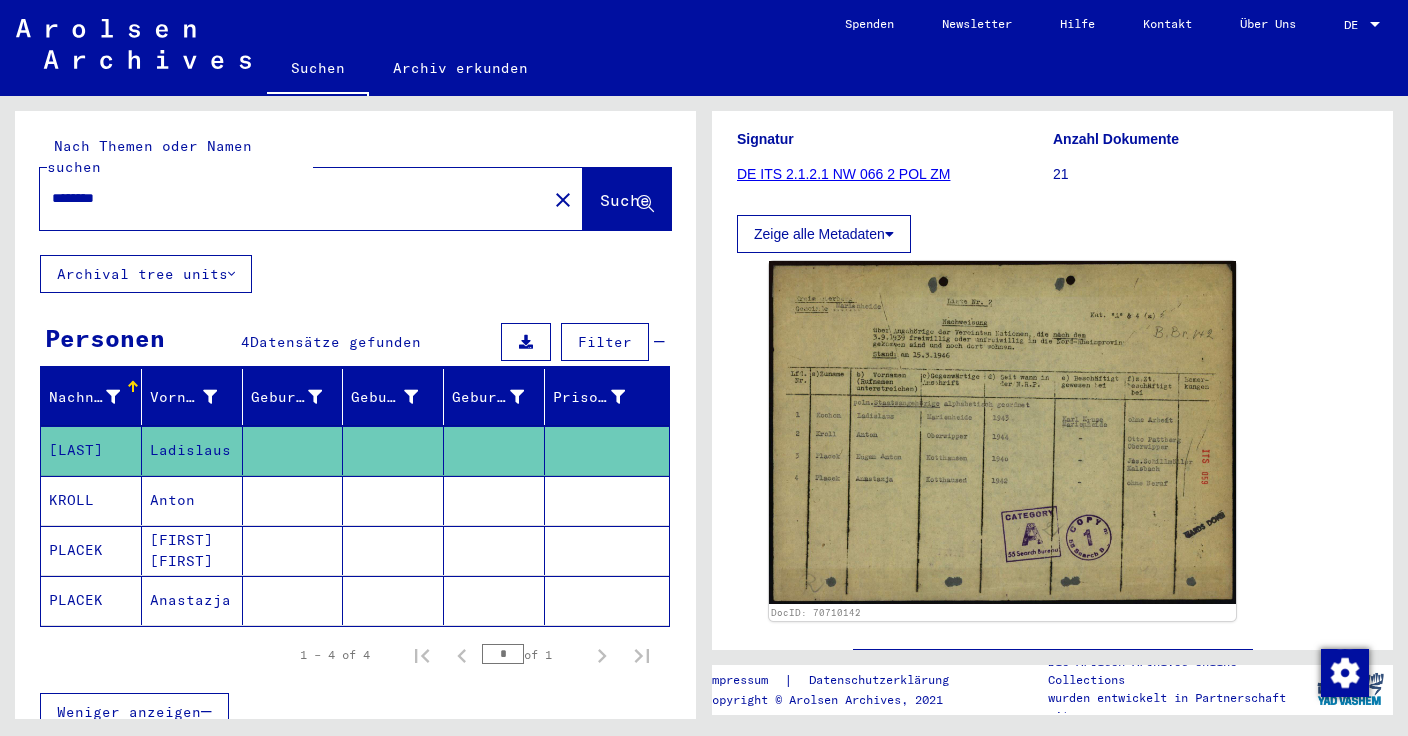 scroll, scrollTop: 360, scrollLeft: 0, axis: vertical 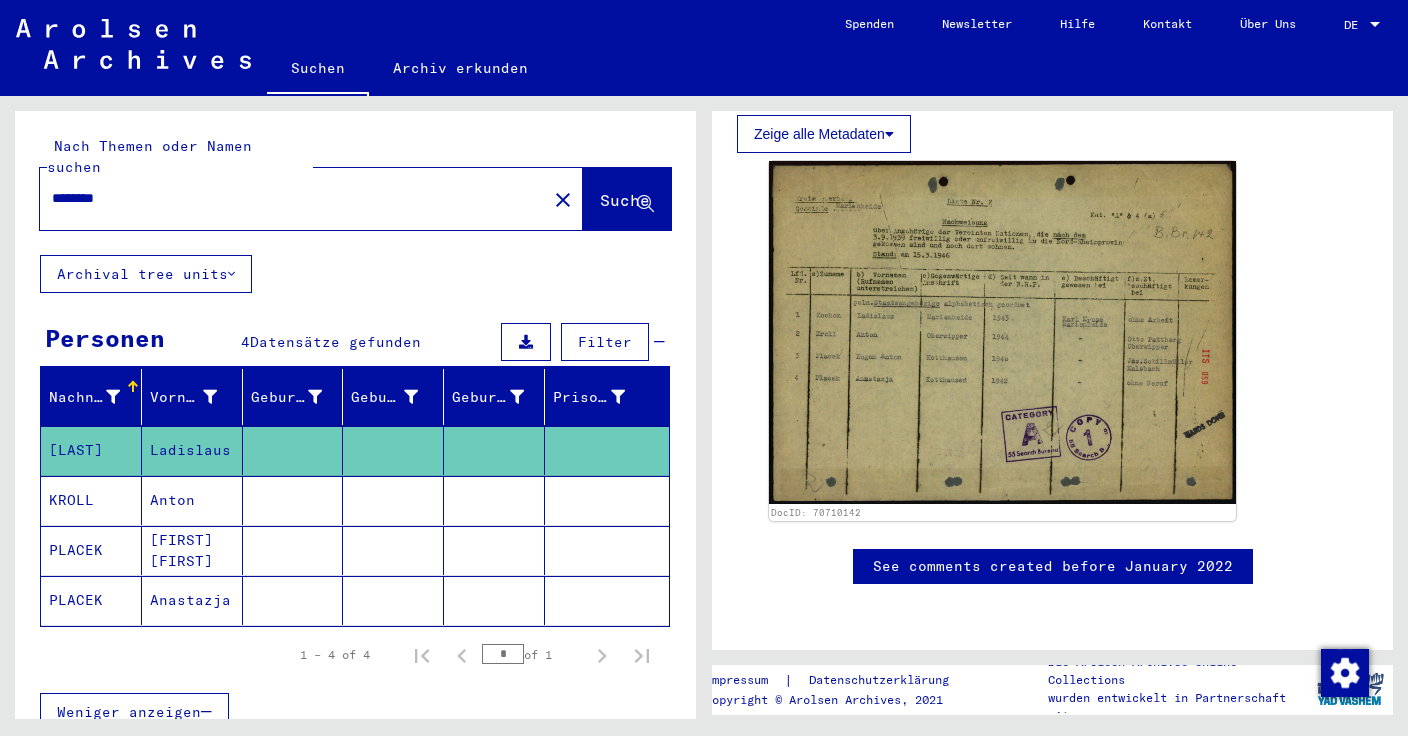 click 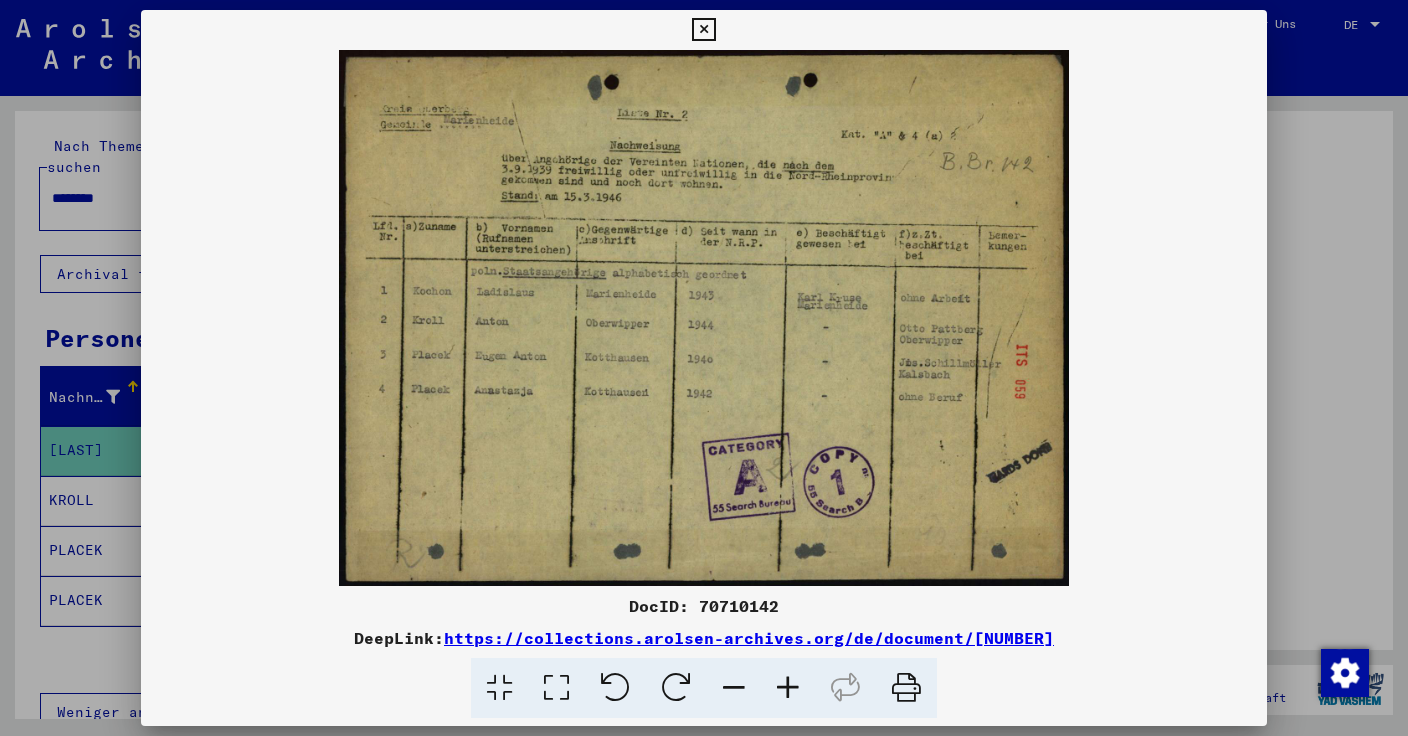 click at bounding box center [703, 30] 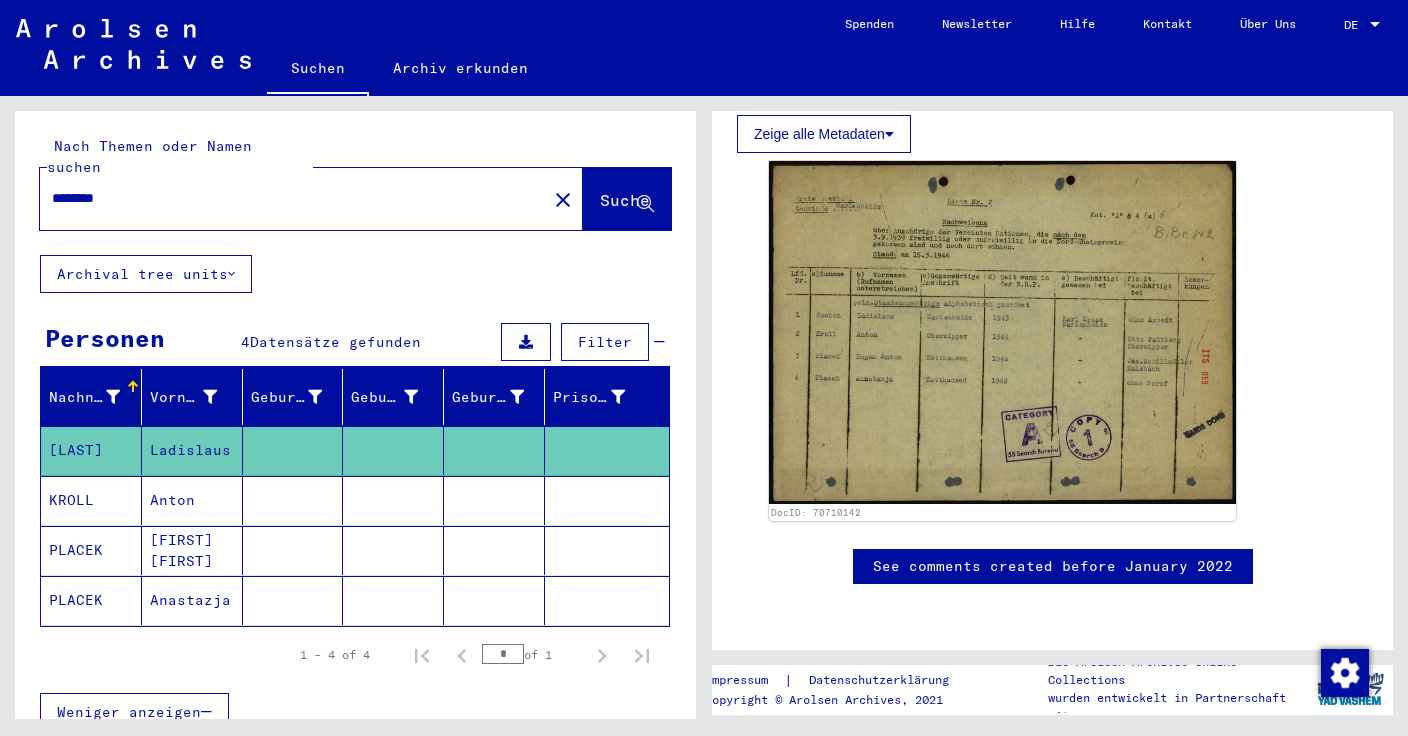 click on "********" at bounding box center [293, 198] 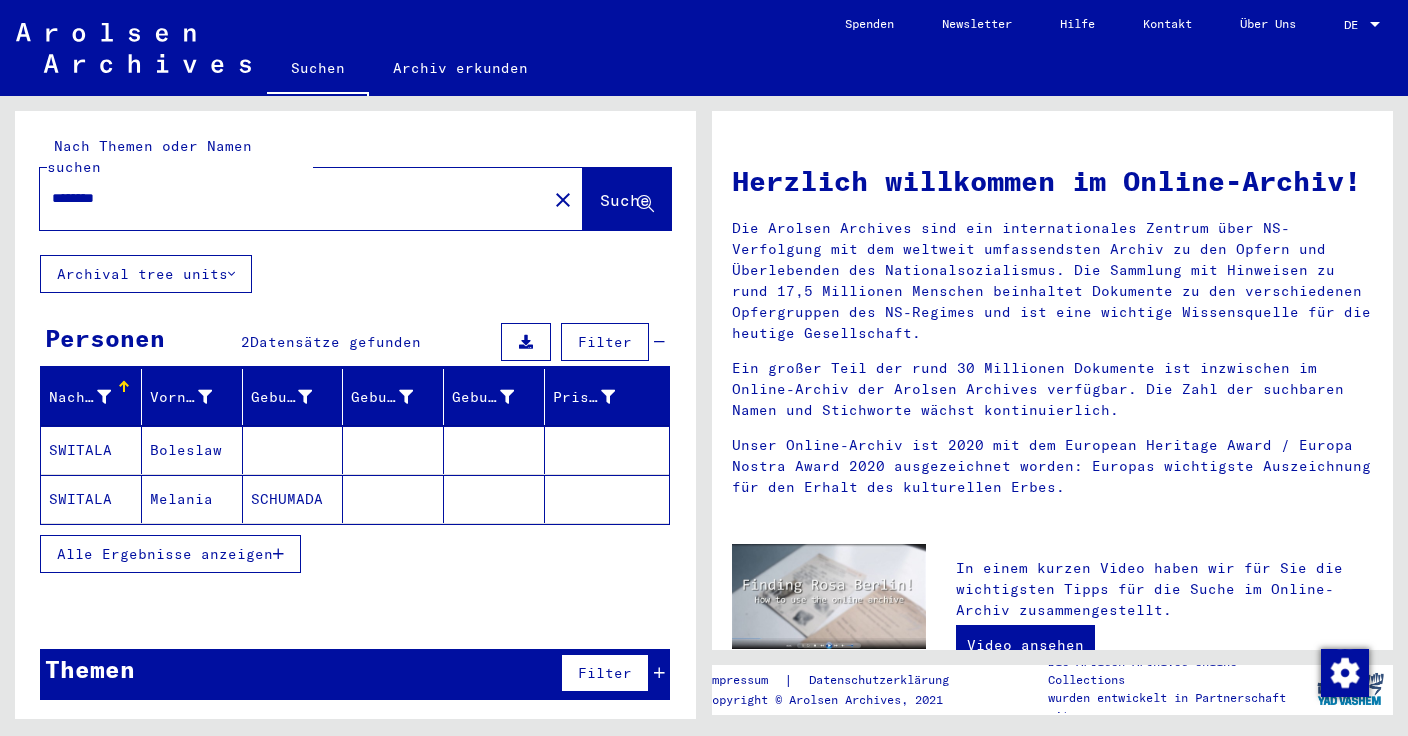click on "SWITALA" at bounding box center (91, 499) 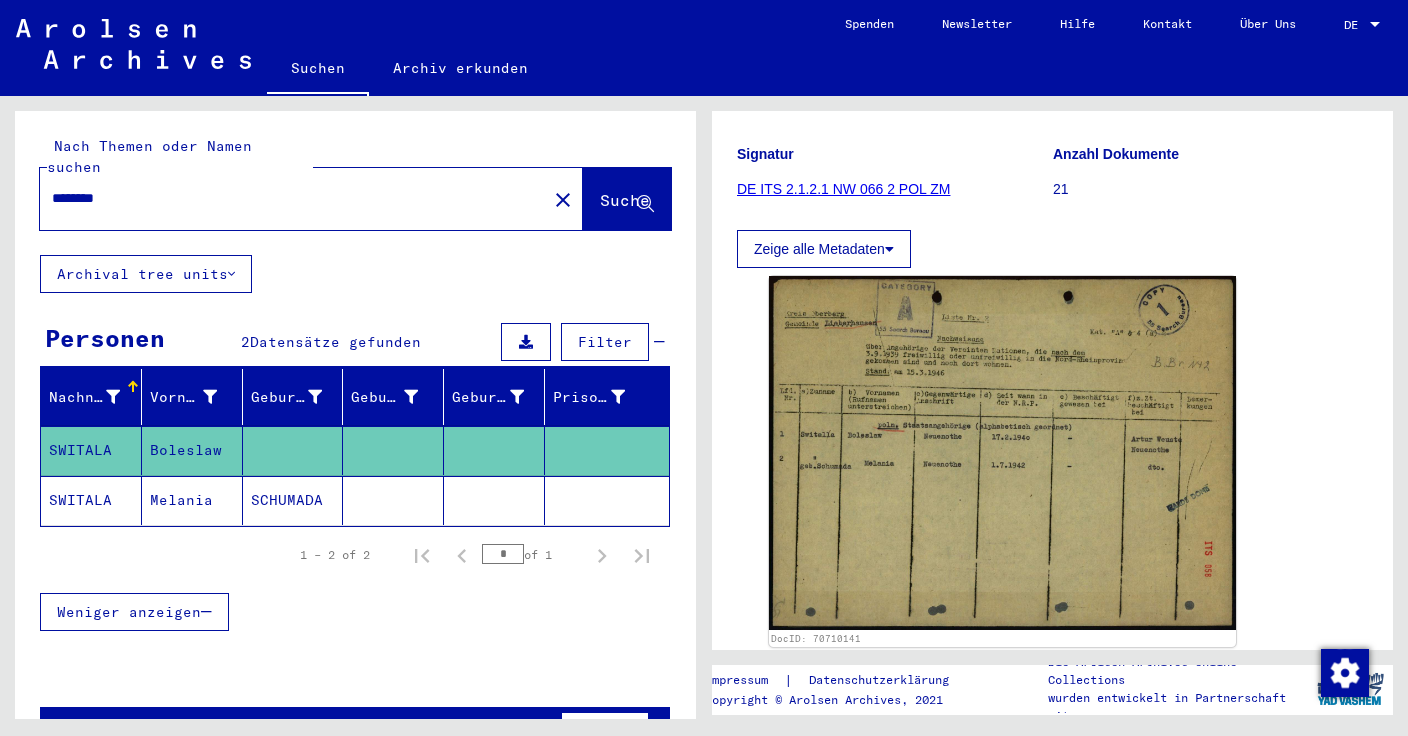 scroll, scrollTop: 242, scrollLeft: 0, axis: vertical 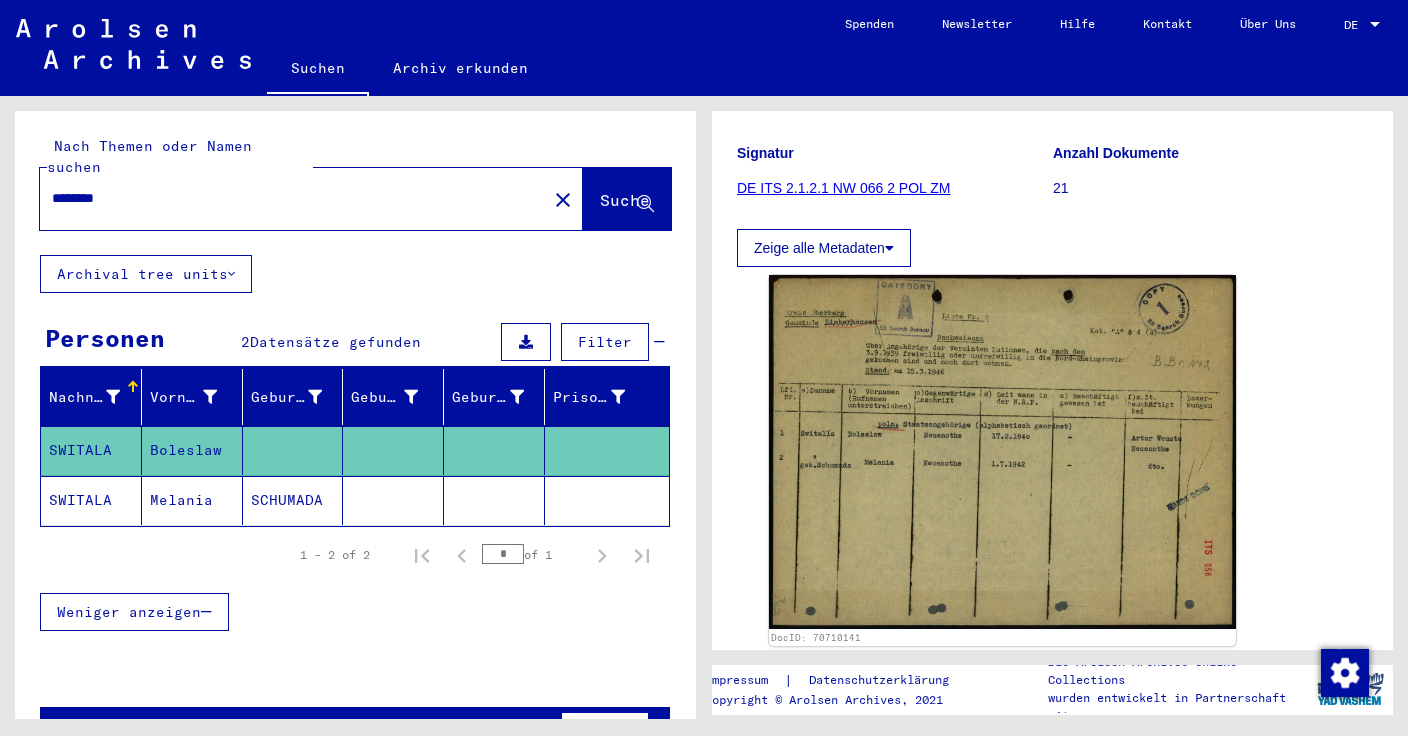 click 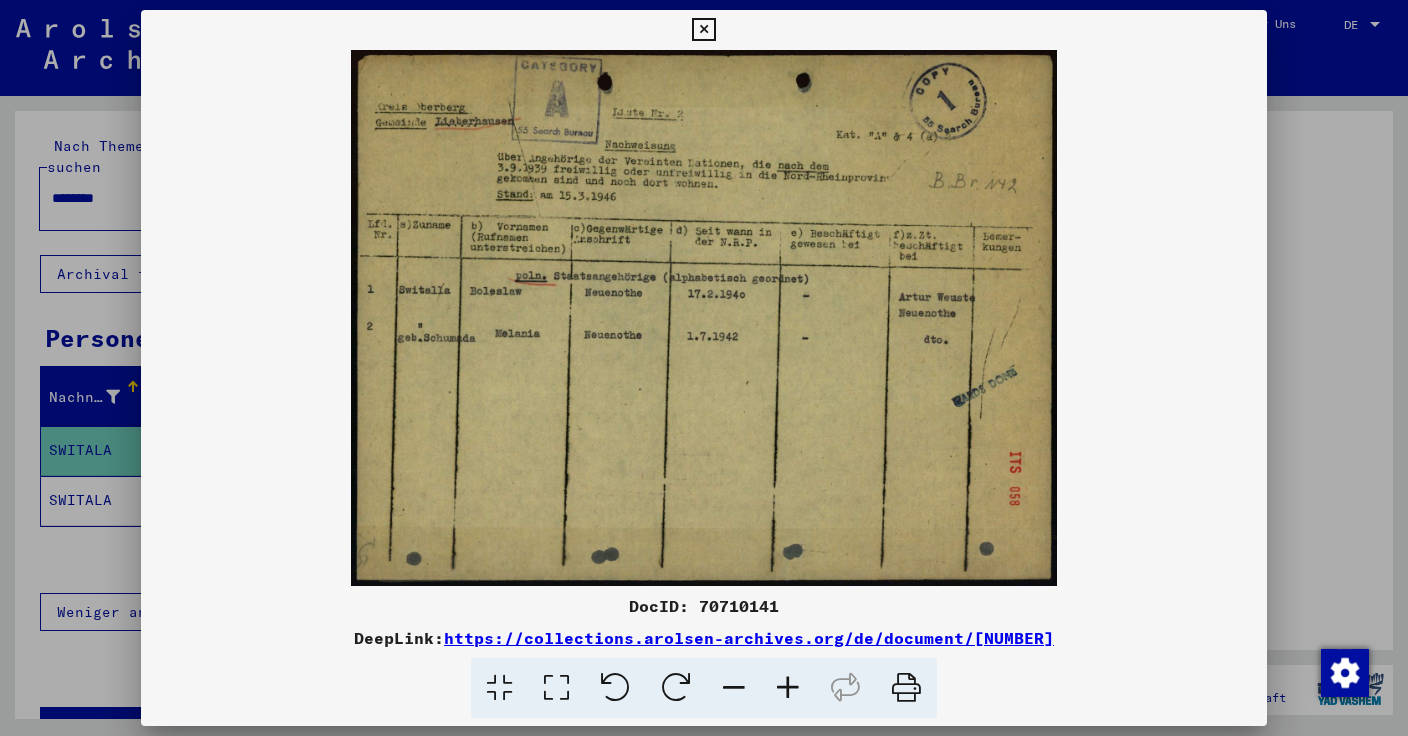 click at bounding box center [703, 30] 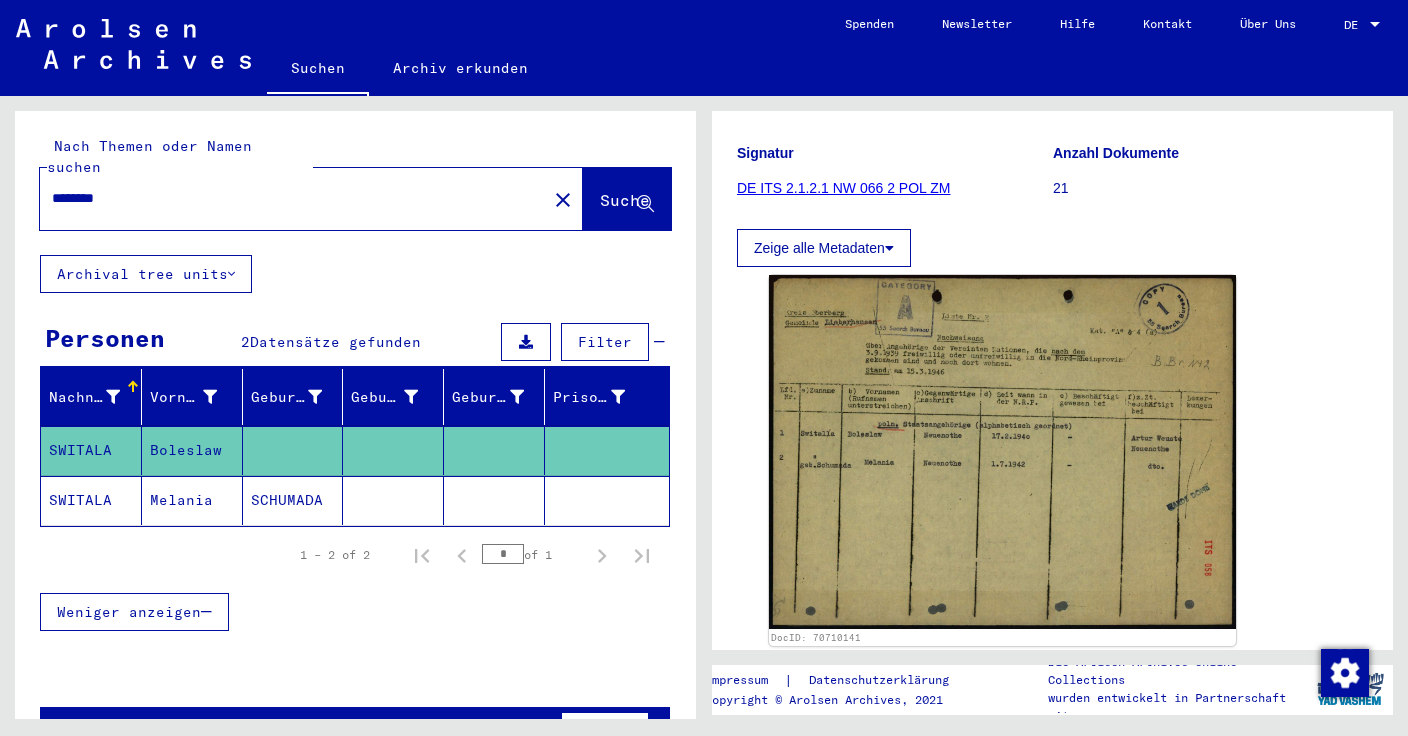 click on "********" at bounding box center (293, 198) 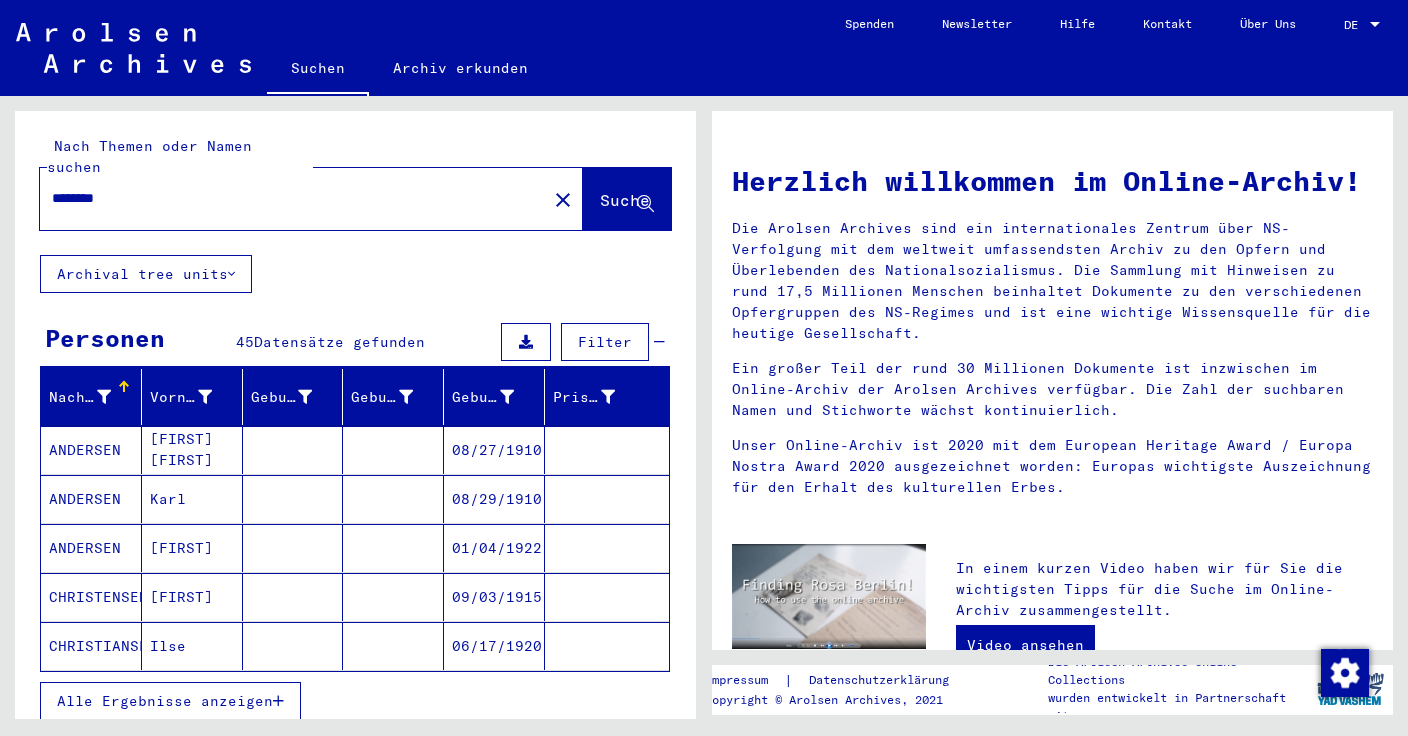 click on "ANDERSEN" at bounding box center [91, 499] 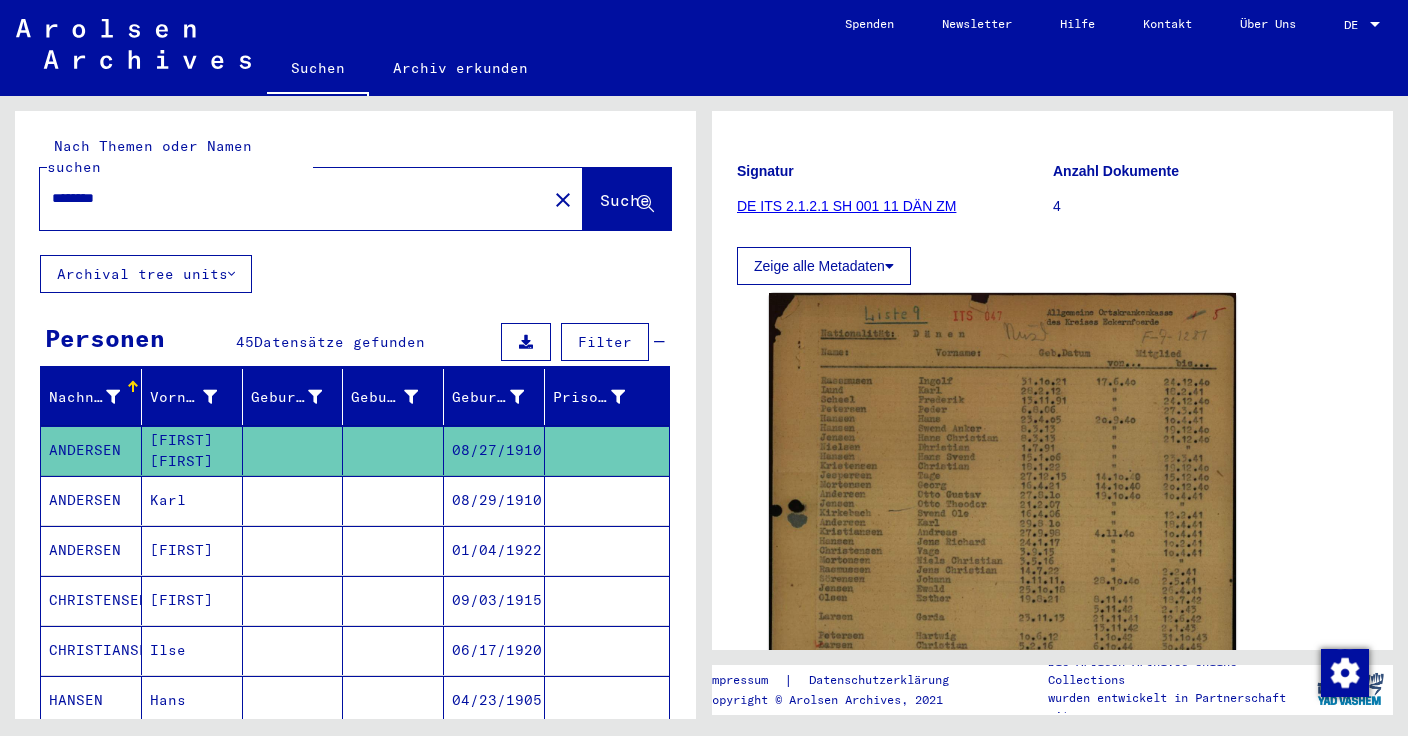 scroll, scrollTop: 244, scrollLeft: 0, axis: vertical 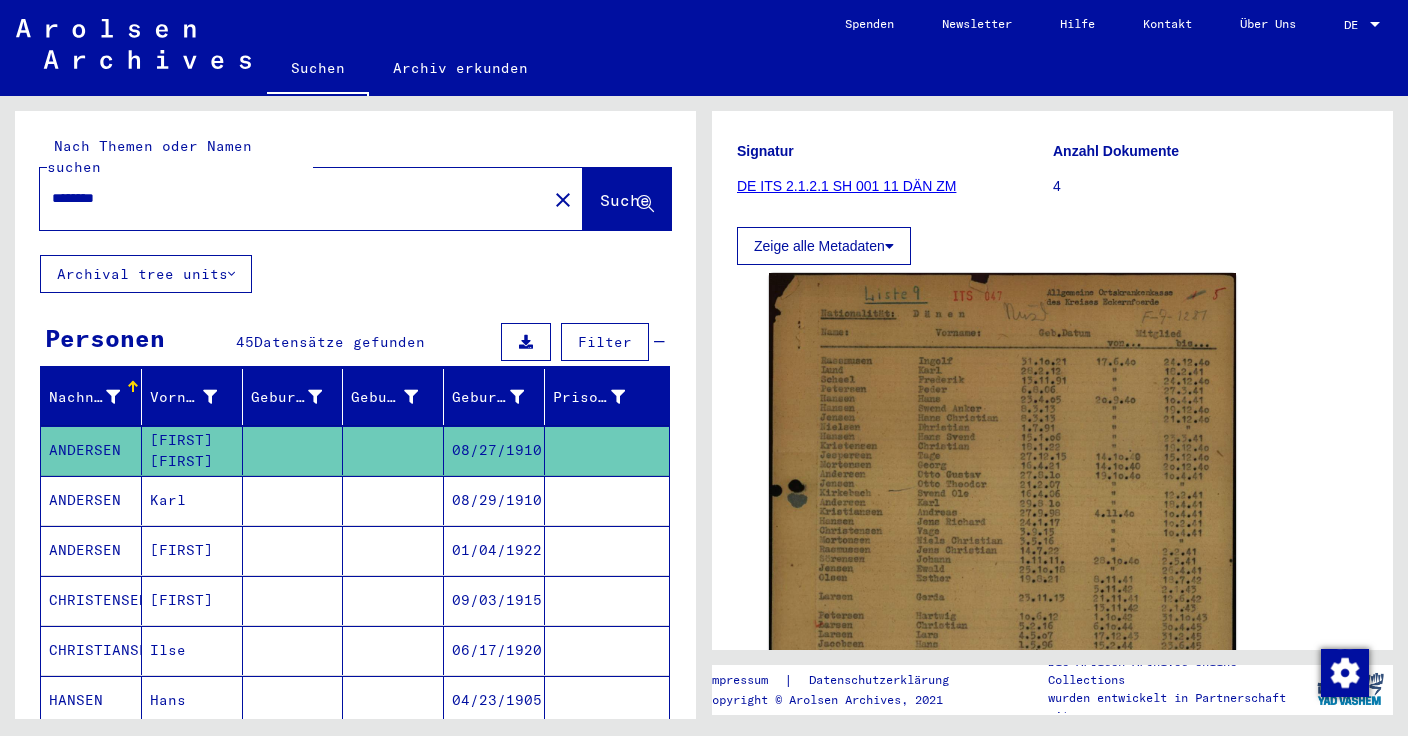 click on "********" at bounding box center [293, 198] 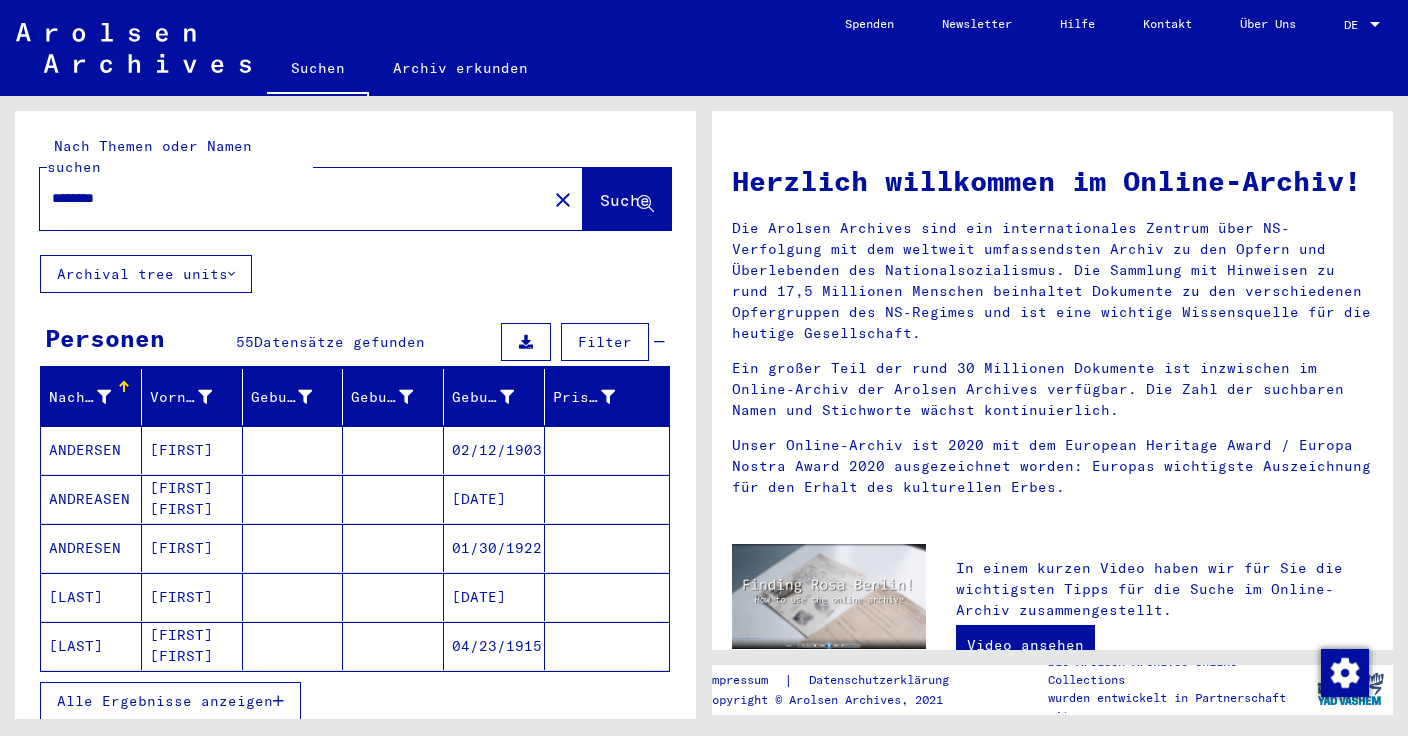 drag, startPoint x: 127, startPoint y: 174, endPoint x: 105, endPoint y: 175, distance: 22.022715 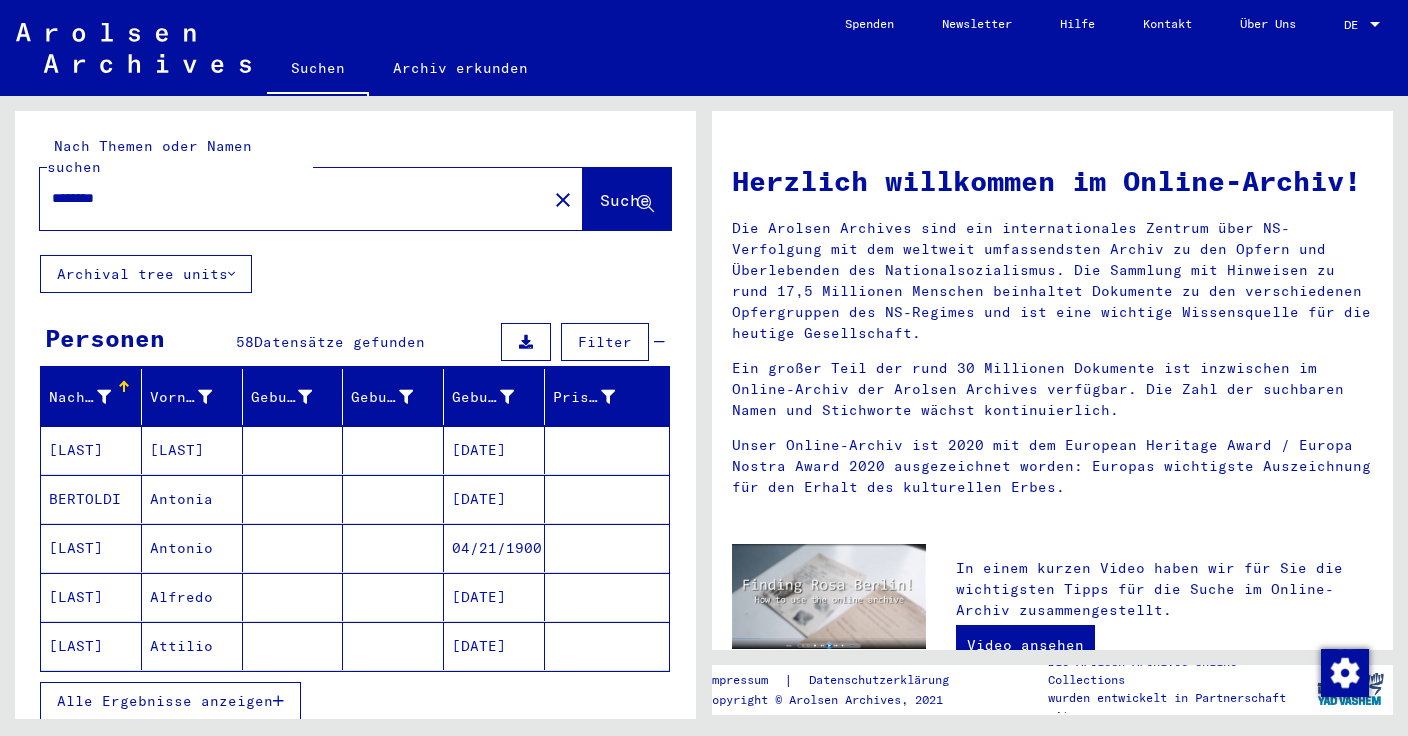 click on "[LAST]" at bounding box center (91, 597) 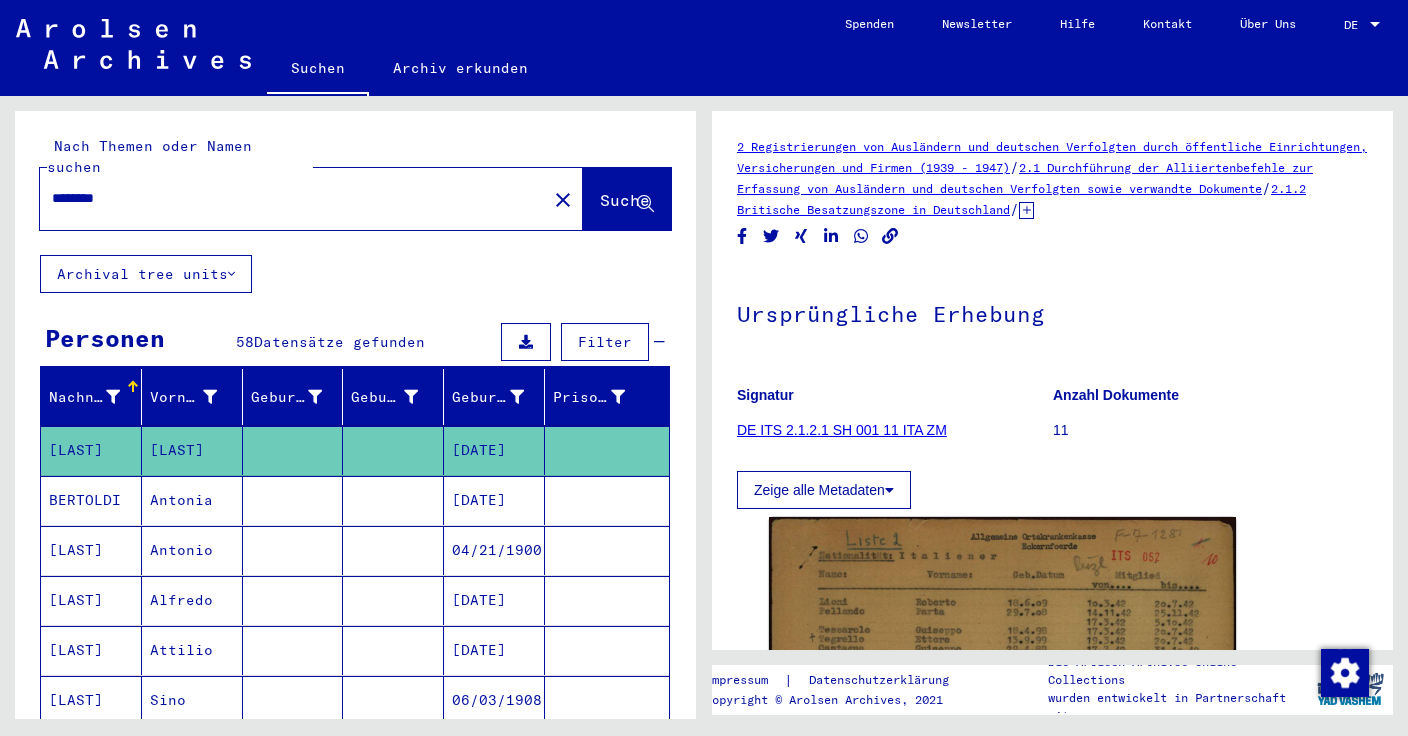 click on "********" 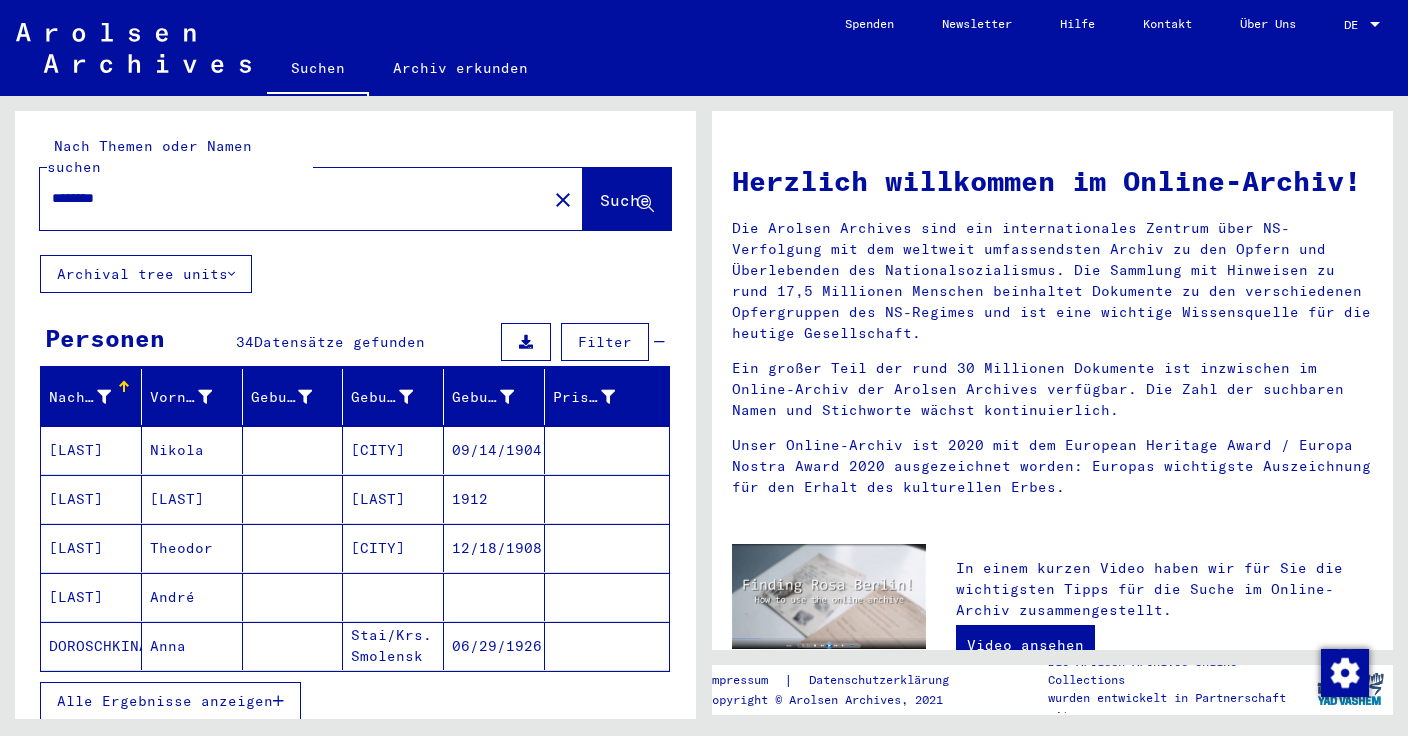 click on "[LAST]" at bounding box center [91, 499] 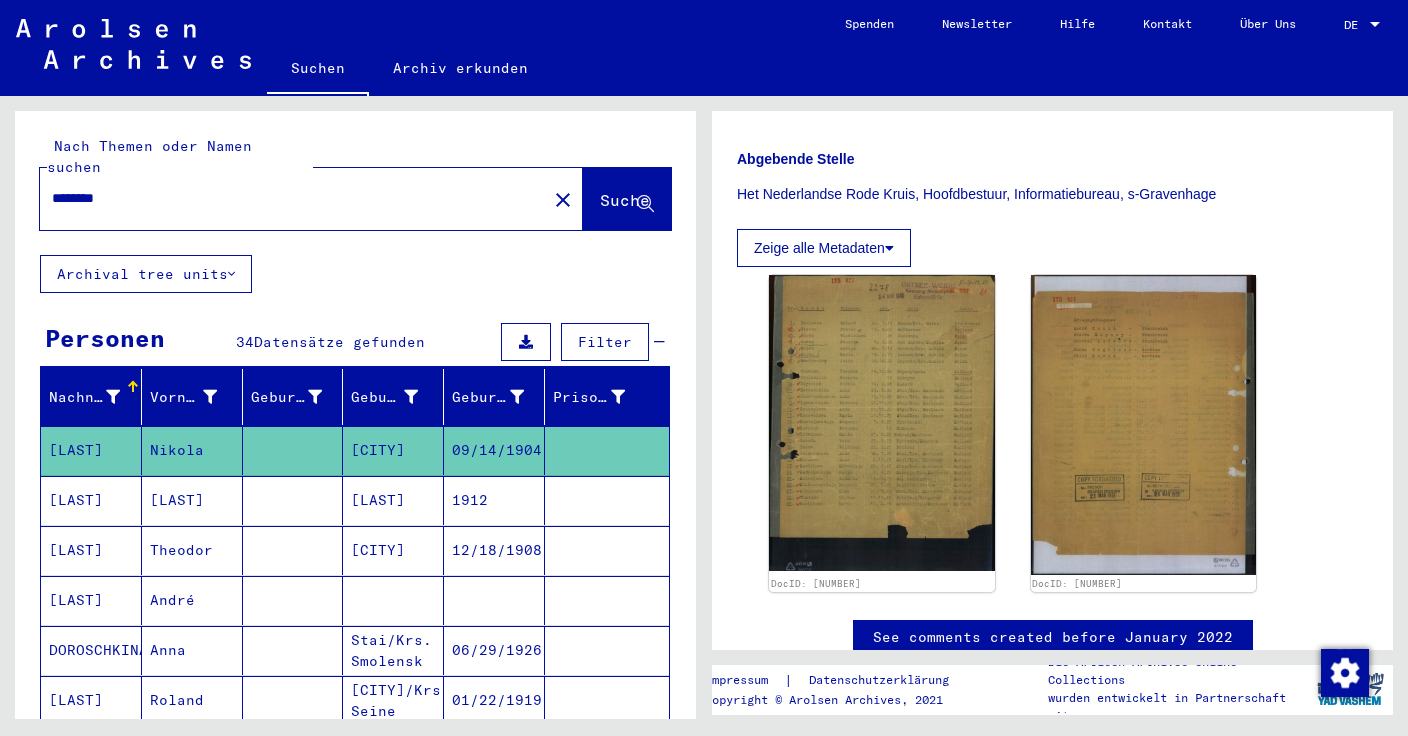 click 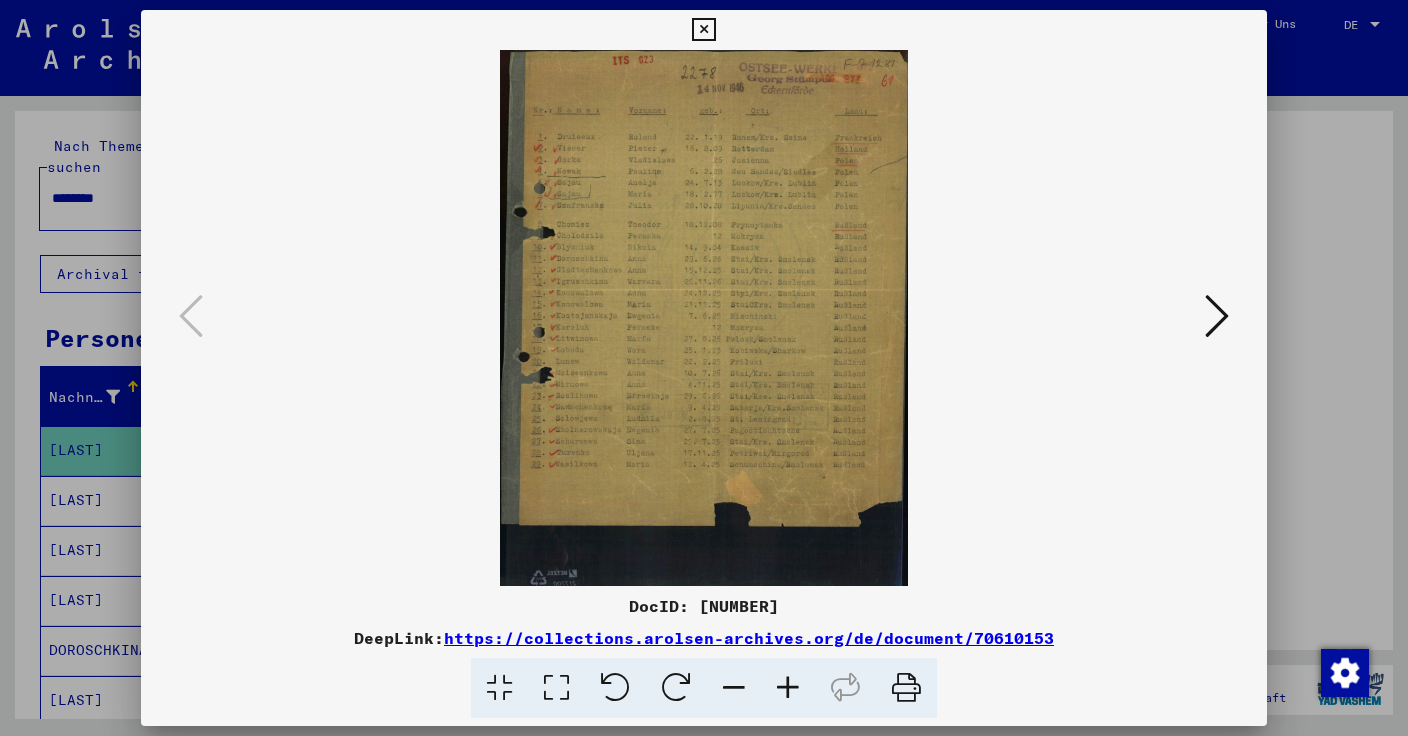 click on "DocID: [NUMBER]" at bounding box center (704, 606) 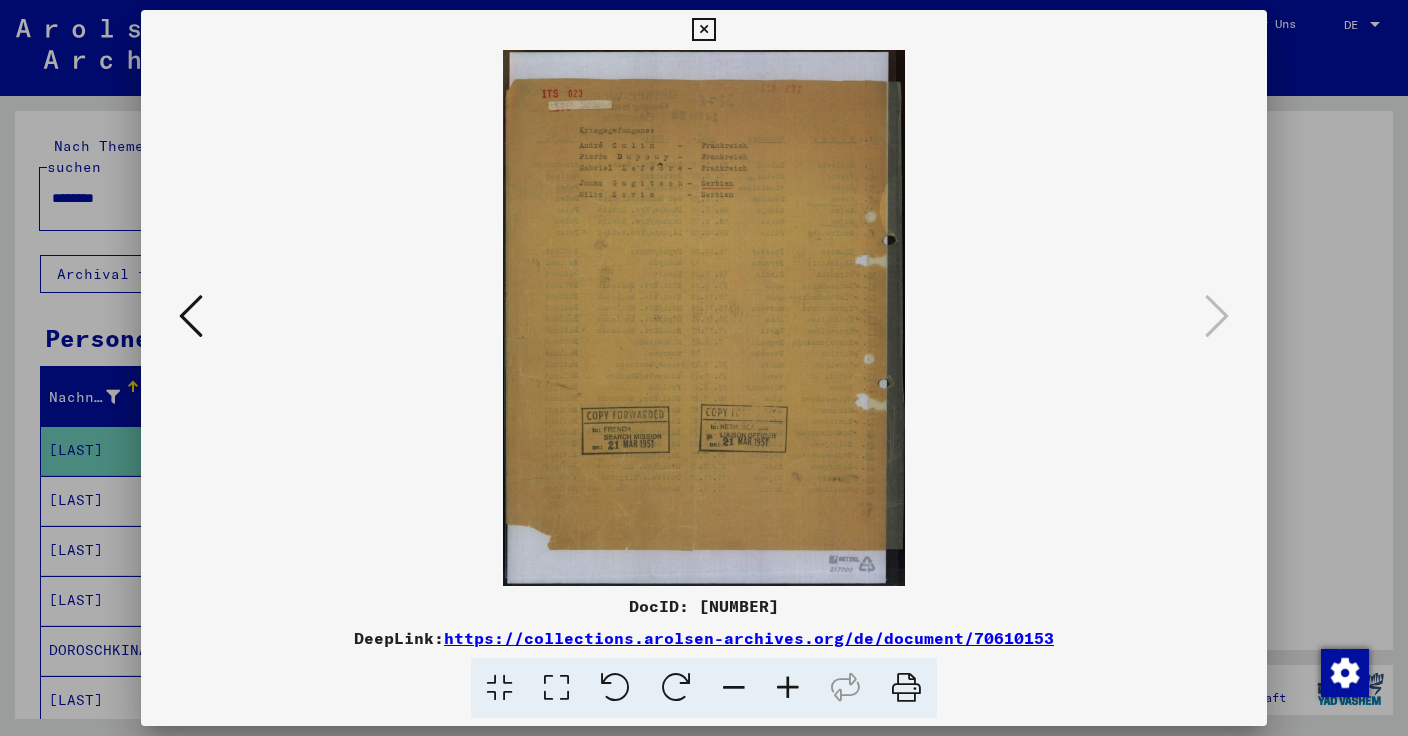 click at bounding box center [906, 688] 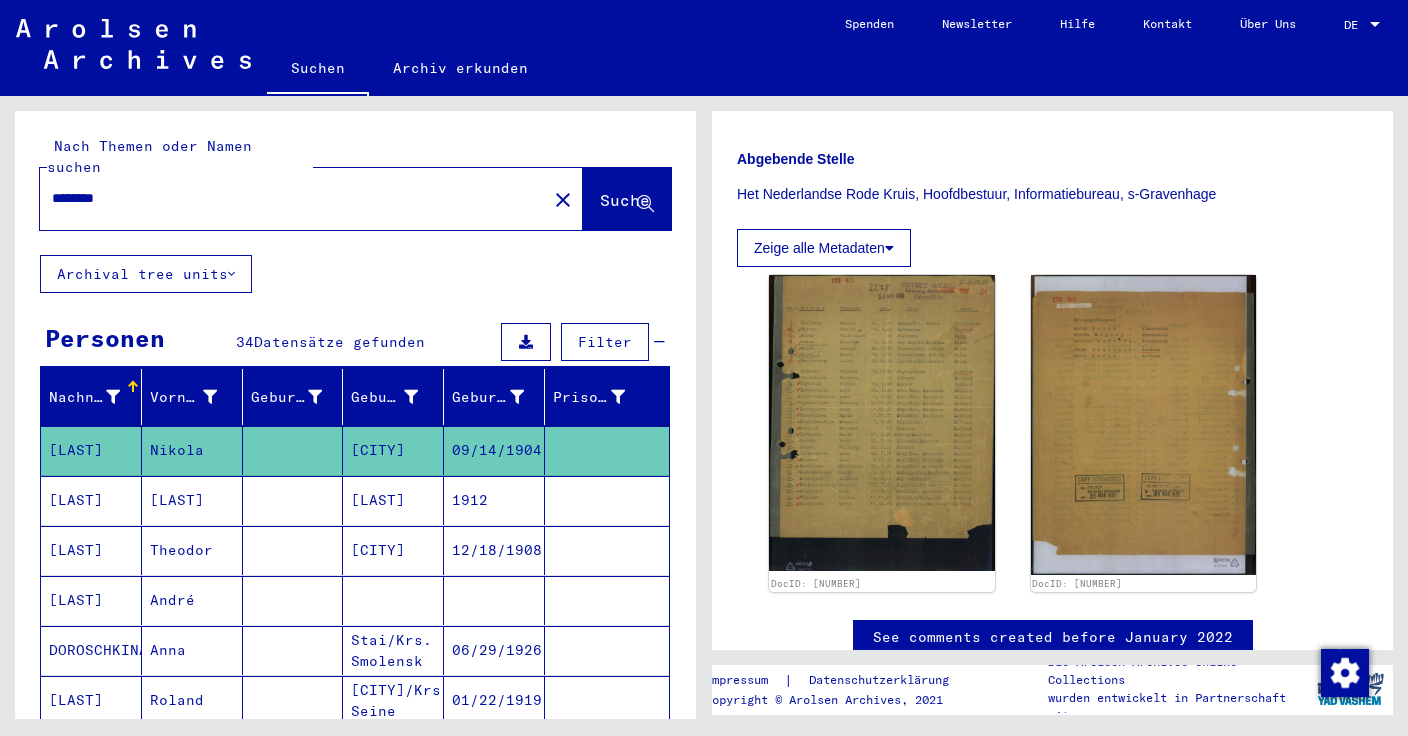 click on "********" at bounding box center [293, 198] 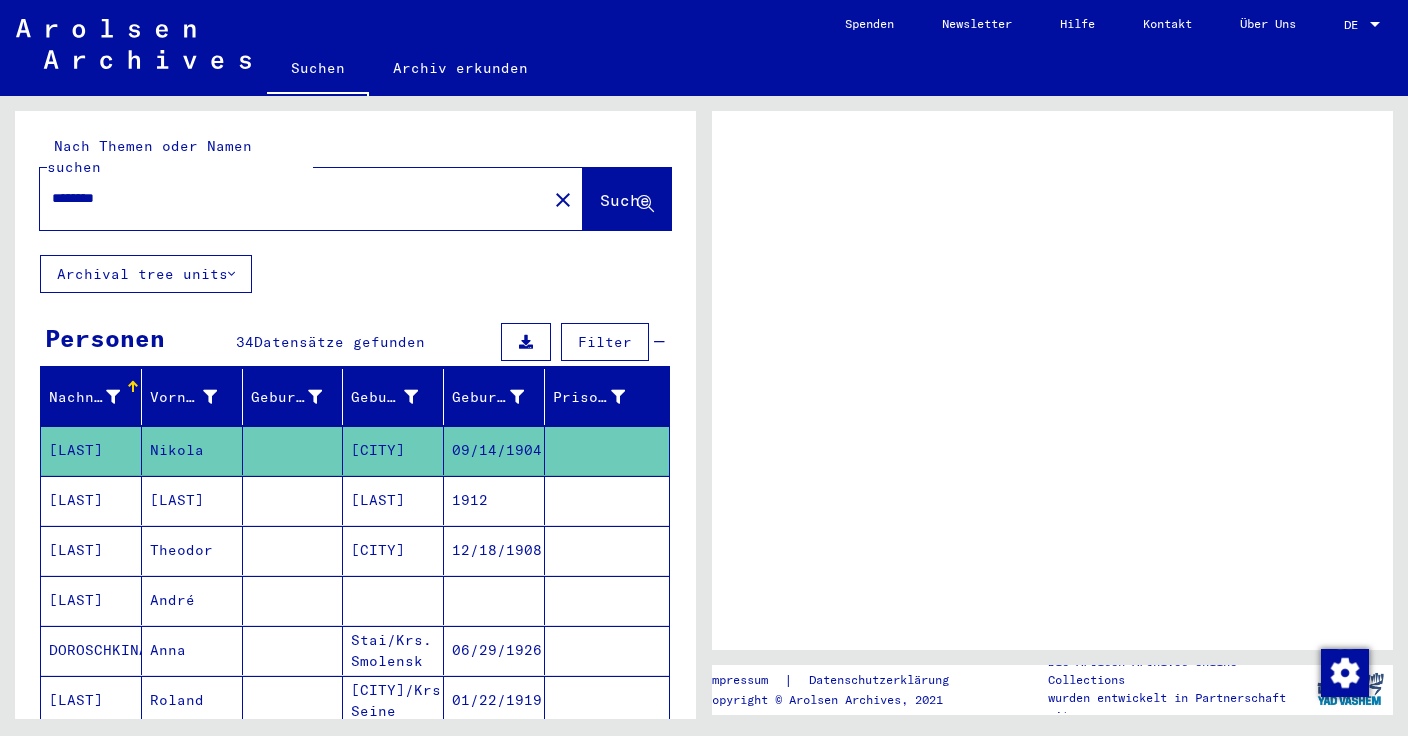 scroll, scrollTop: 0, scrollLeft: 0, axis: both 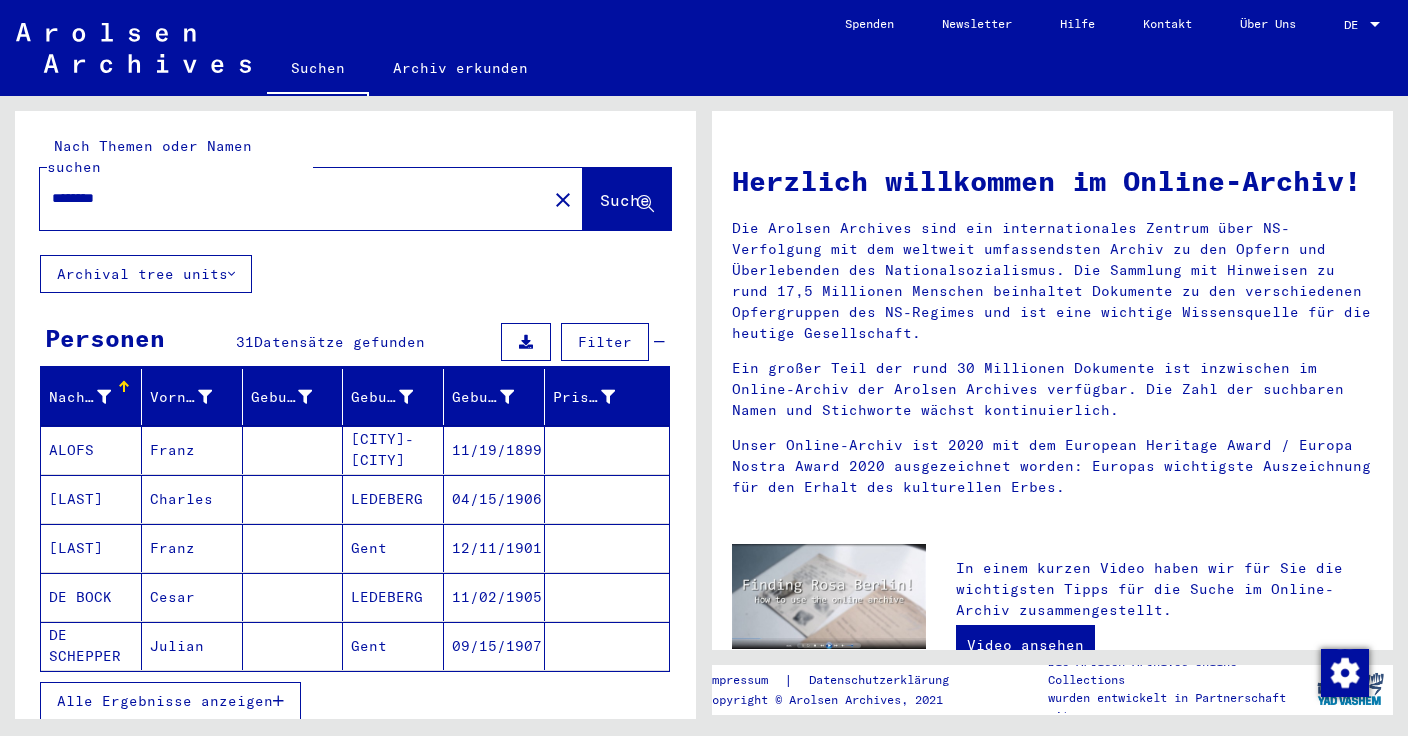 click on "ALOFS" at bounding box center (91, 499) 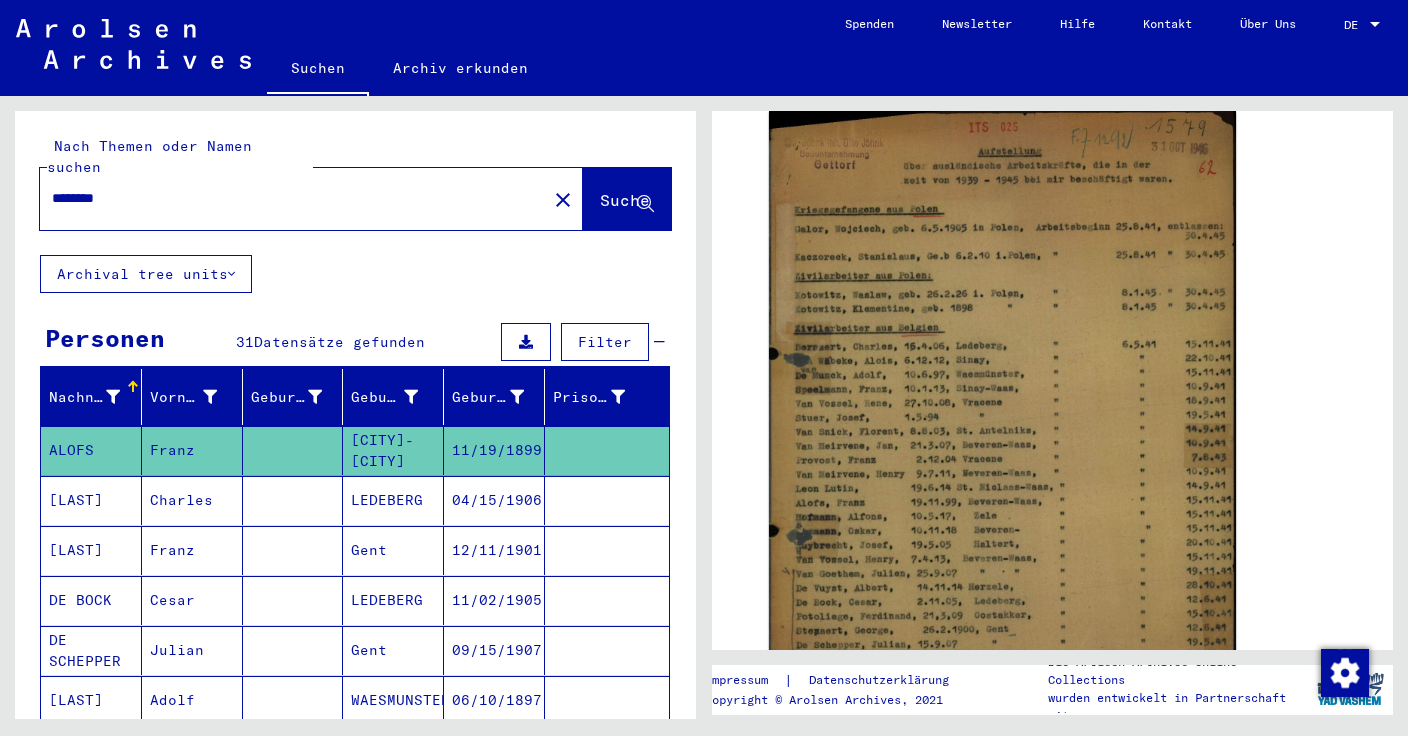 scroll, scrollTop: 395, scrollLeft: 0, axis: vertical 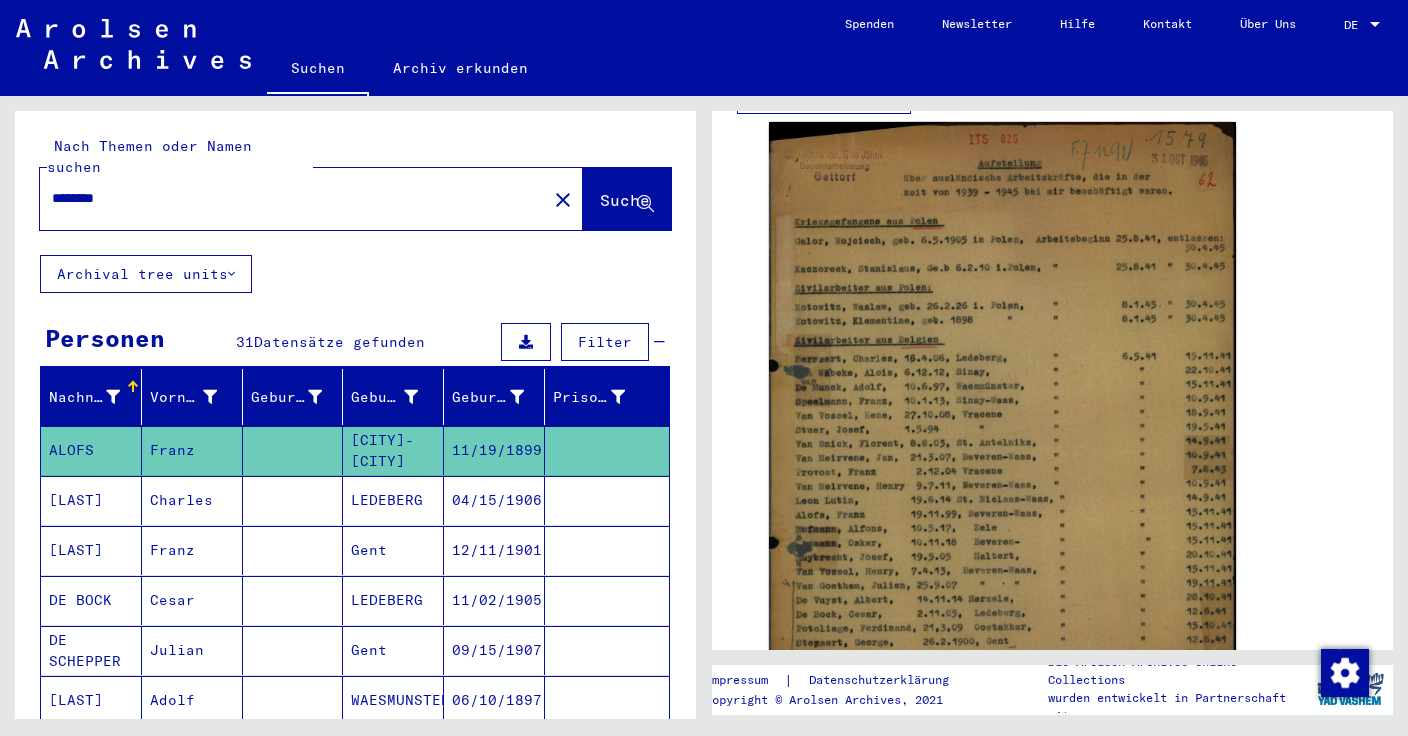 click on "********" at bounding box center [293, 198] 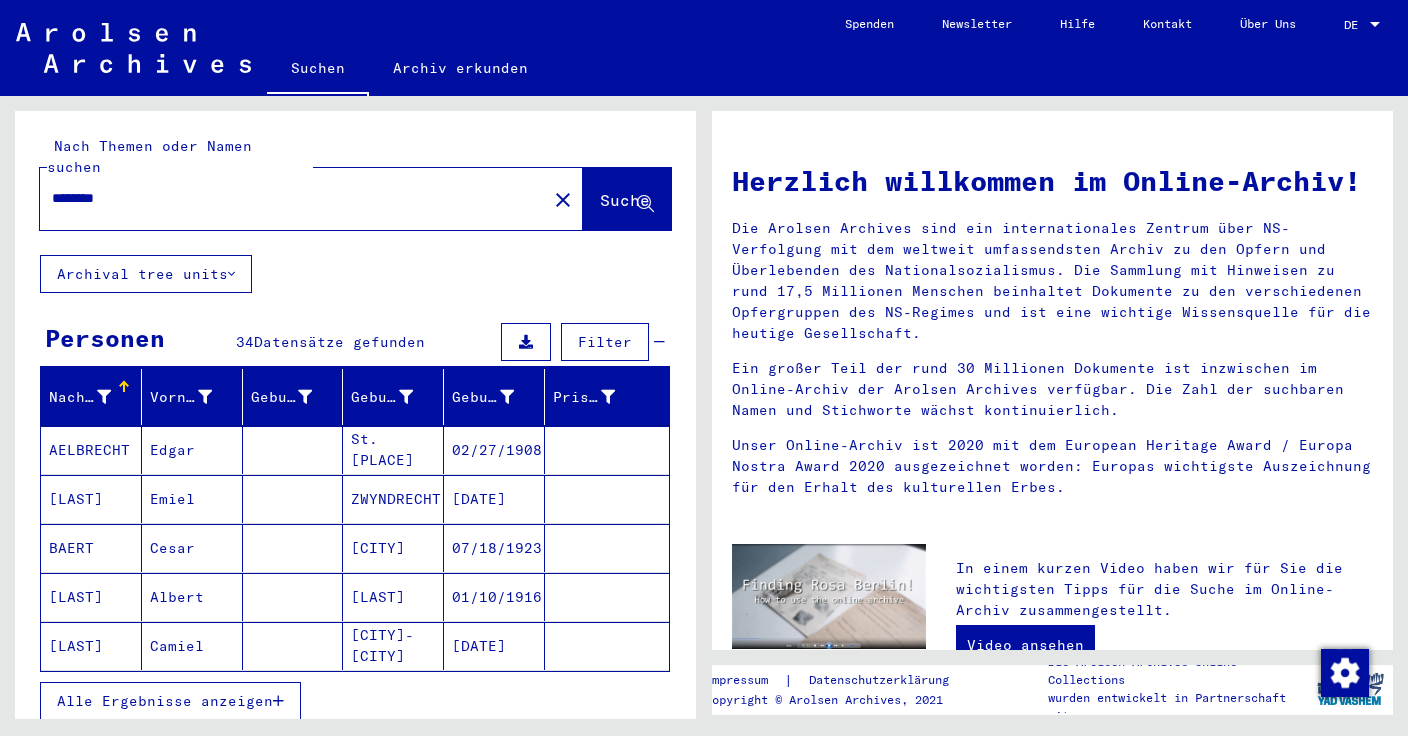 click on "AELBRECHT" at bounding box center [91, 499] 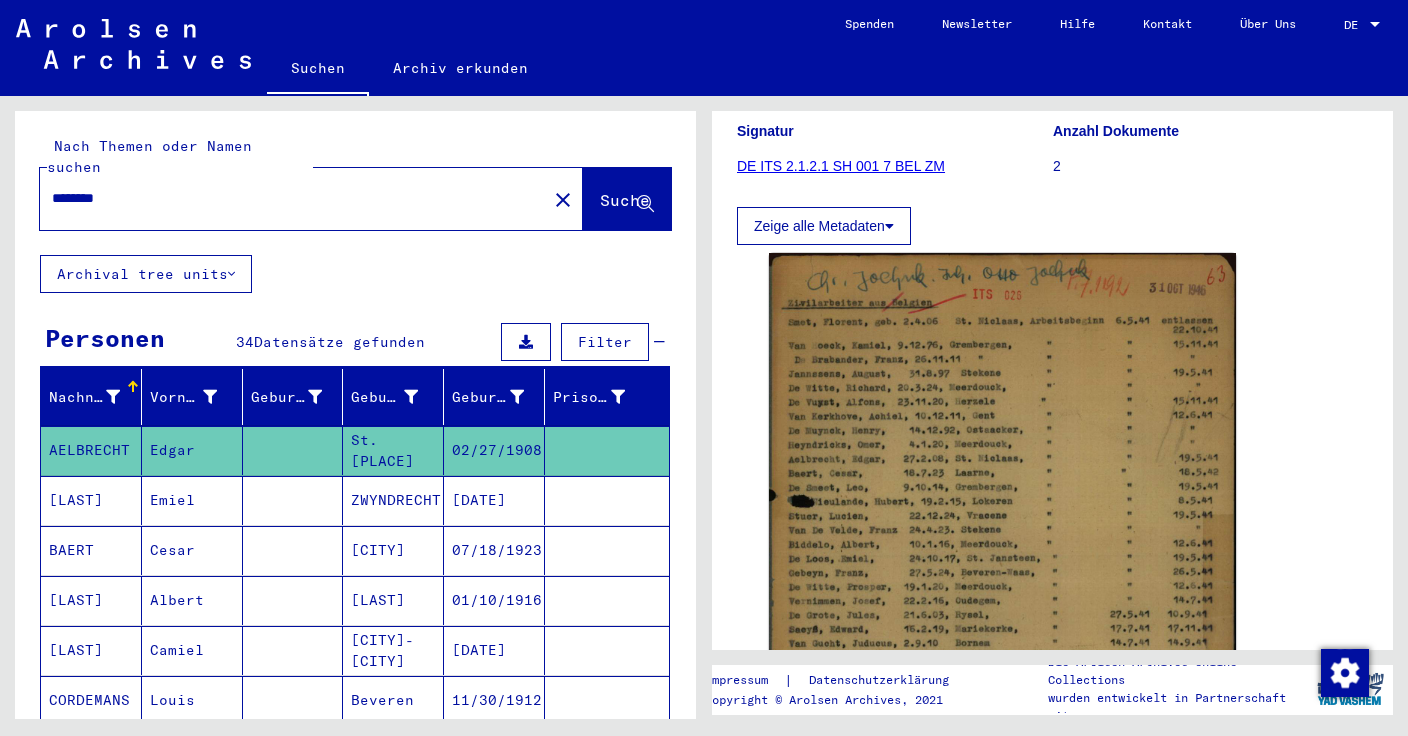 scroll, scrollTop: 259, scrollLeft: 0, axis: vertical 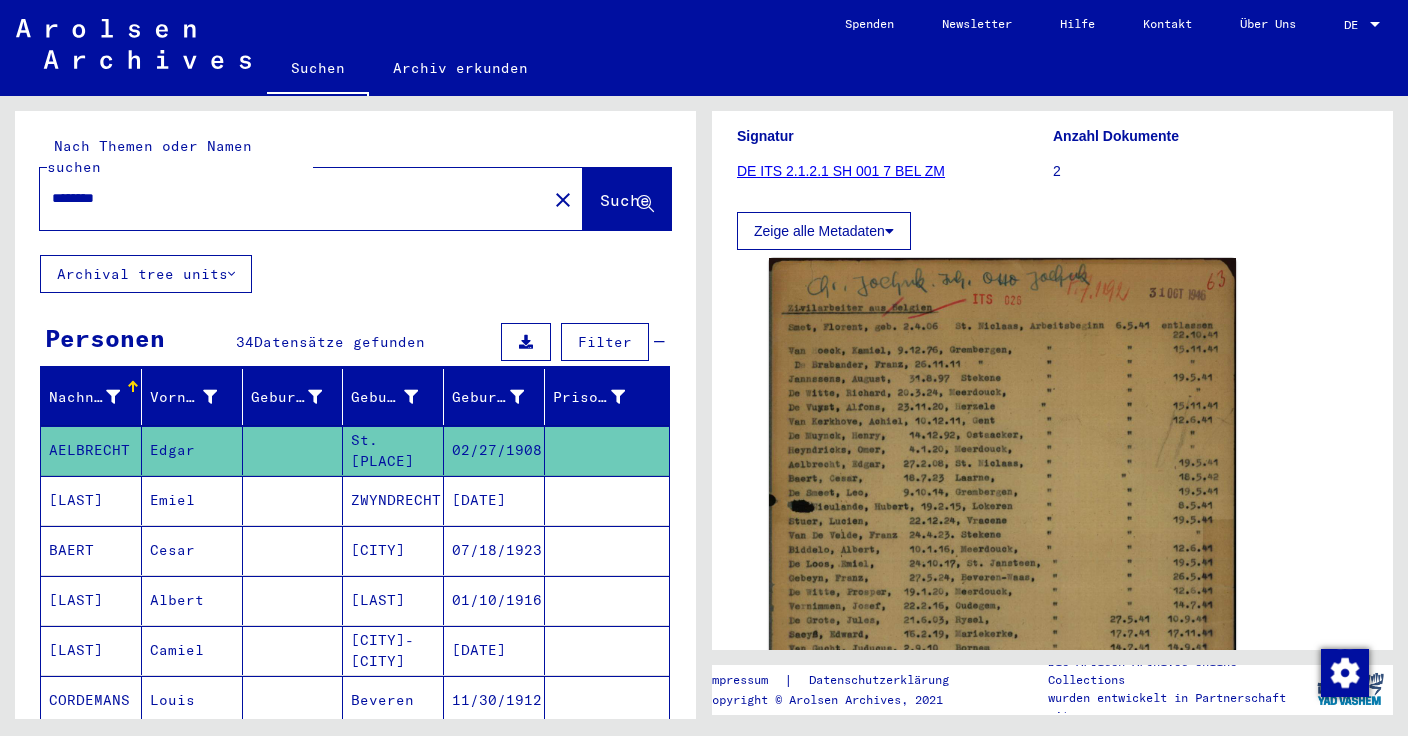 click on "********" at bounding box center [293, 198] 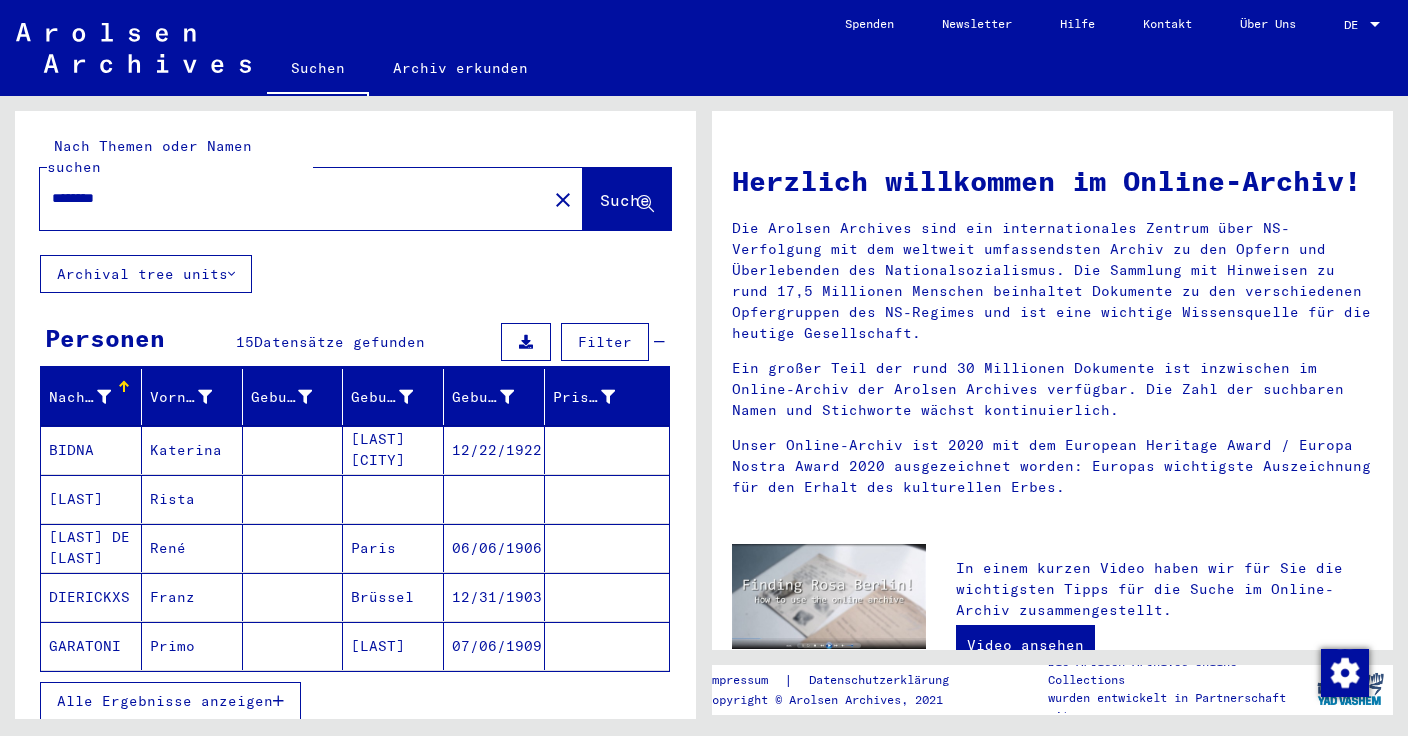 click on "BIDNA" at bounding box center (91, 499) 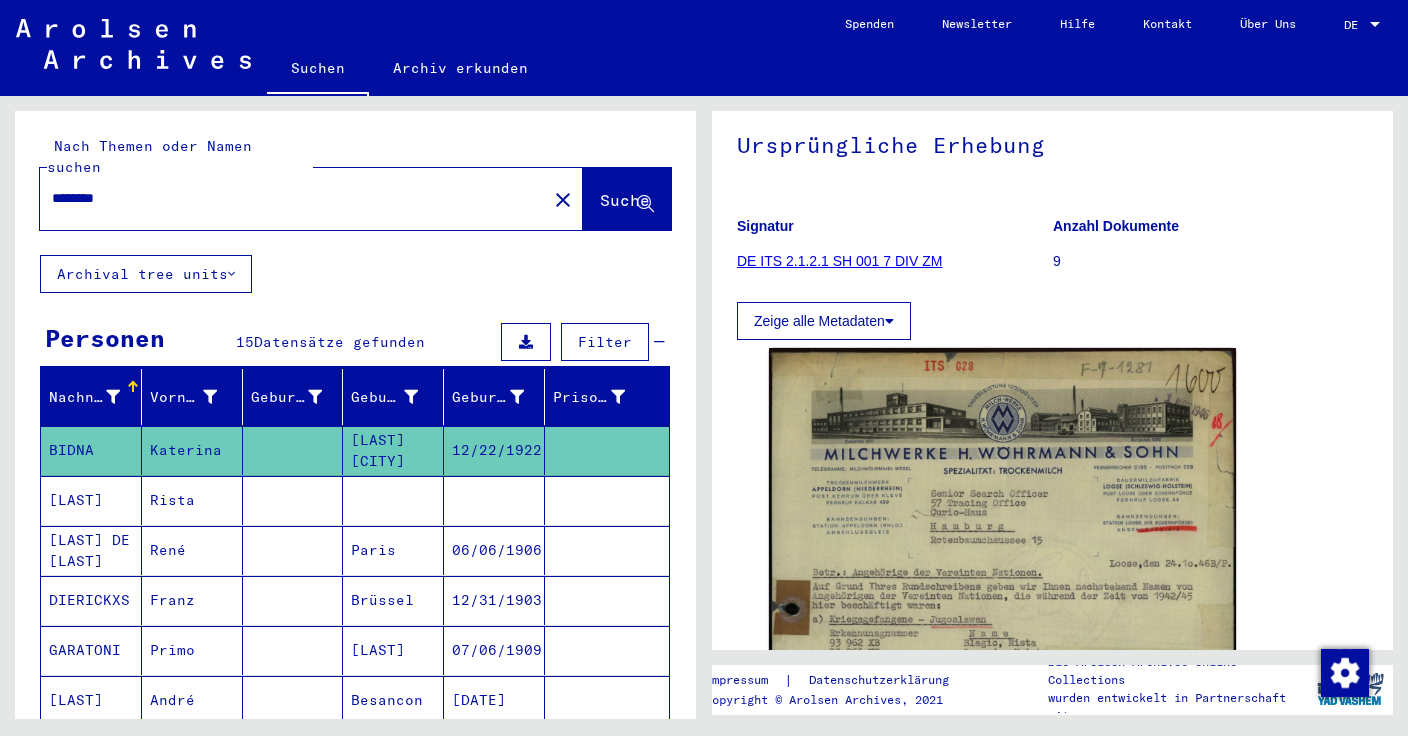 scroll, scrollTop: 367, scrollLeft: 0, axis: vertical 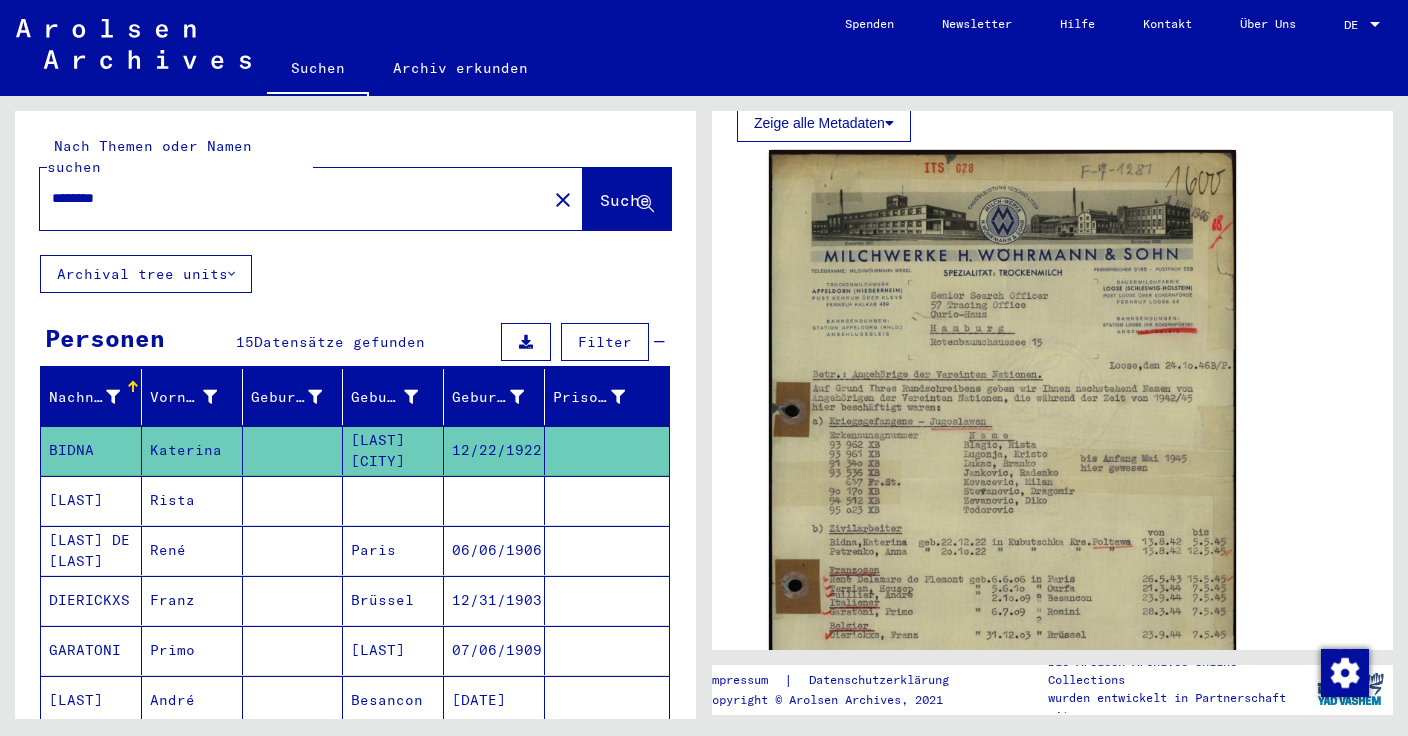 drag, startPoint x: 125, startPoint y: 173, endPoint x: 20, endPoint y: 172, distance: 105.00476 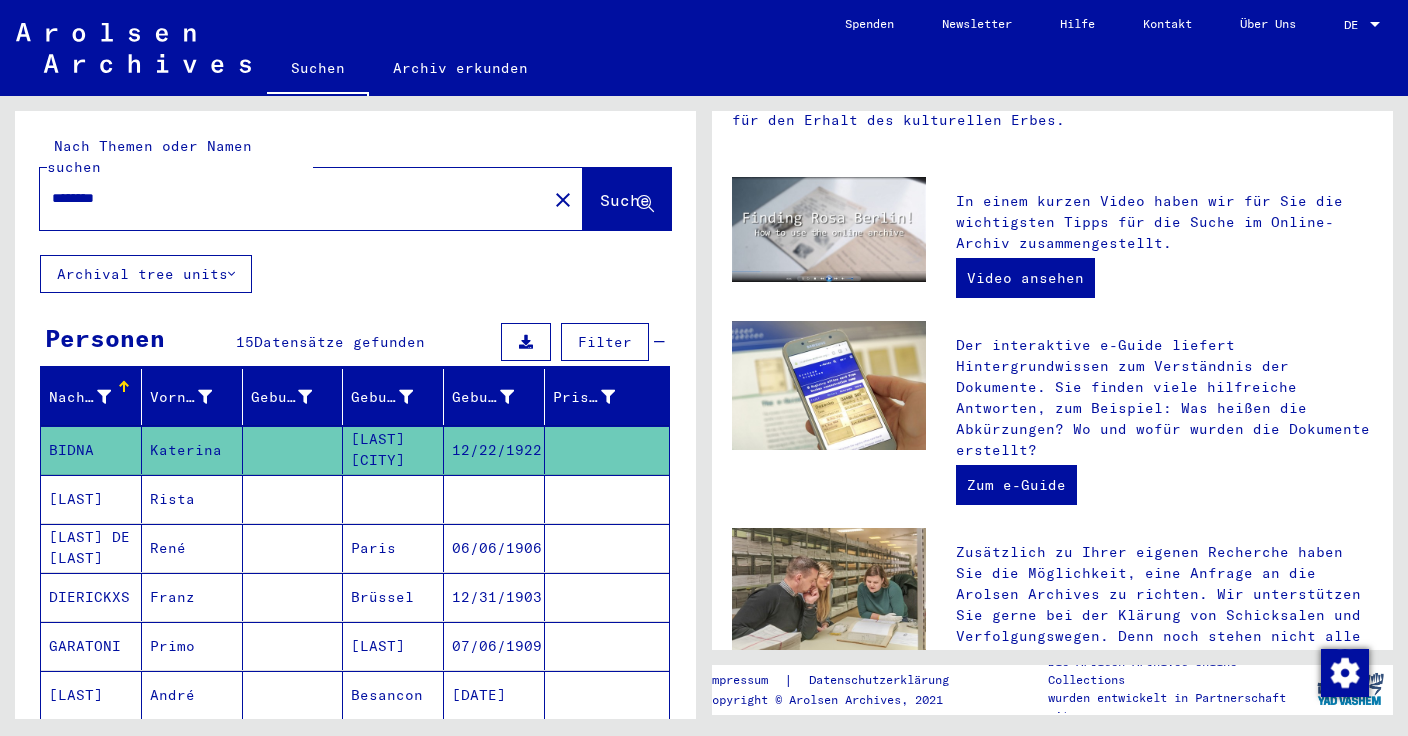scroll, scrollTop: 0, scrollLeft: 0, axis: both 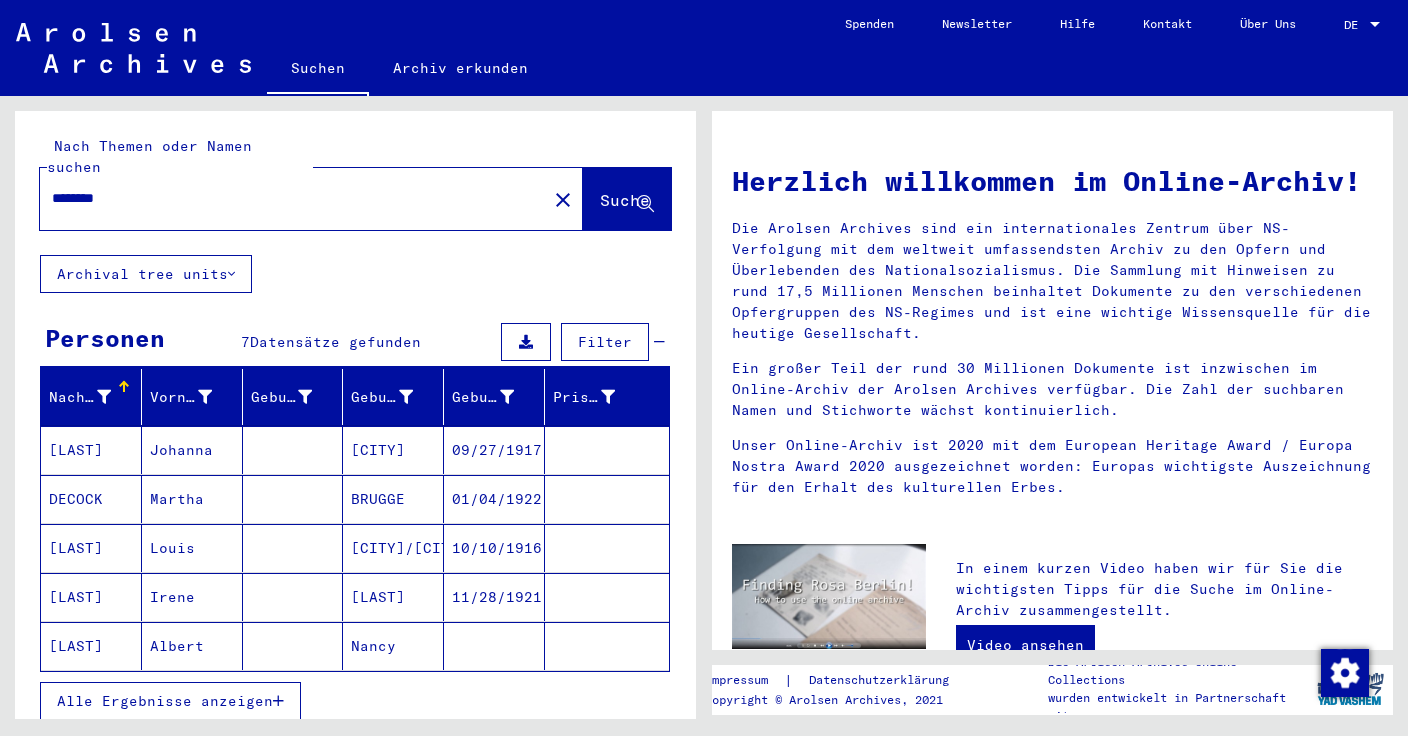 click on "[LAST]" at bounding box center [91, 499] 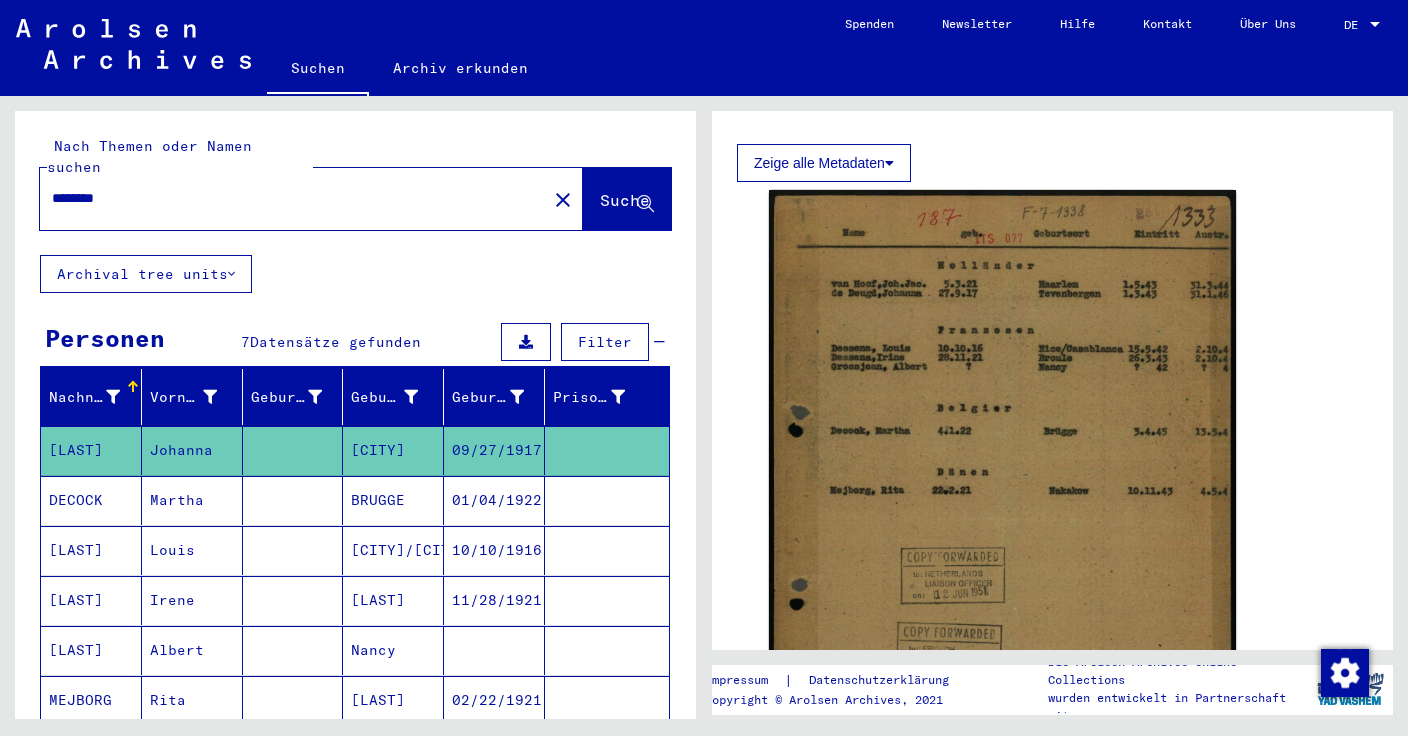 scroll, scrollTop: 314, scrollLeft: 0, axis: vertical 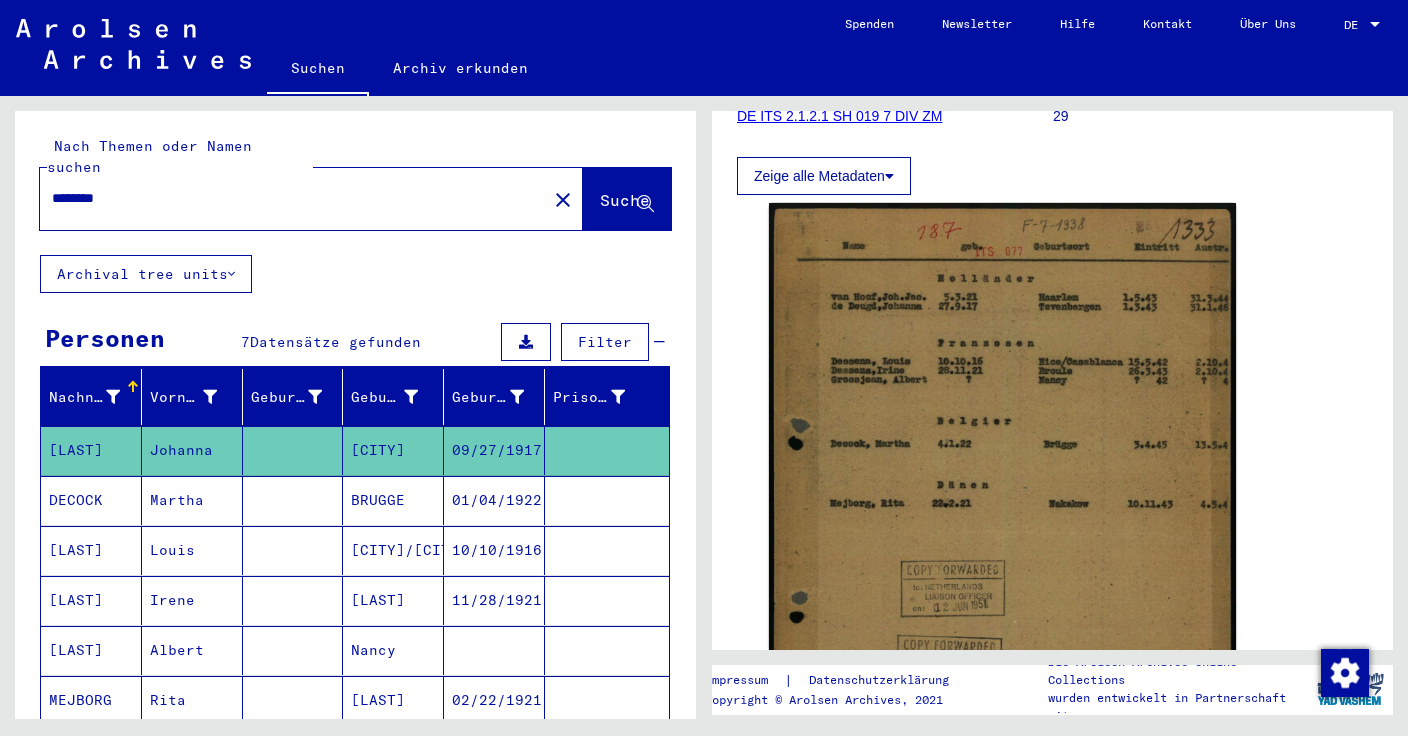 click on "********" at bounding box center (293, 198) 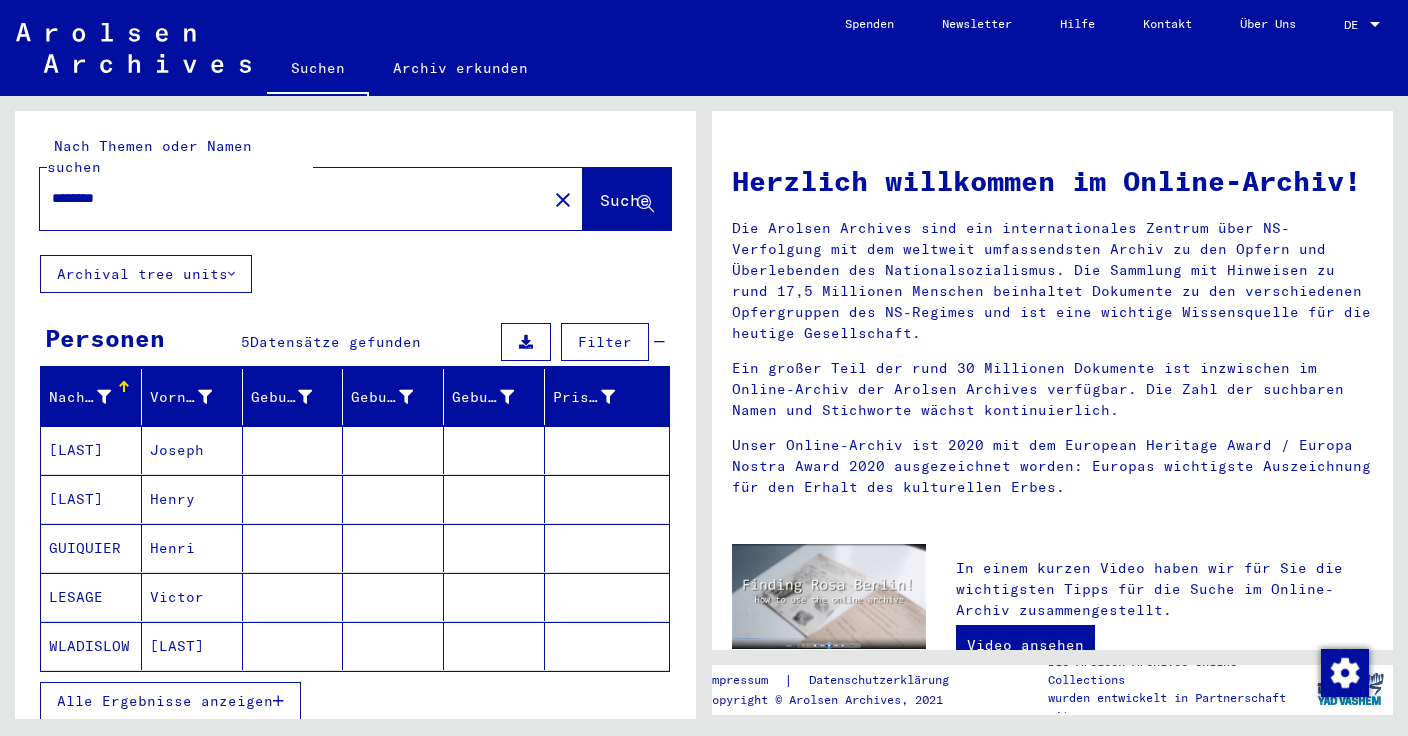 click on "[LAST]" at bounding box center [91, 499] 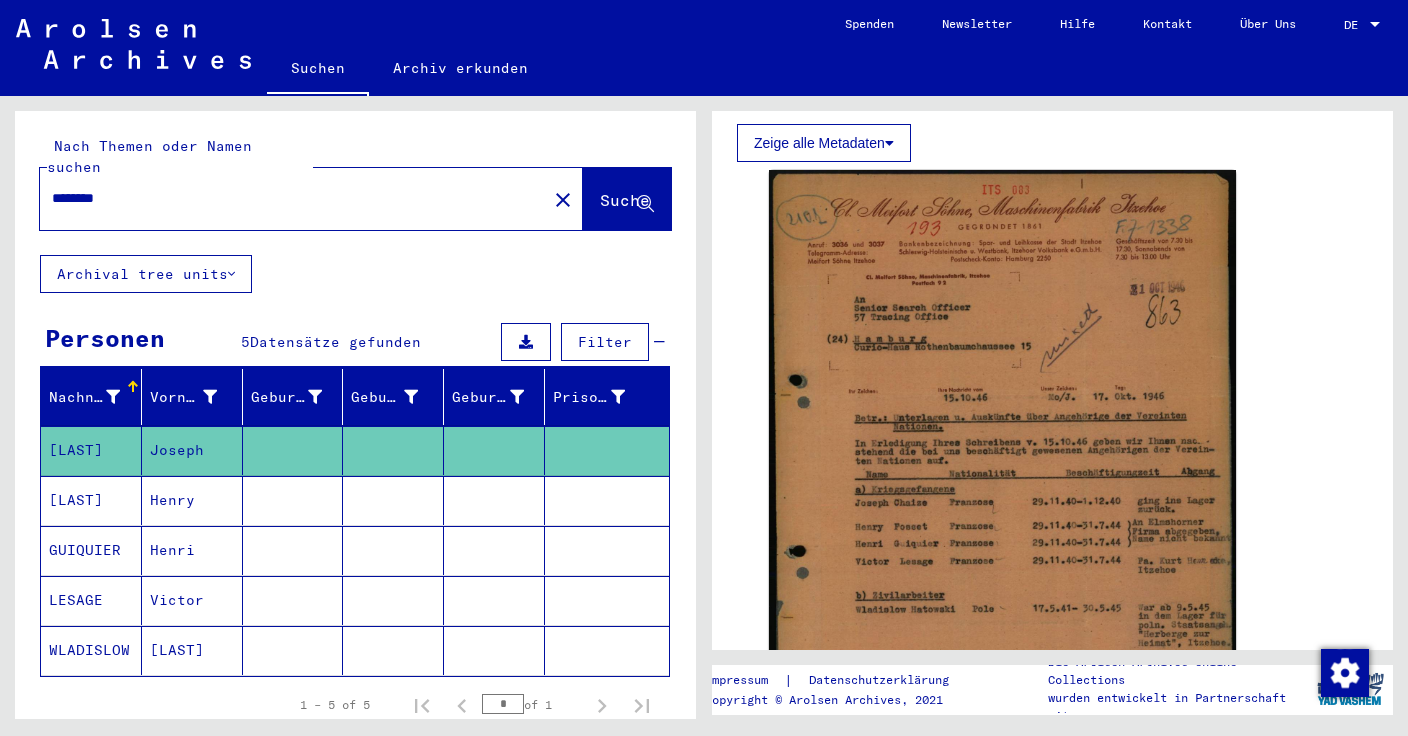 scroll, scrollTop: 353, scrollLeft: 0, axis: vertical 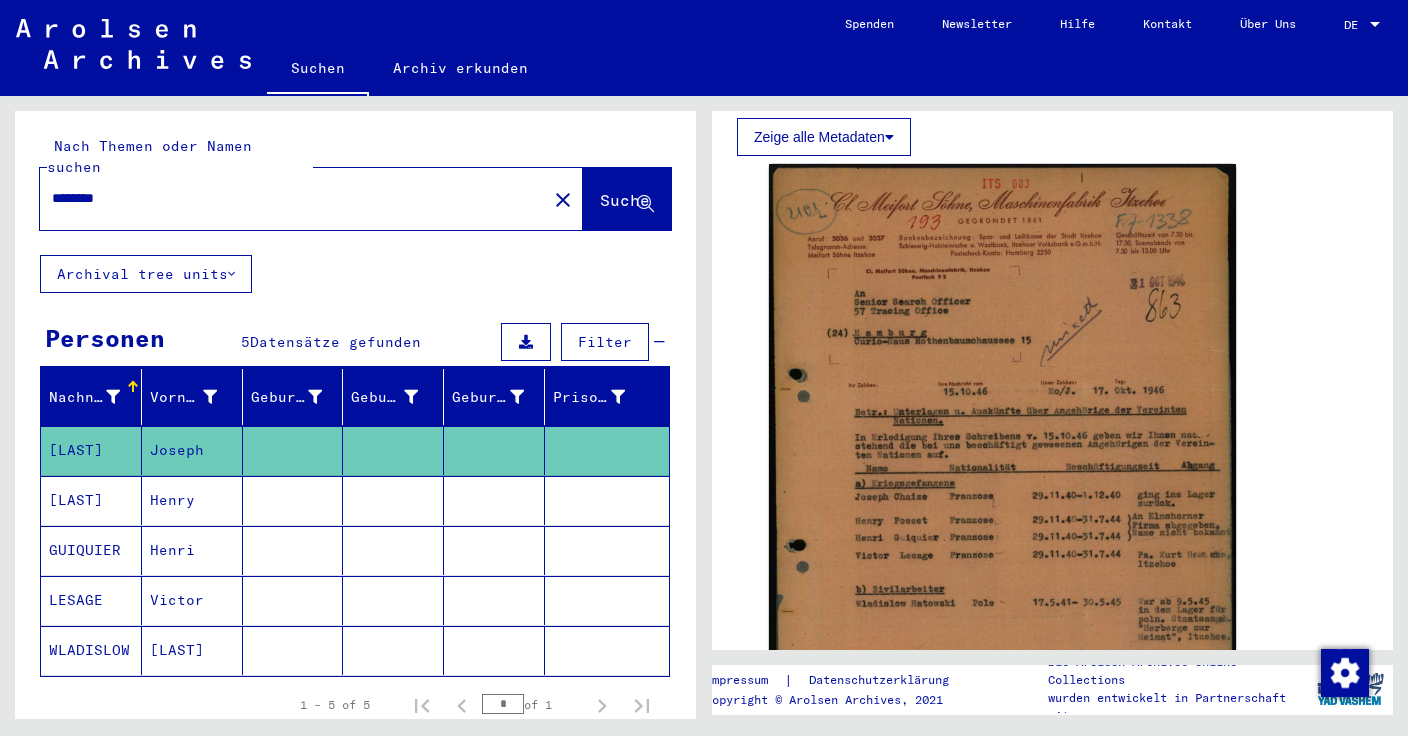 click on "********" 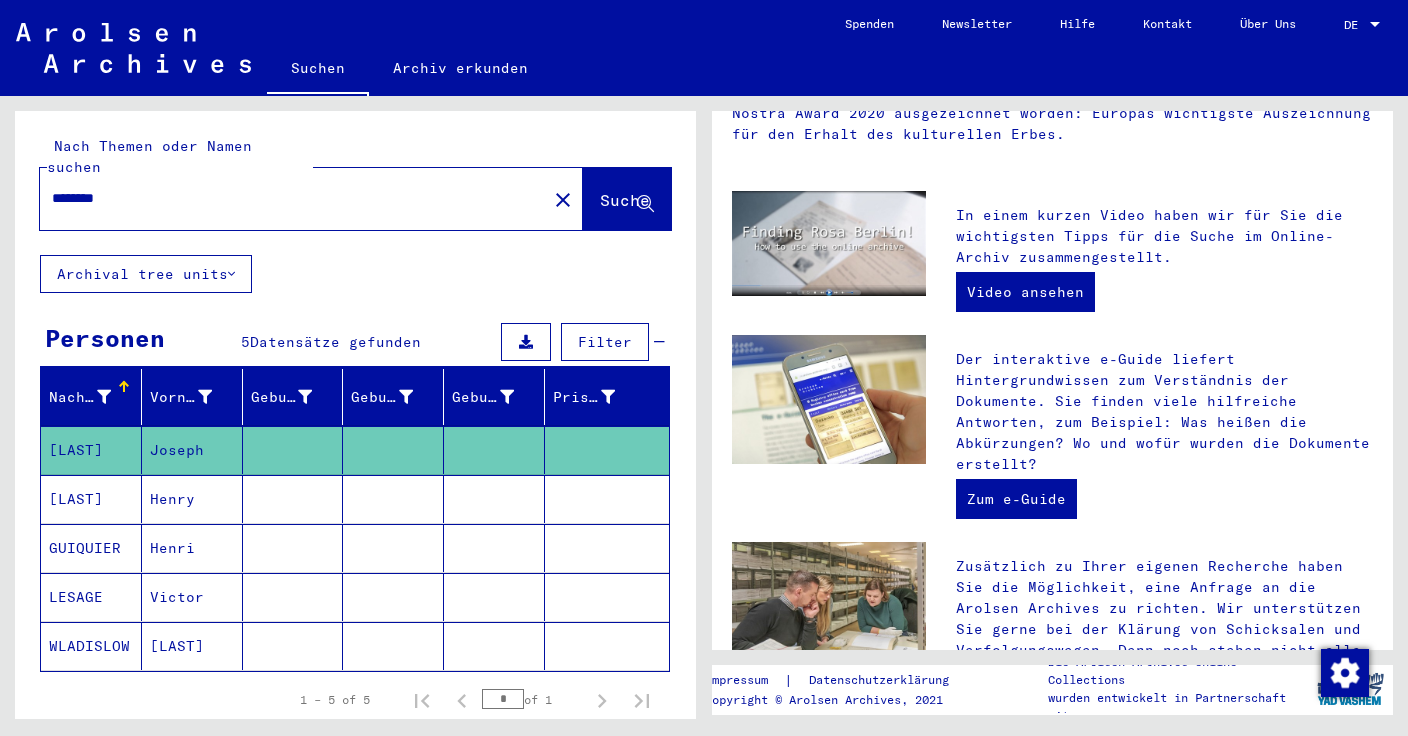 scroll, scrollTop: 0, scrollLeft: 0, axis: both 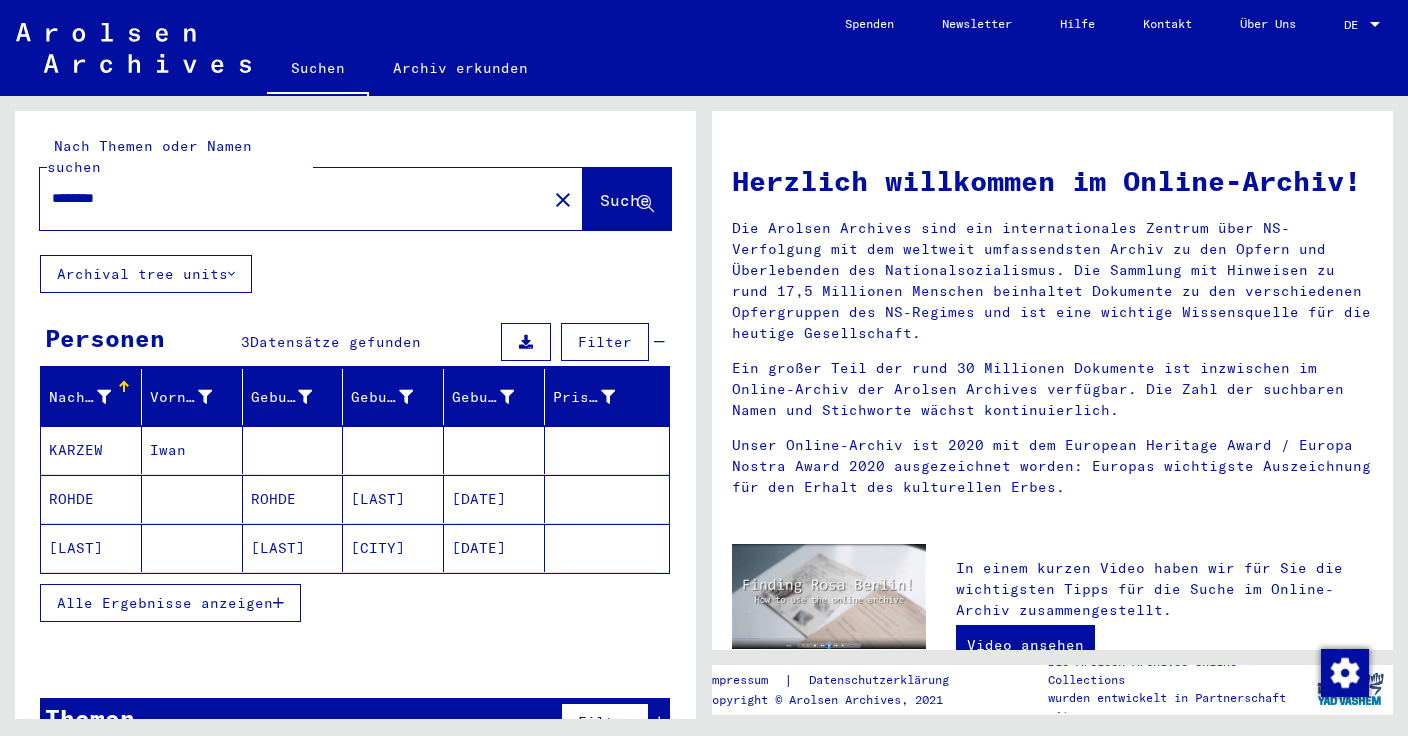 click on "KARZEW" at bounding box center (91, 499) 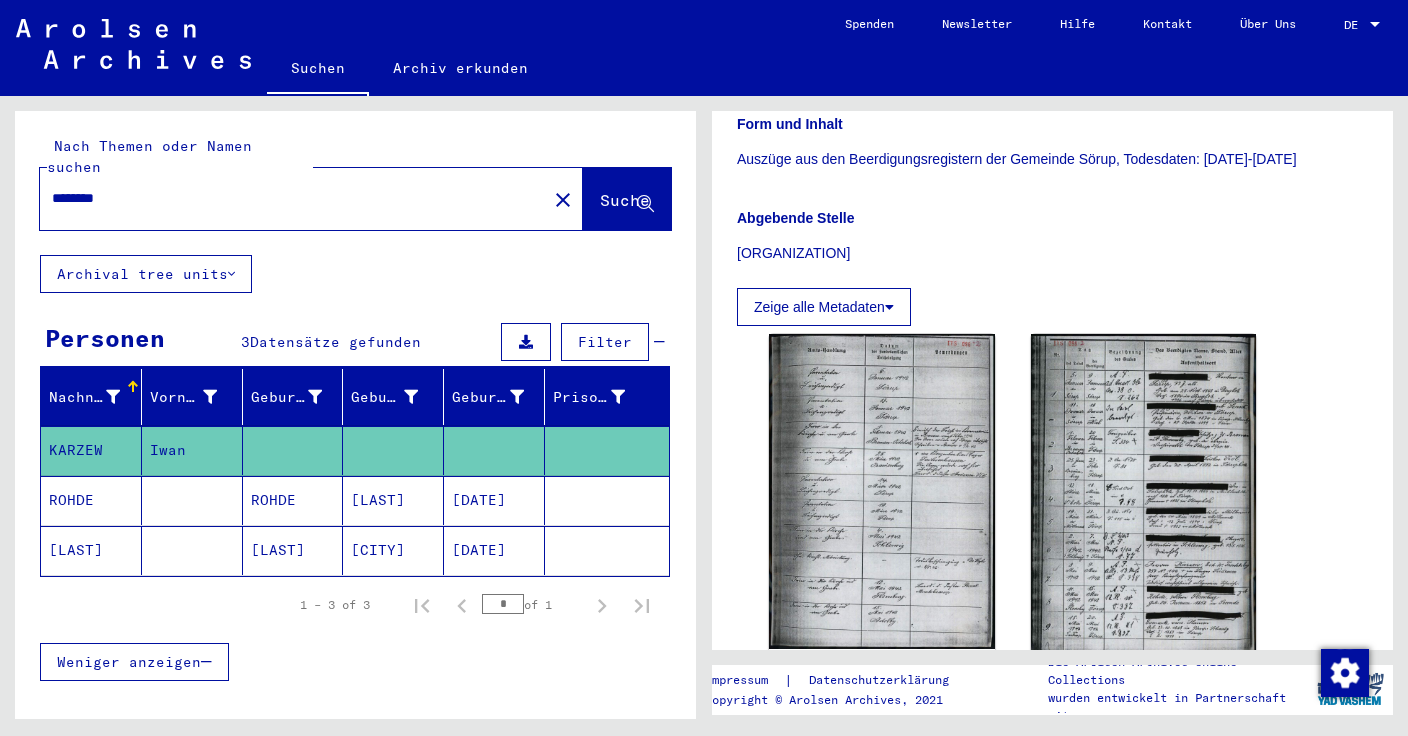 scroll, scrollTop: 408, scrollLeft: 0, axis: vertical 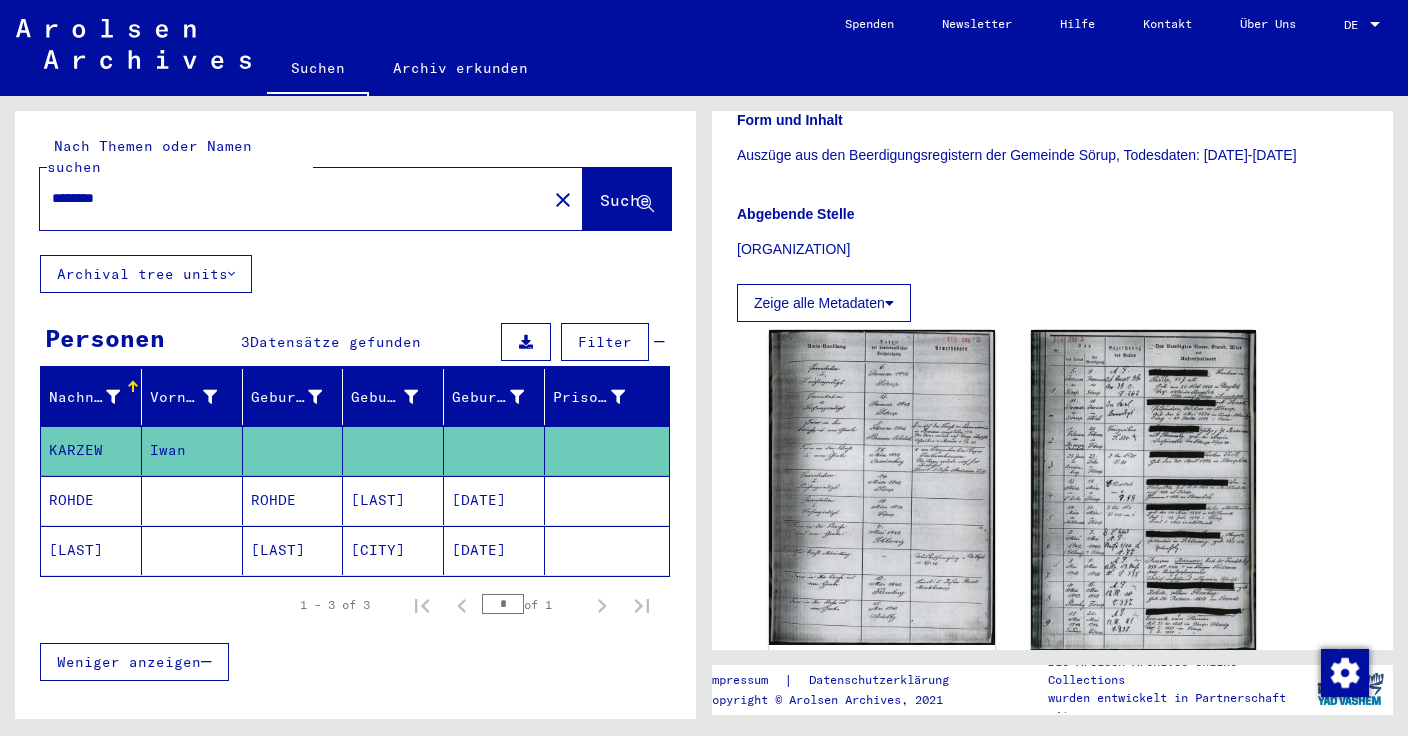click on "********" 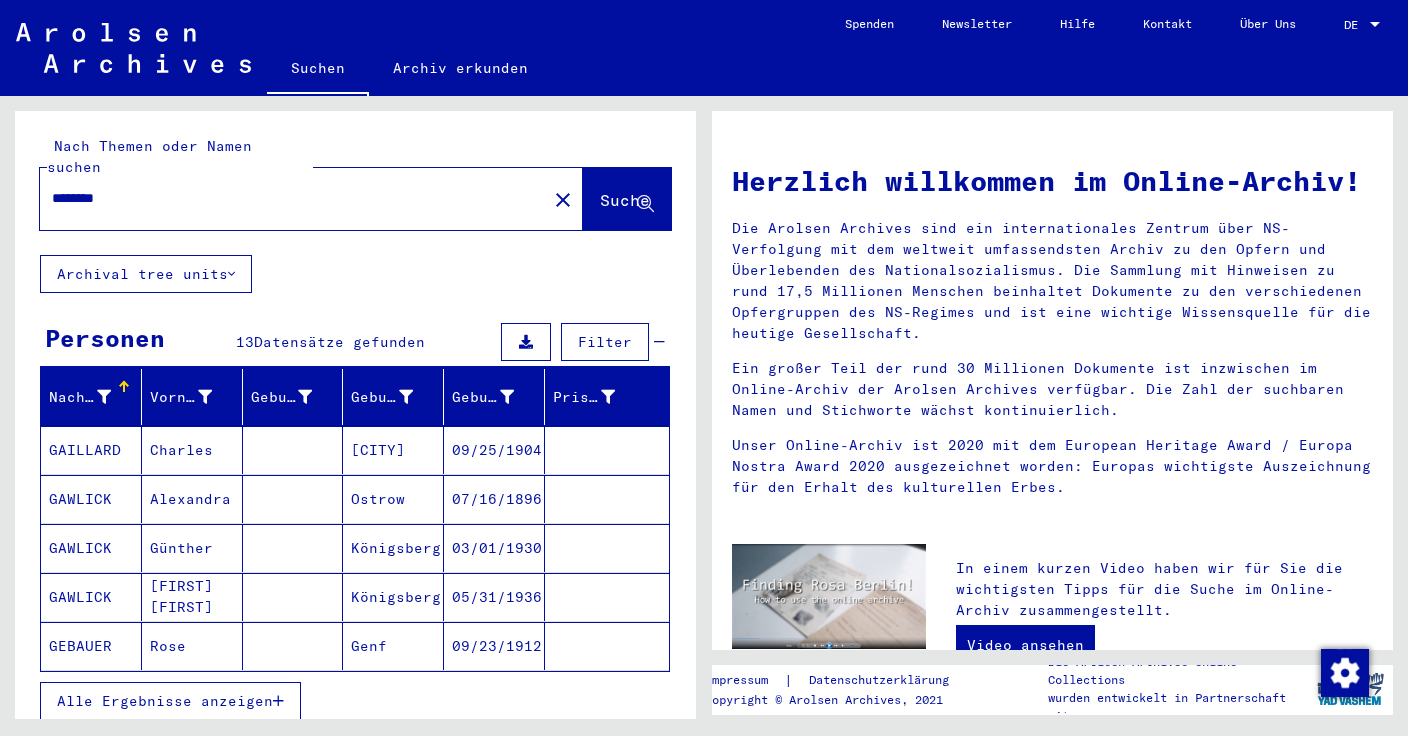 click on "GAILLARD" at bounding box center [91, 499] 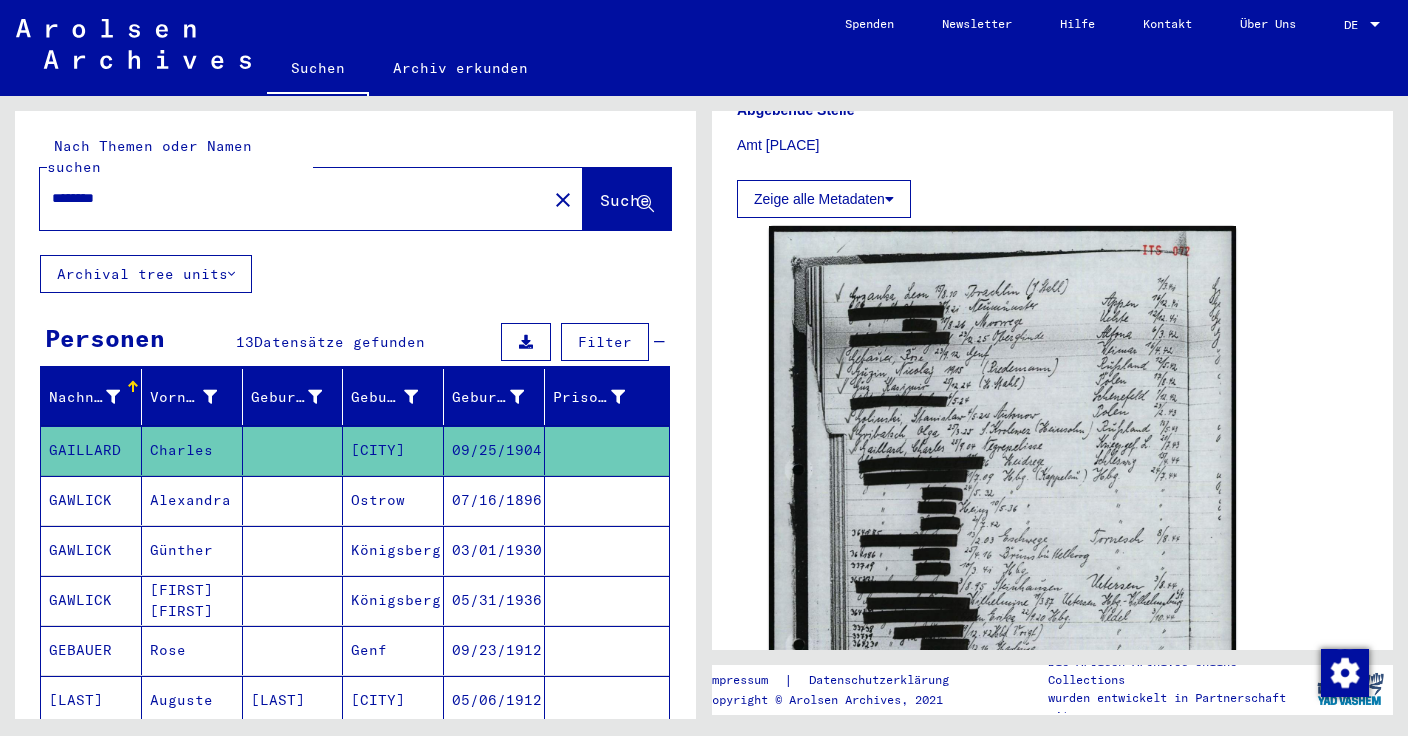 scroll, scrollTop: 597, scrollLeft: 0, axis: vertical 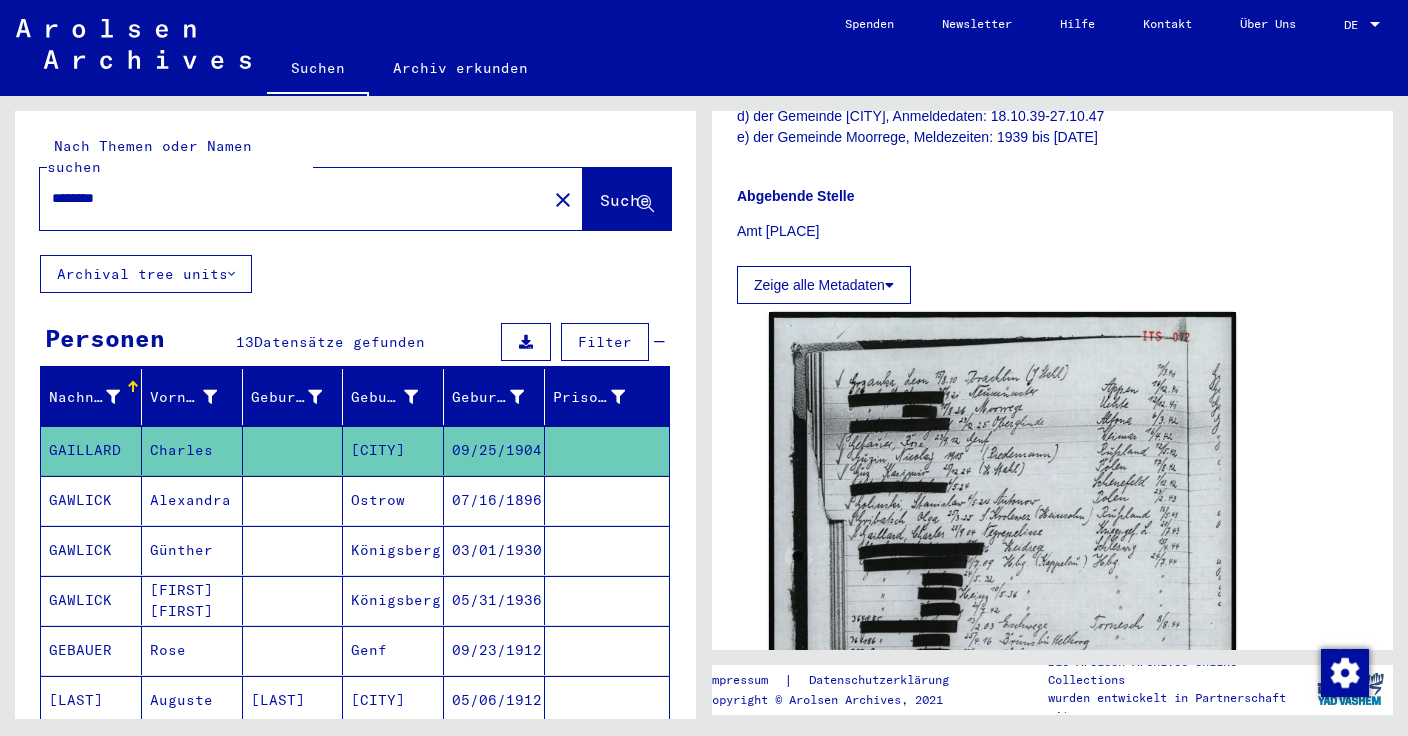 click on "********" at bounding box center (293, 198) 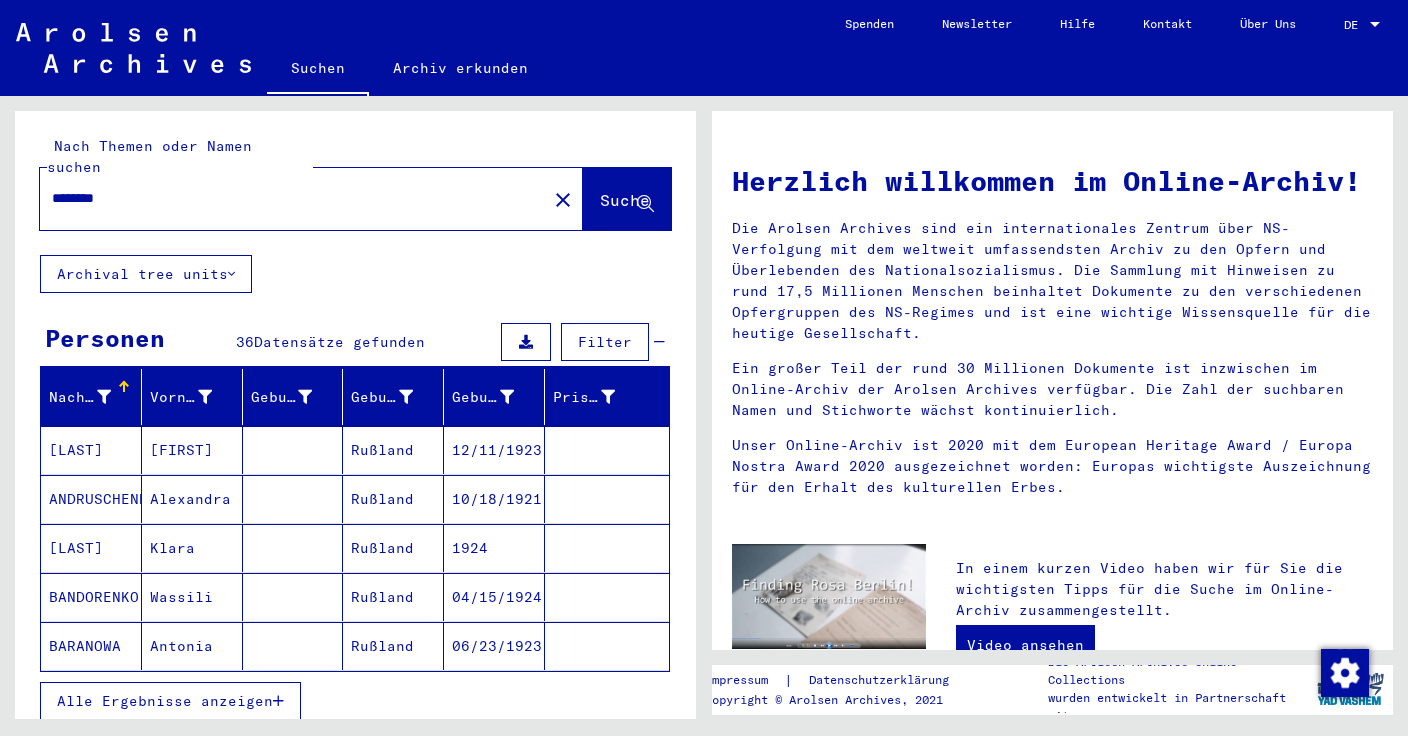 click on "[LAST]" at bounding box center [91, 499] 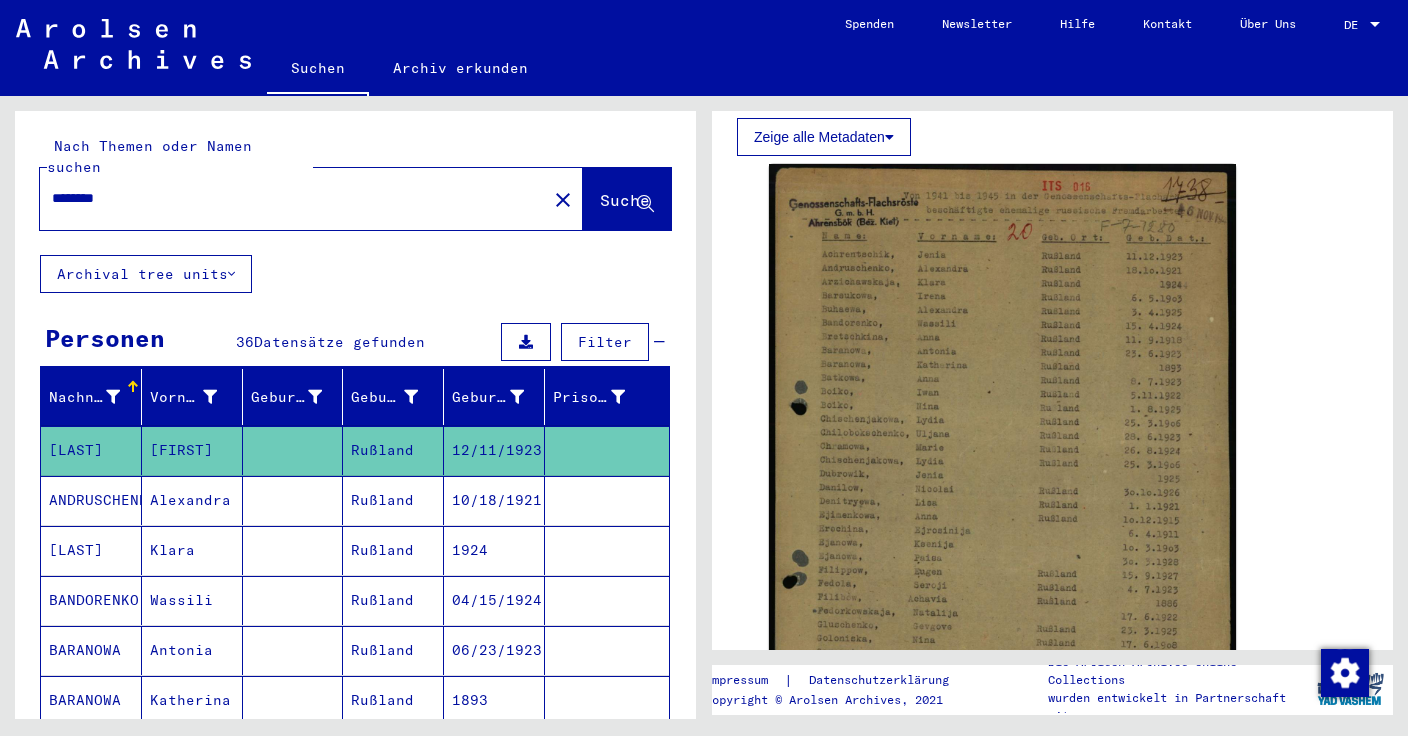 scroll, scrollTop: 381, scrollLeft: 0, axis: vertical 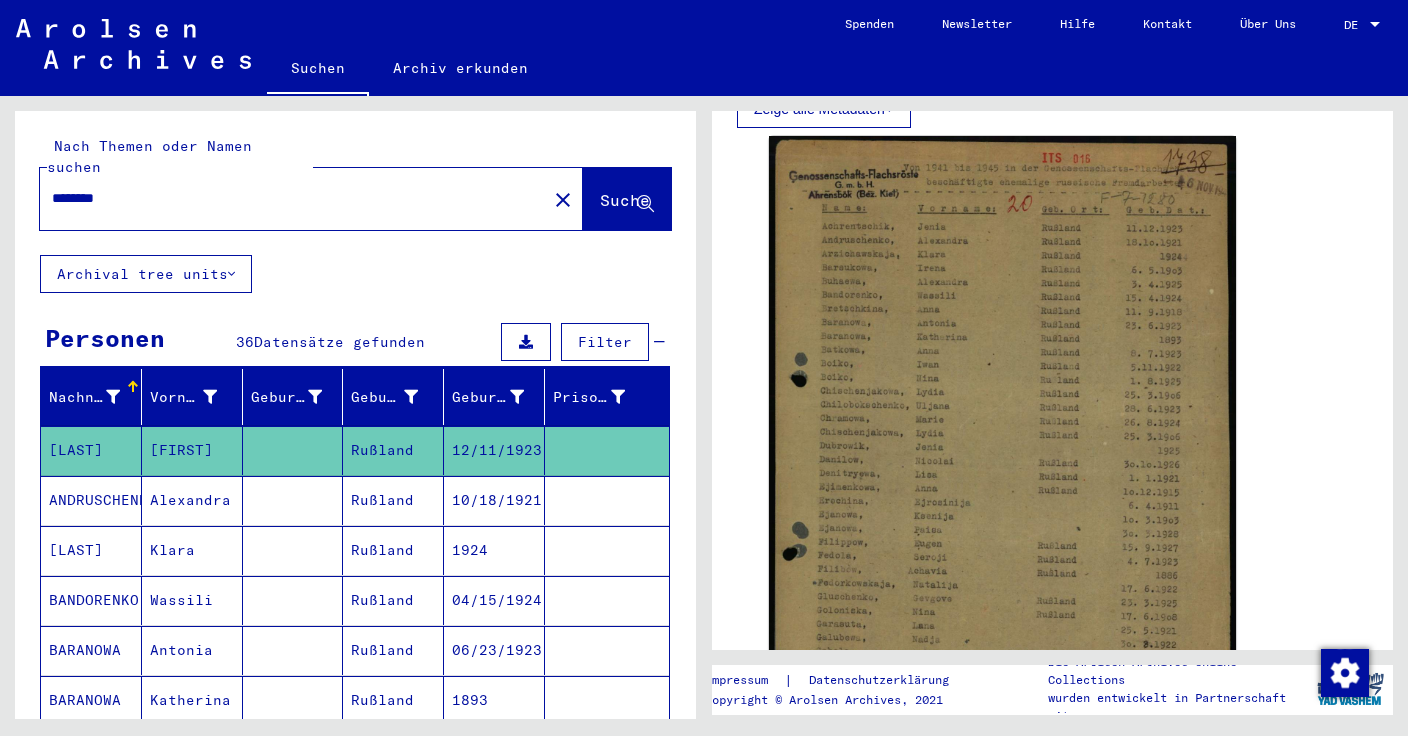 drag, startPoint x: 123, startPoint y: 175, endPoint x: 31, endPoint y: 175, distance: 92 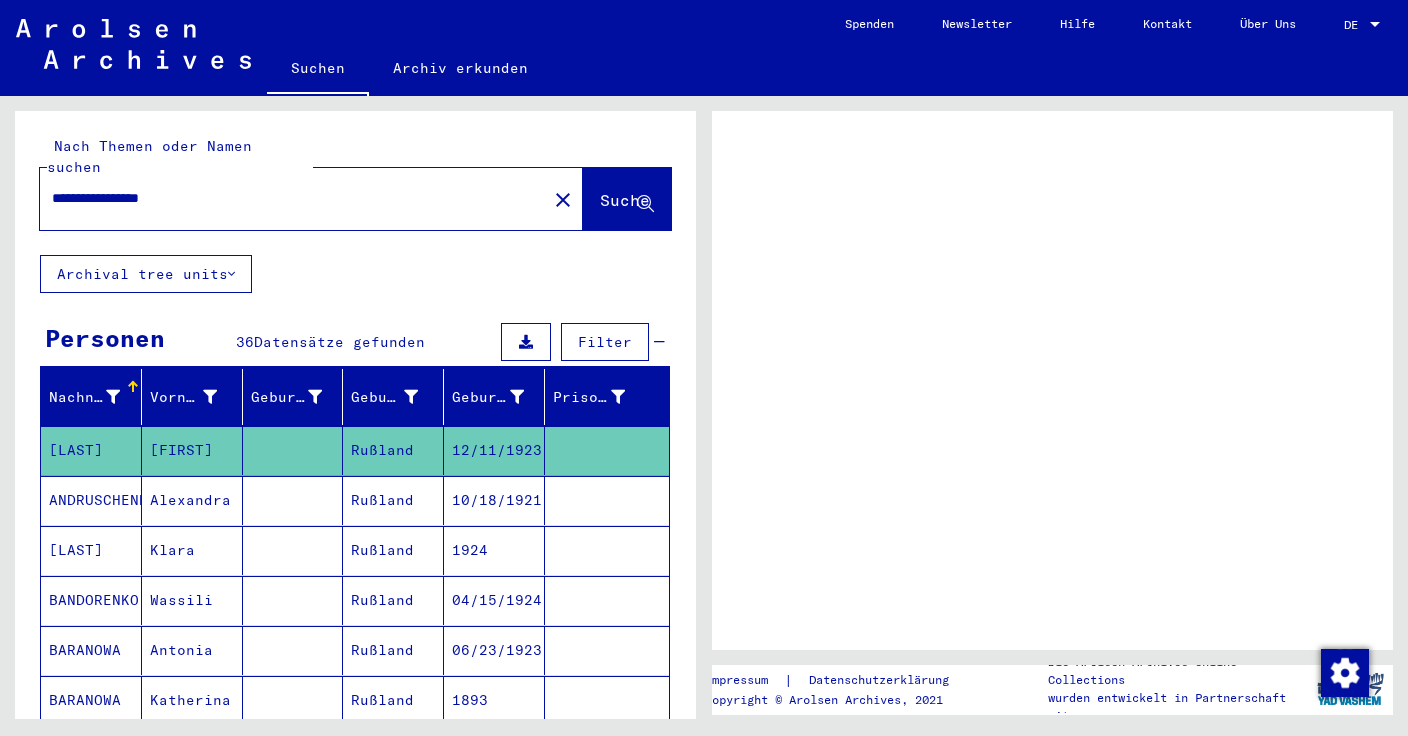 scroll, scrollTop: 0, scrollLeft: 0, axis: both 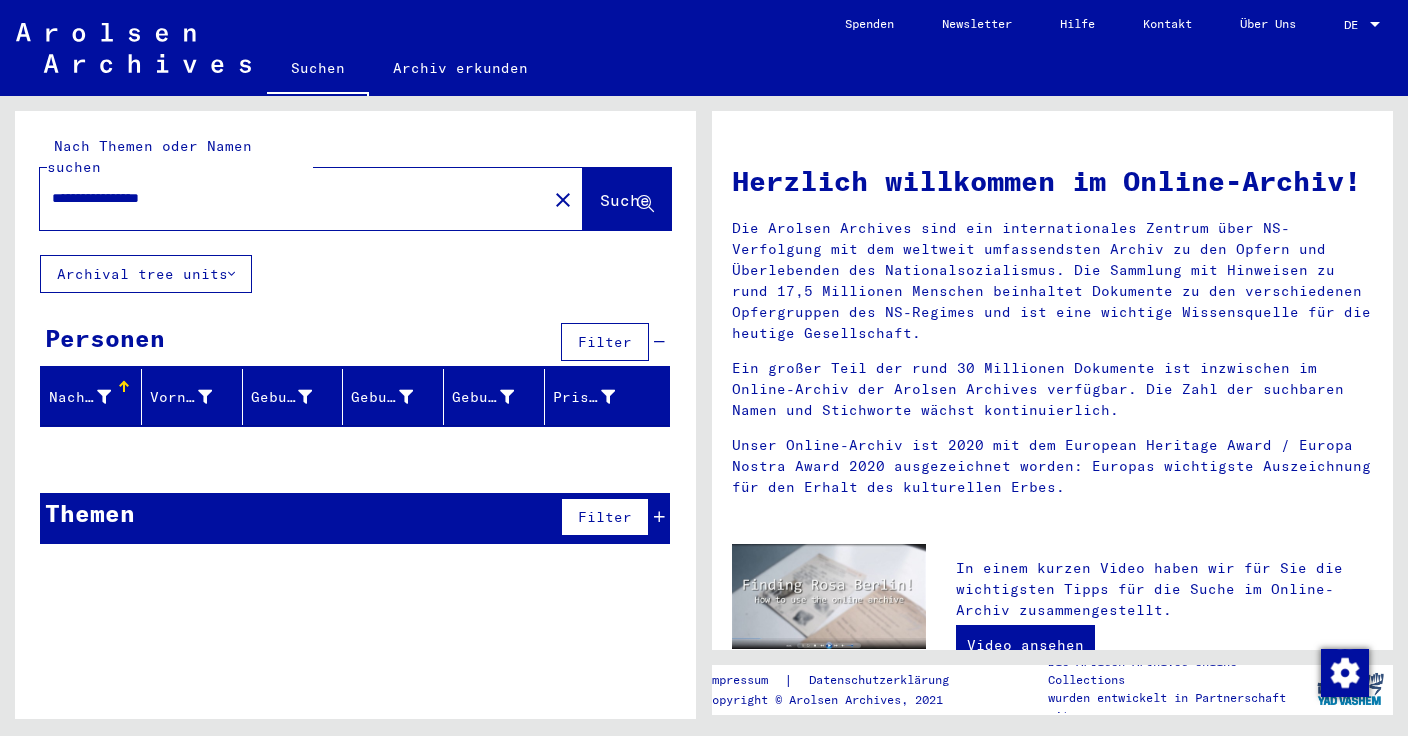 drag, startPoint x: 142, startPoint y: 180, endPoint x: 259, endPoint y: 180, distance: 117 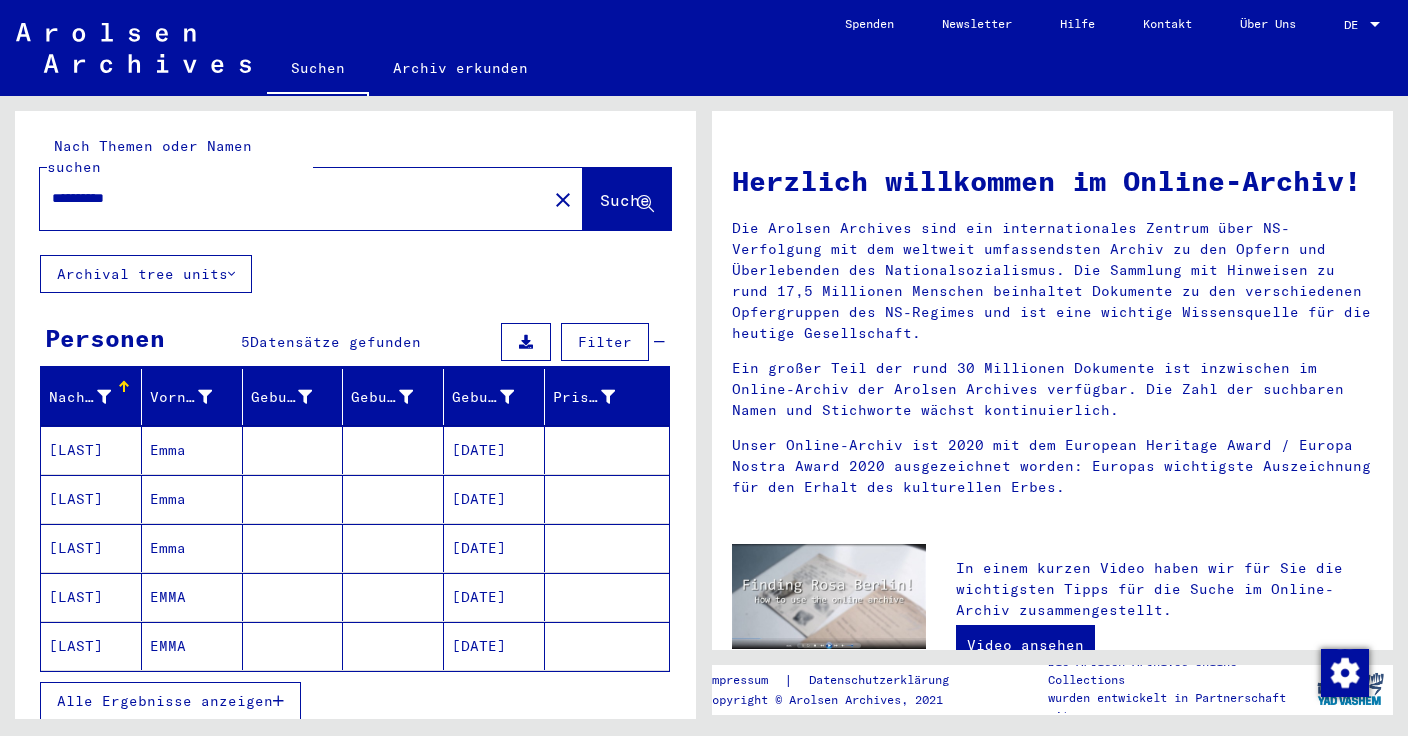 click at bounding box center [278, 701] 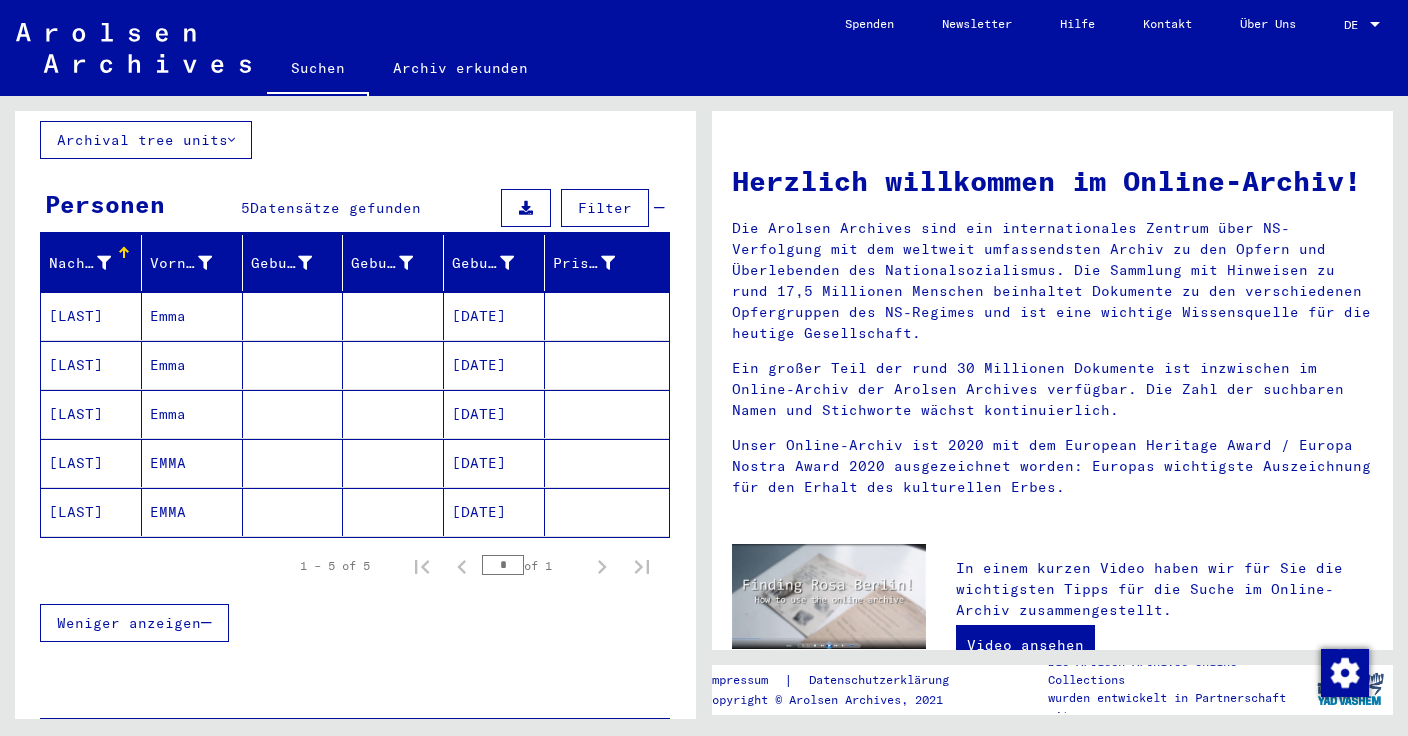 scroll, scrollTop: 176, scrollLeft: 0, axis: vertical 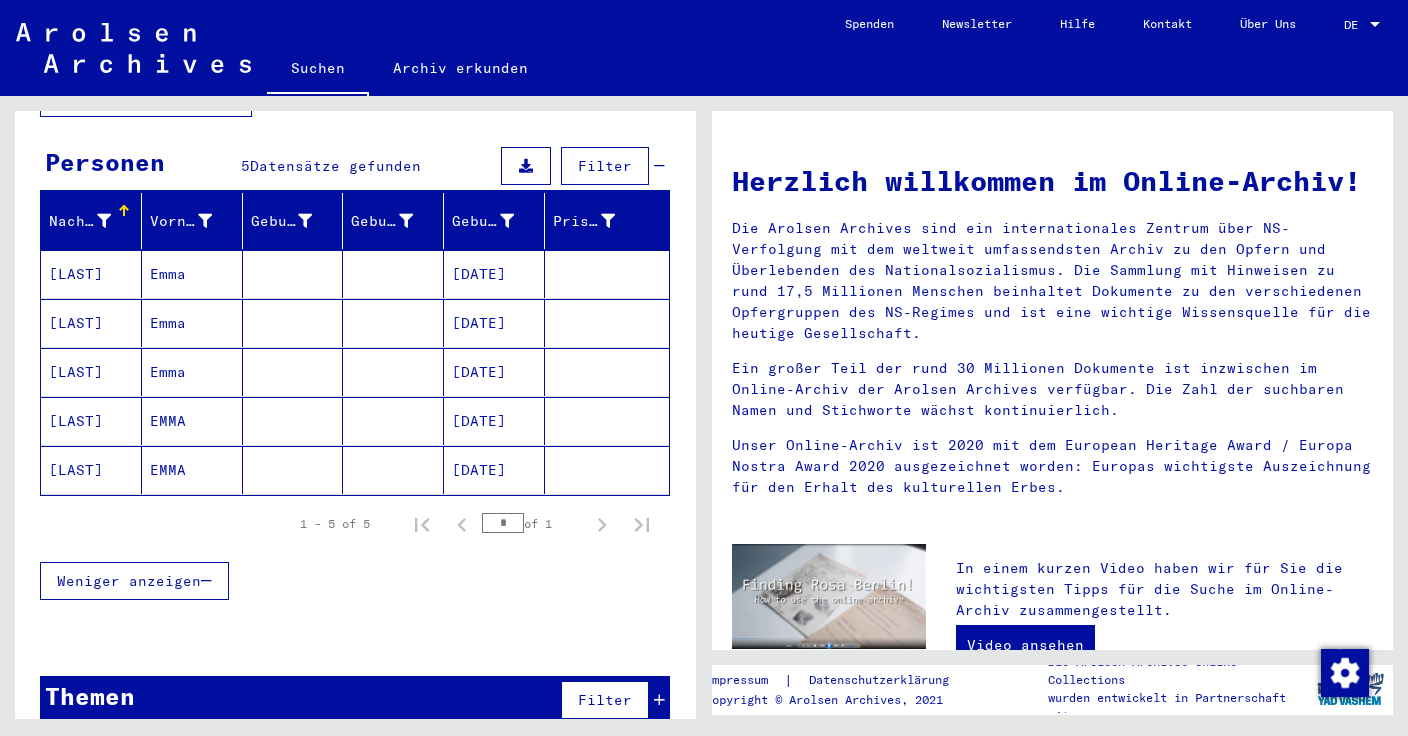 click on "EMMA" at bounding box center (192, 470) 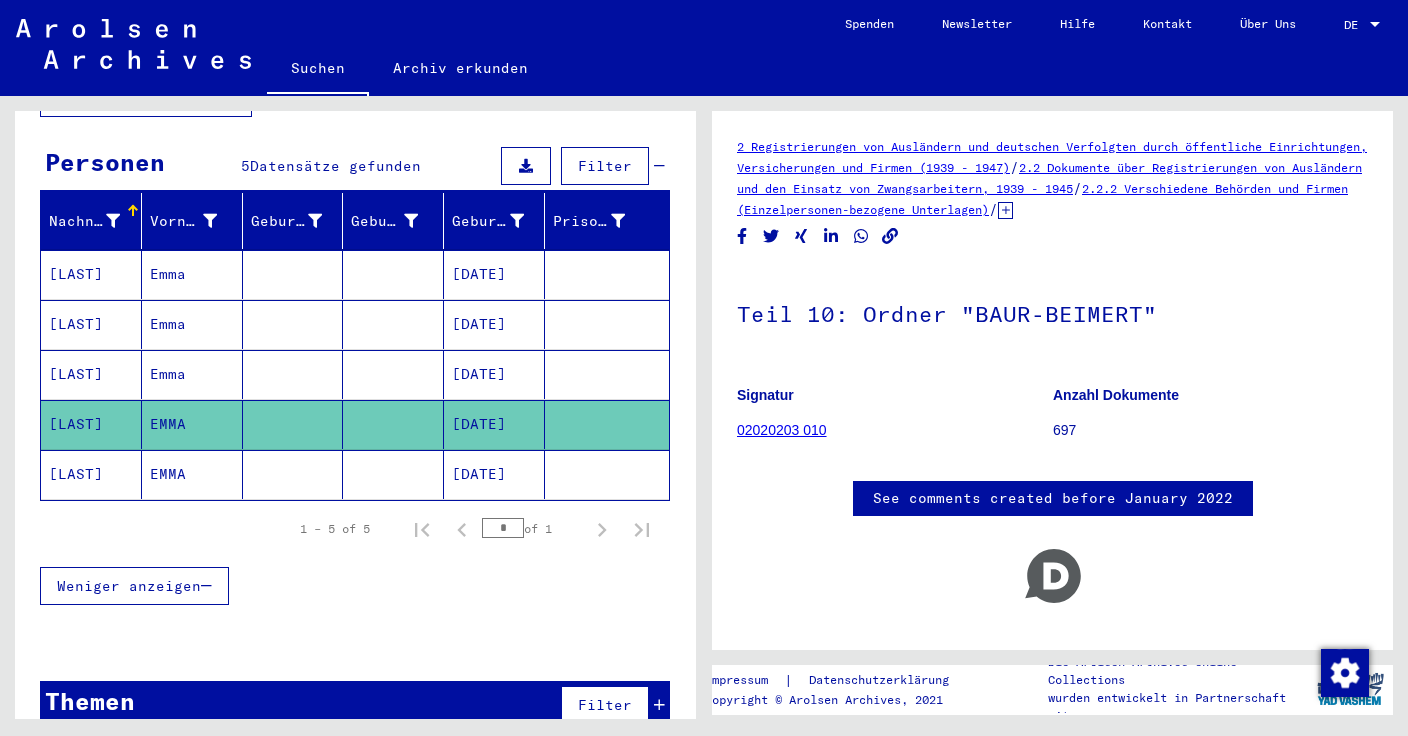 click on "EMMA" 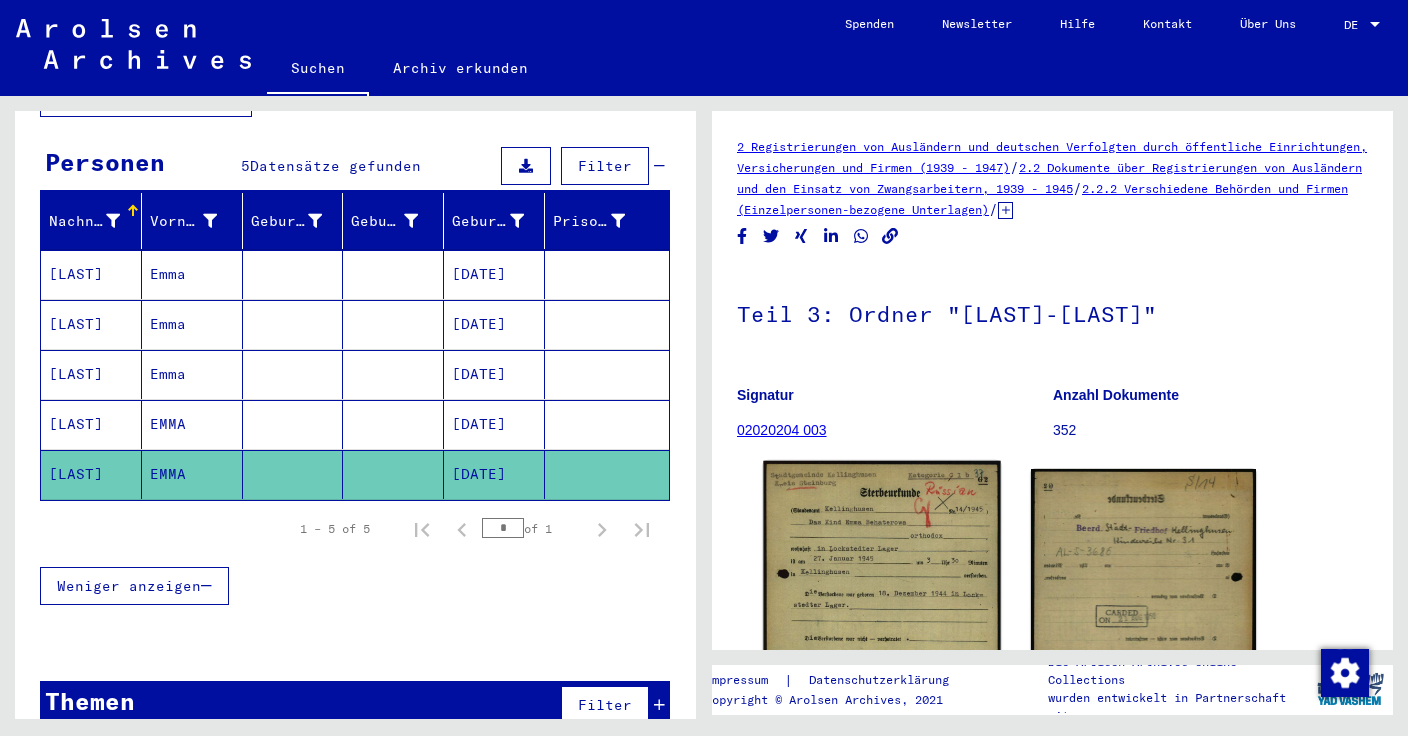 click 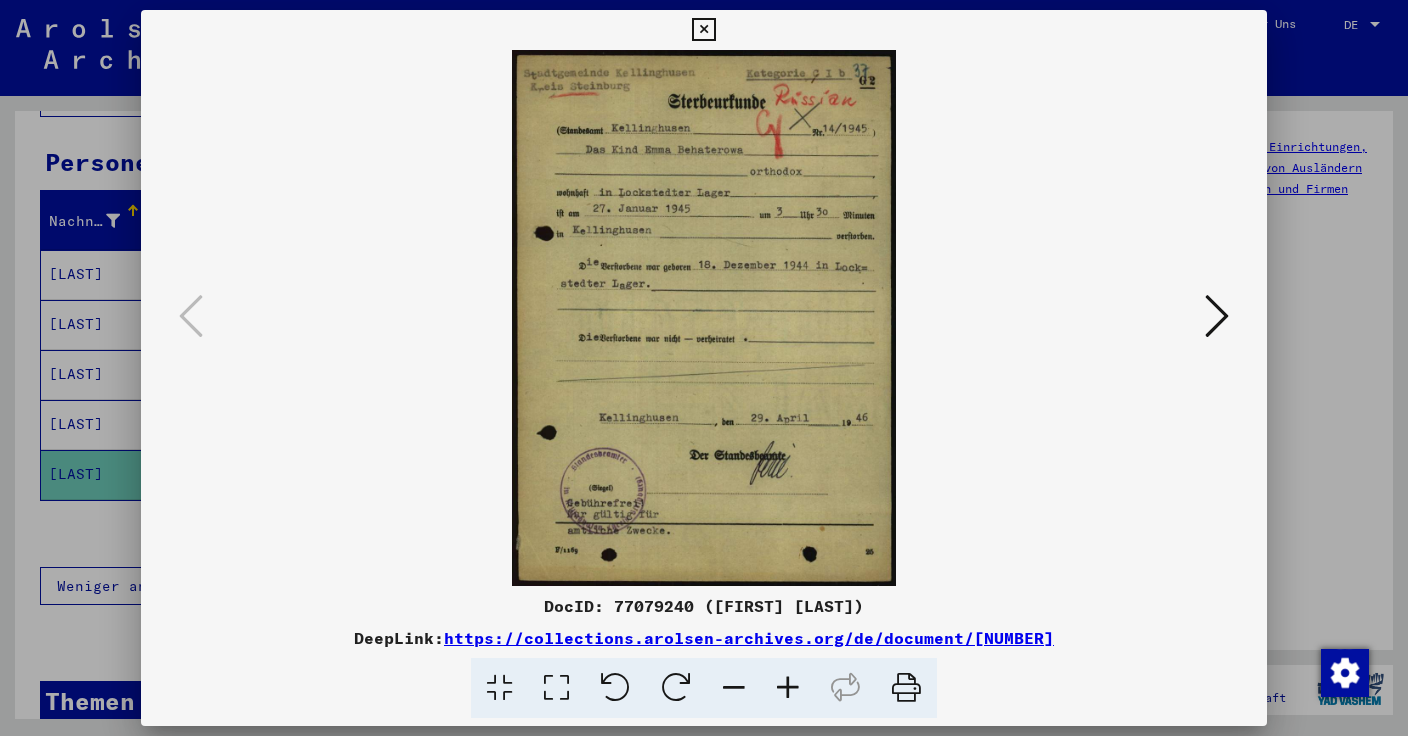 click at bounding box center (703, 30) 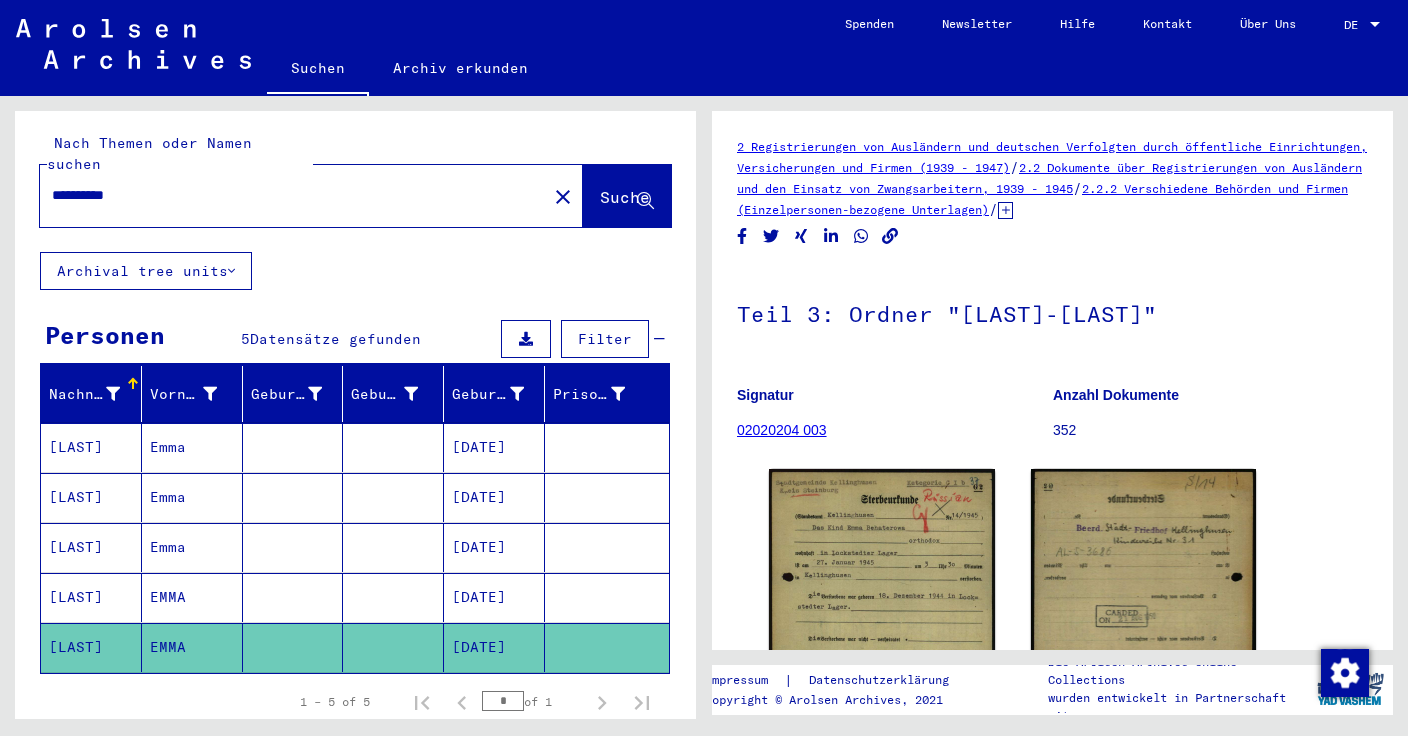 scroll, scrollTop: 0, scrollLeft: 0, axis: both 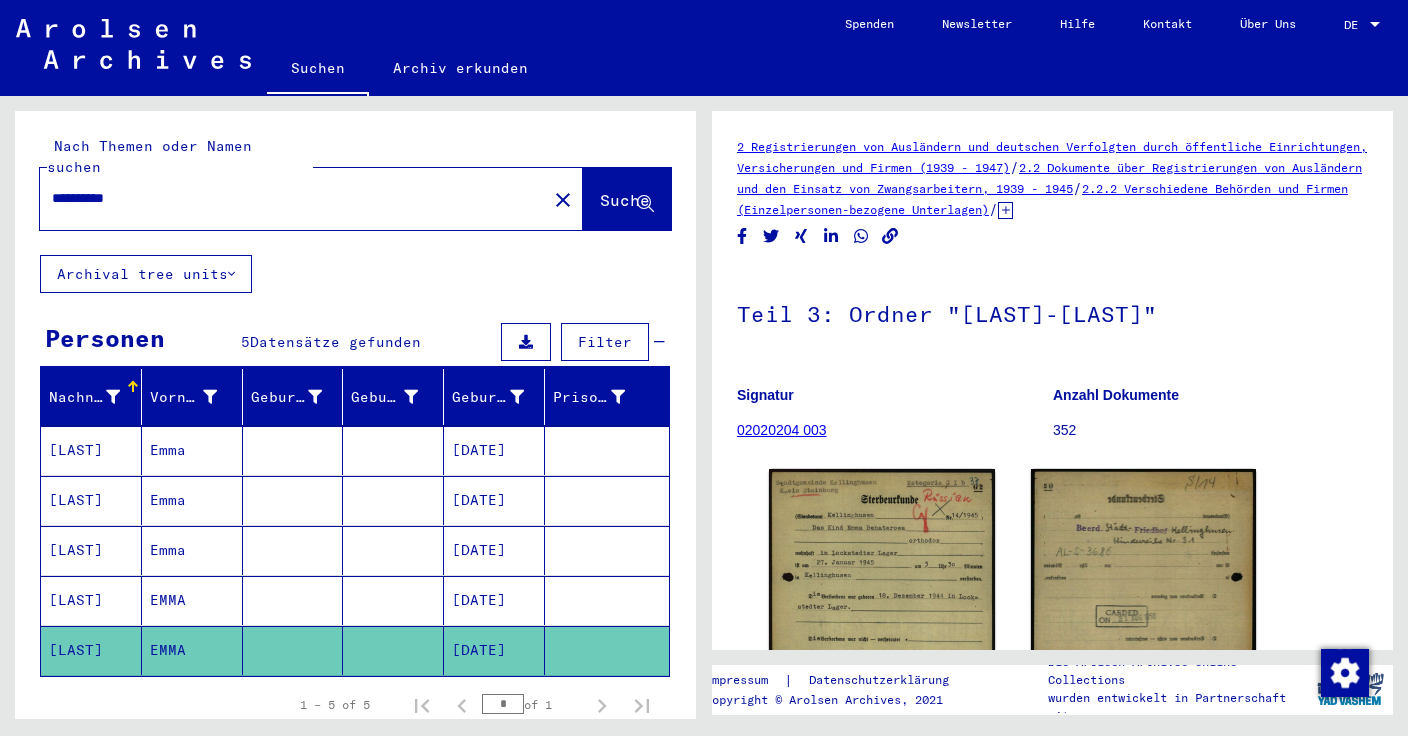 click on "**********" at bounding box center (293, 198) 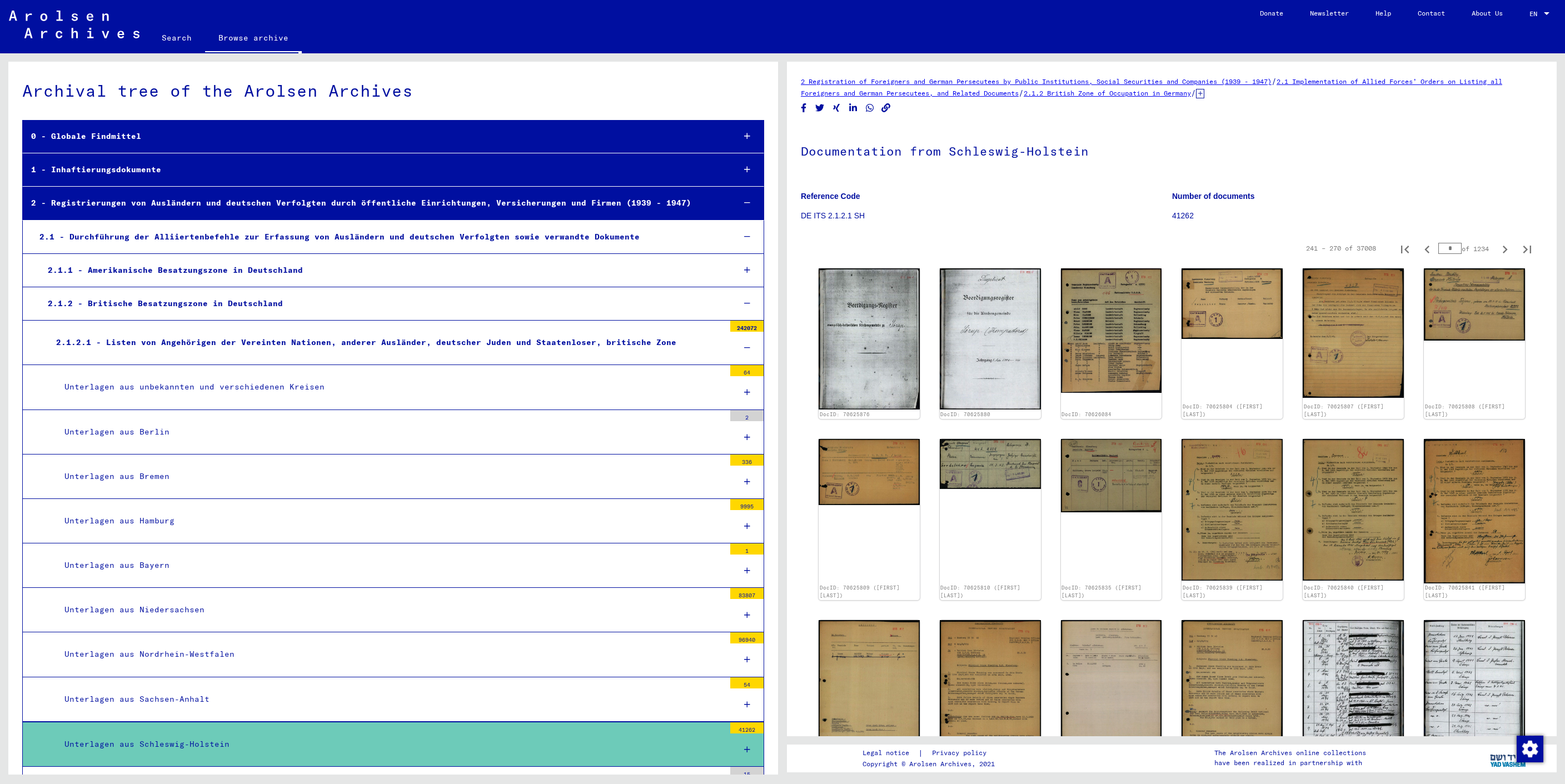 scroll, scrollTop: 0, scrollLeft: 0, axis: both 